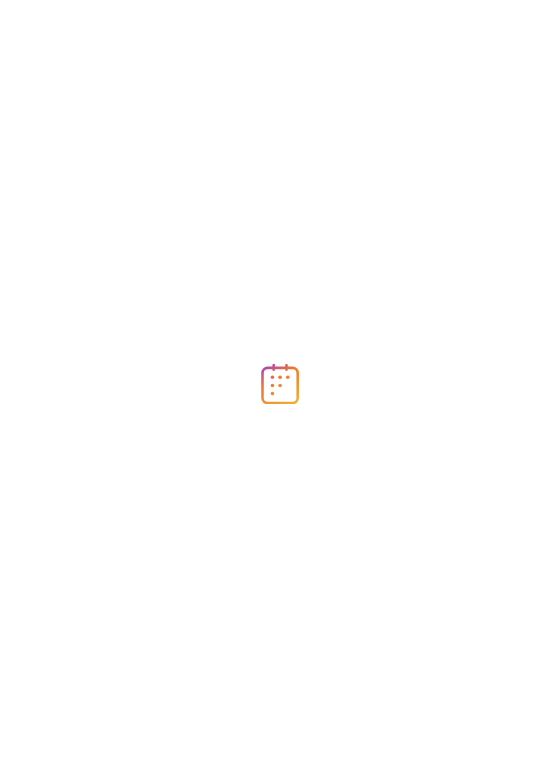 scroll, scrollTop: 0, scrollLeft: 0, axis: both 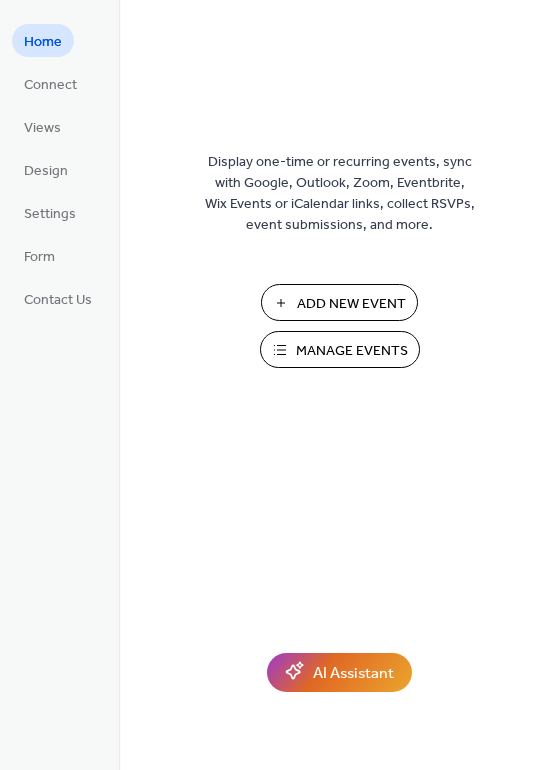 click on "Manage Events" at bounding box center [352, 351] 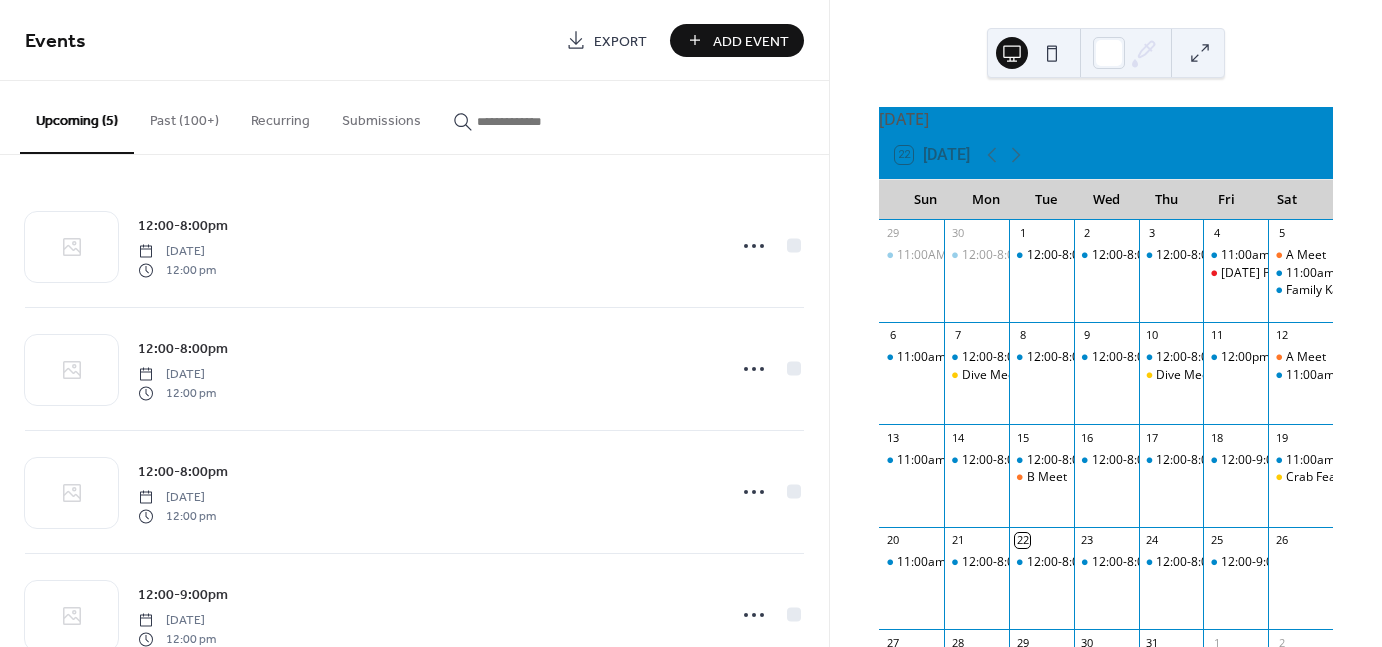 scroll, scrollTop: 0, scrollLeft: 0, axis: both 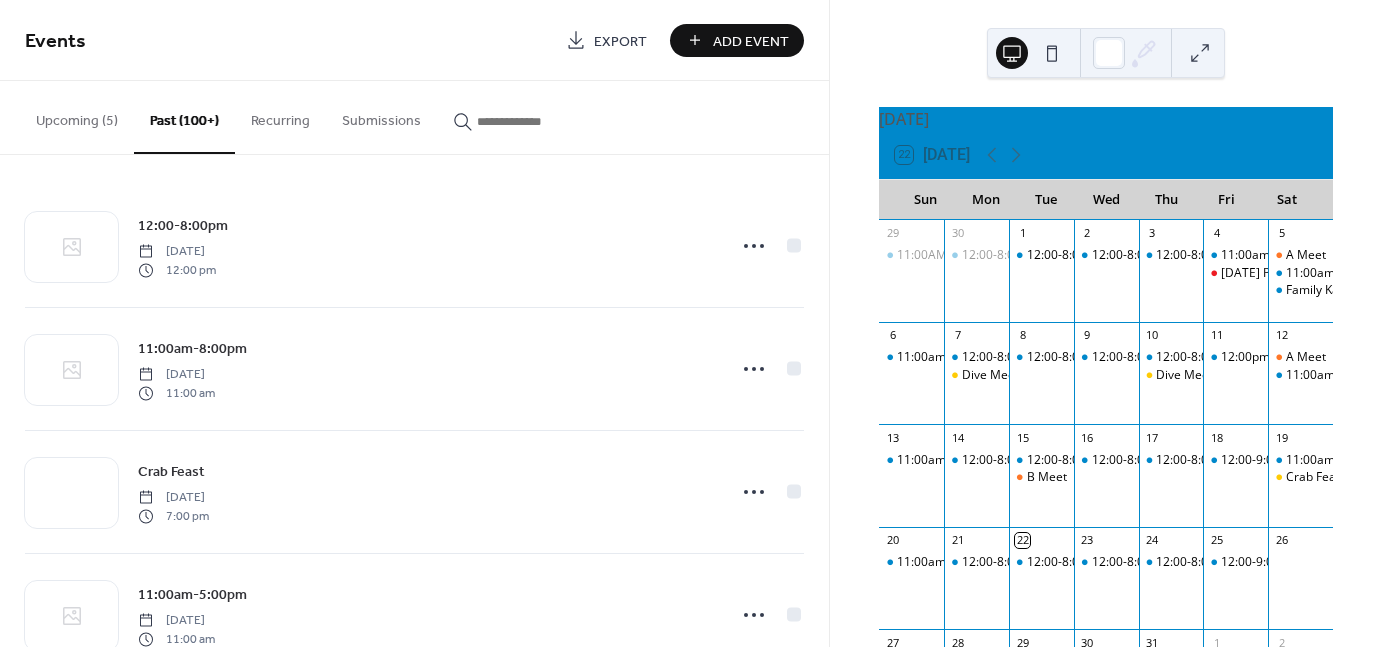click at bounding box center [537, 121] 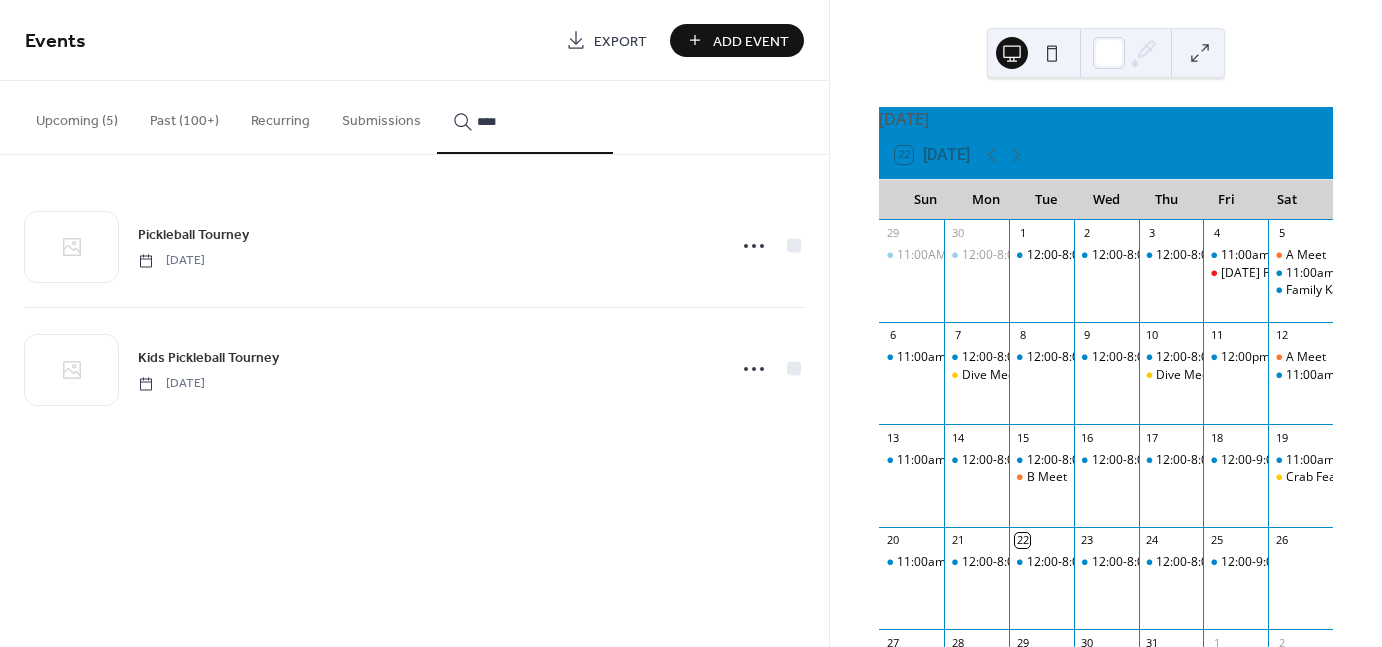 click on "***" at bounding box center [525, 117] 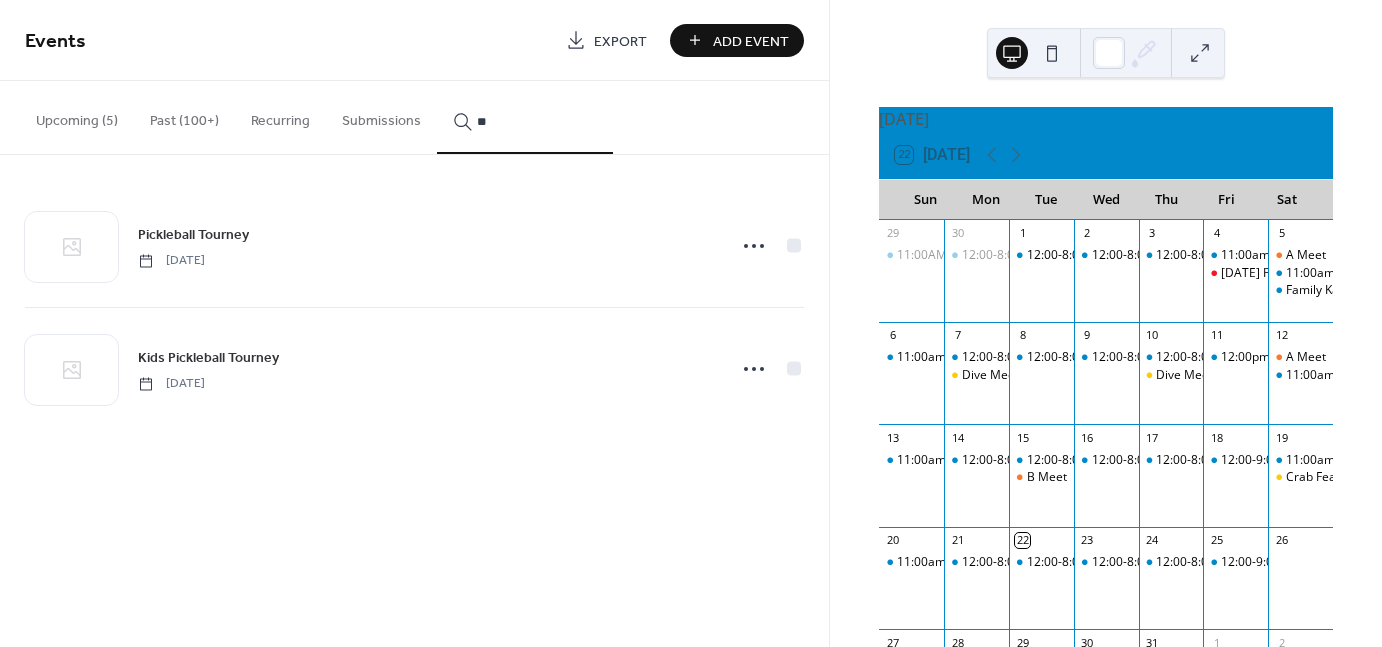 type on "*" 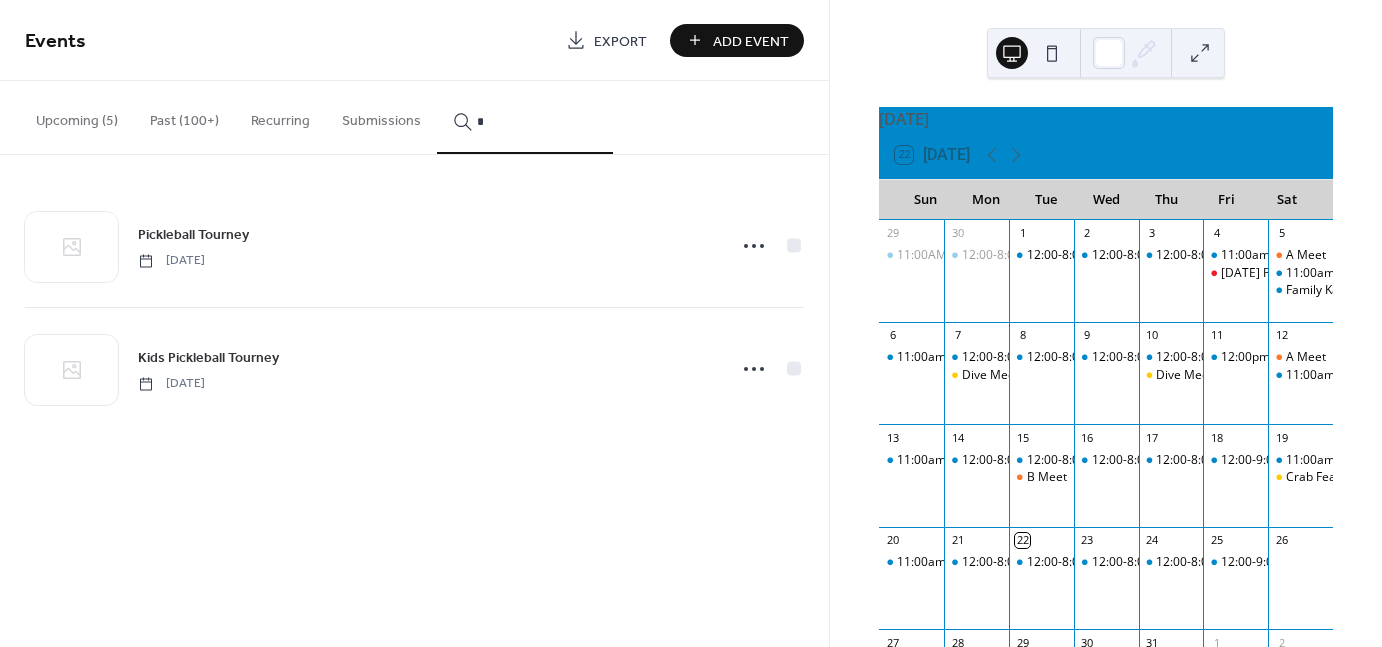 click on "*" at bounding box center [525, 117] 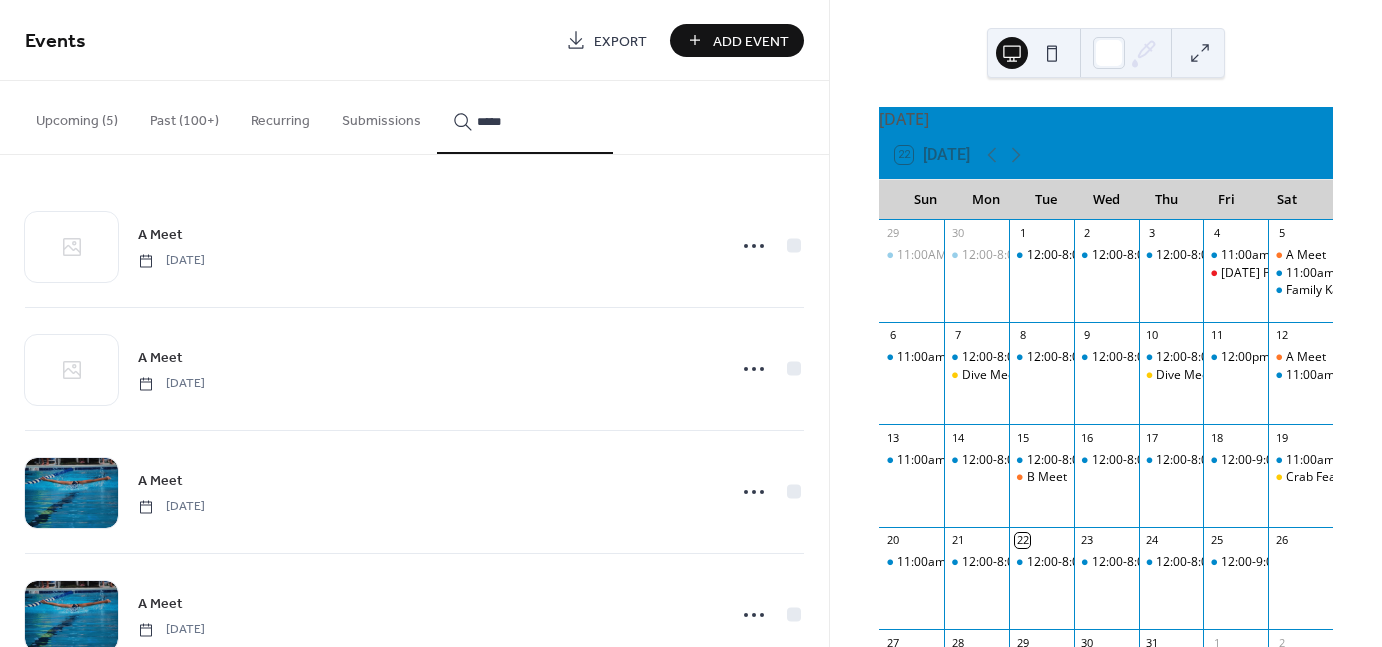 type on "*****" 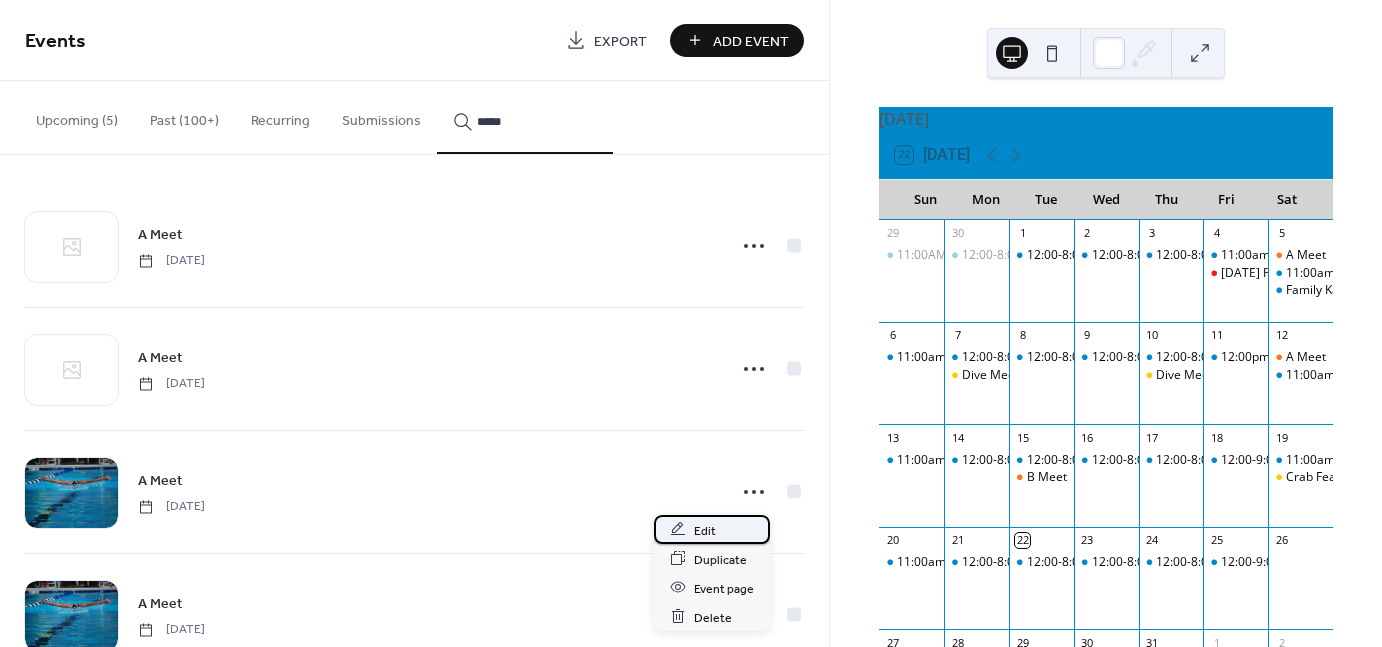 click on "Edit" at bounding box center (712, 529) 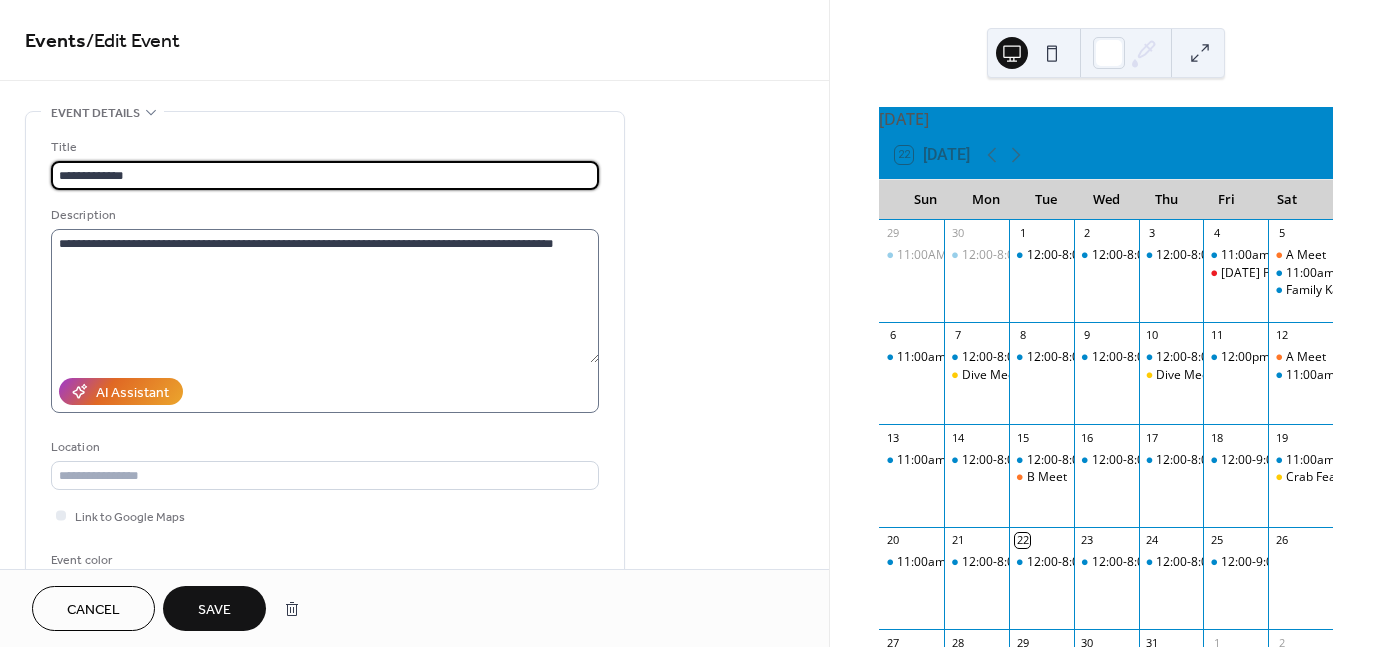 type on "**********" 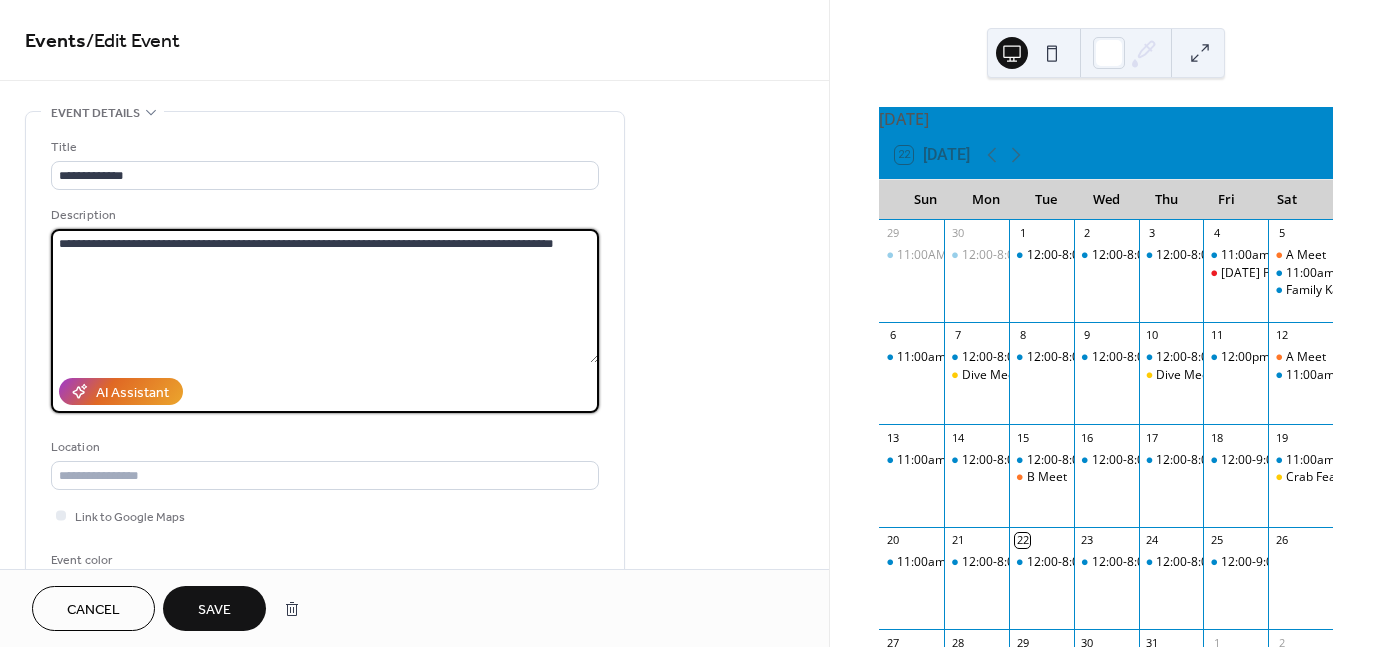 drag, startPoint x: 61, startPoint y: 241, endPoint x: 629, endPoint y: 273, distance: 568.9007 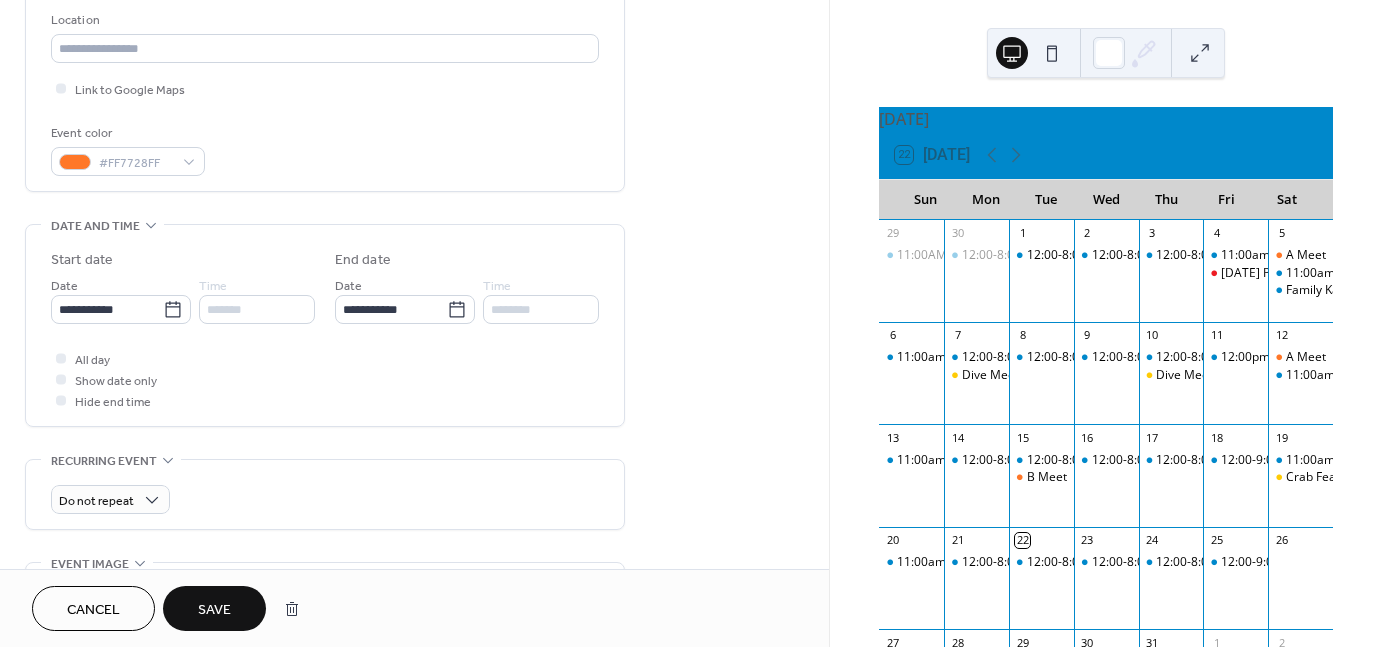 scroll, scrollTop: 428, scrollLeft: 0, axis: vertical 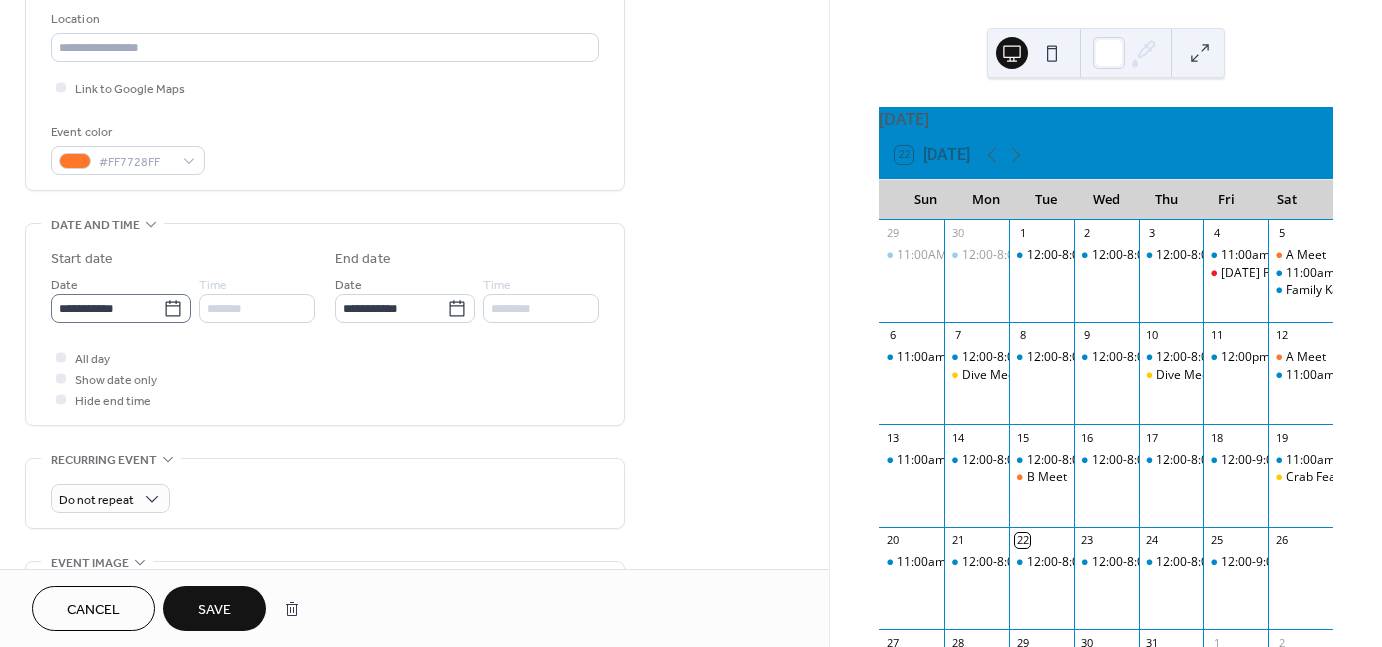 type 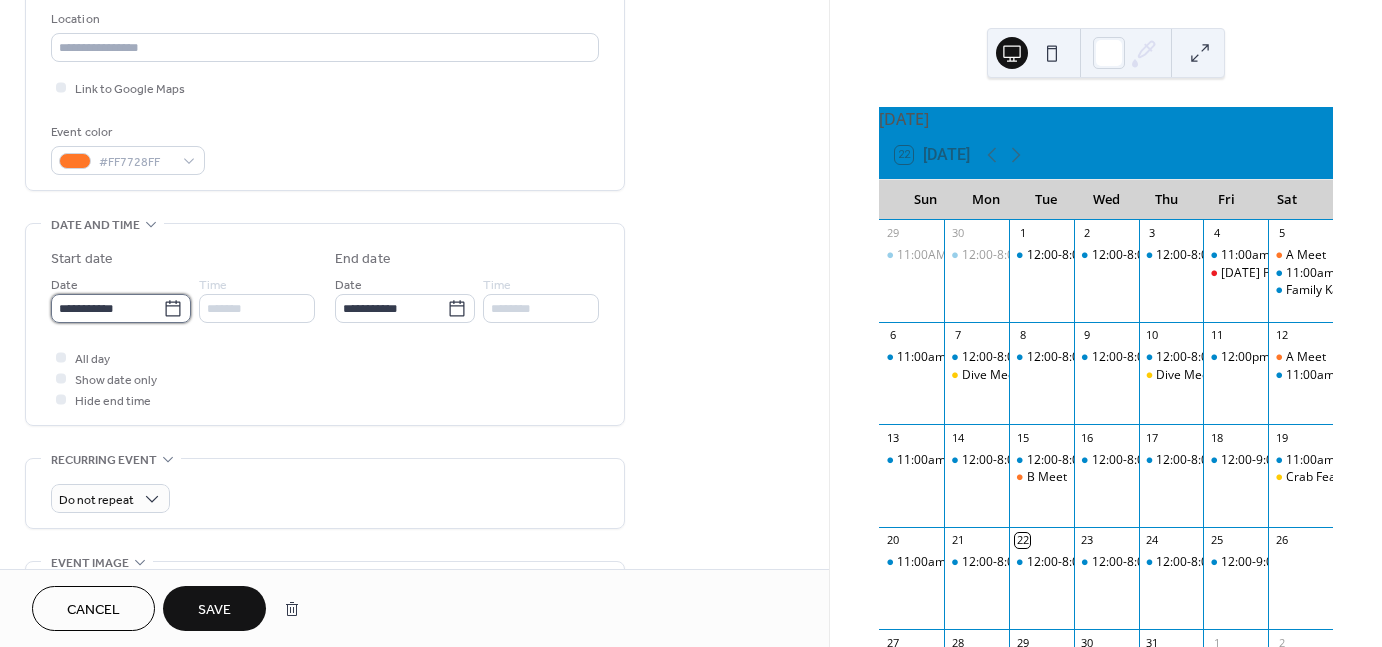 click on "**********" at bounding box center [107, 308] 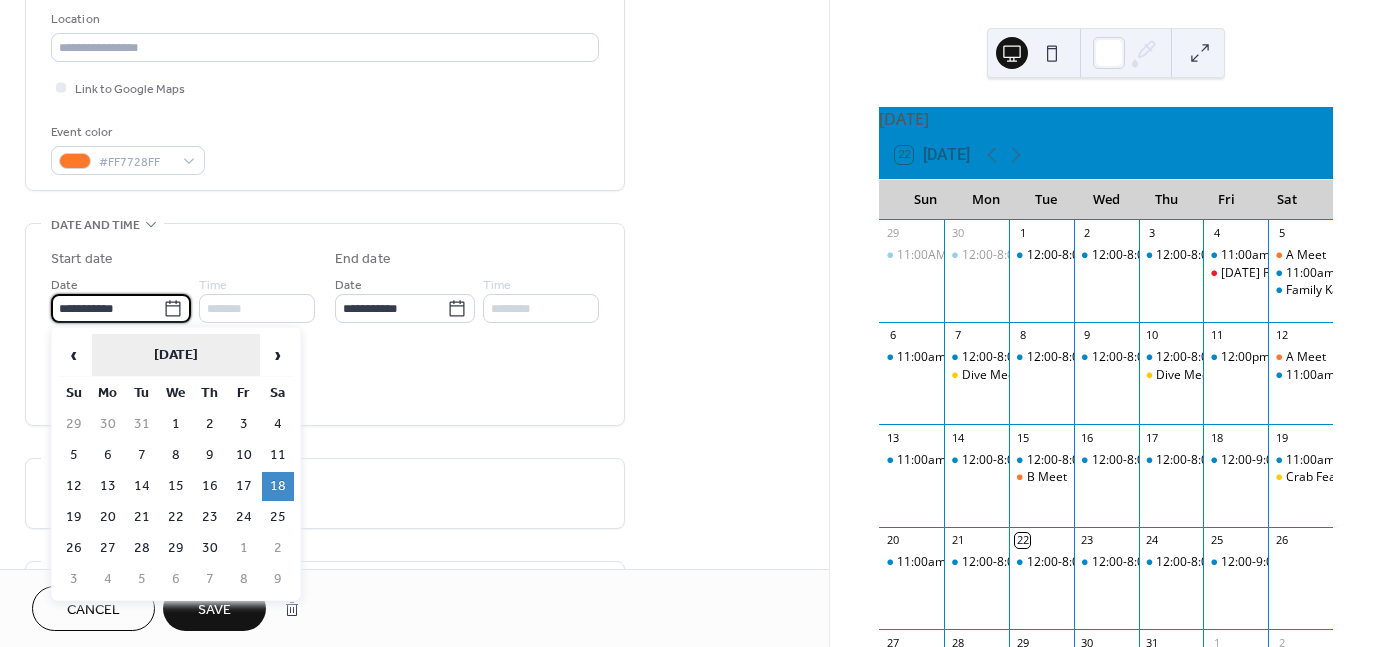 click on "June 2022" at bounding box center (176, 355) 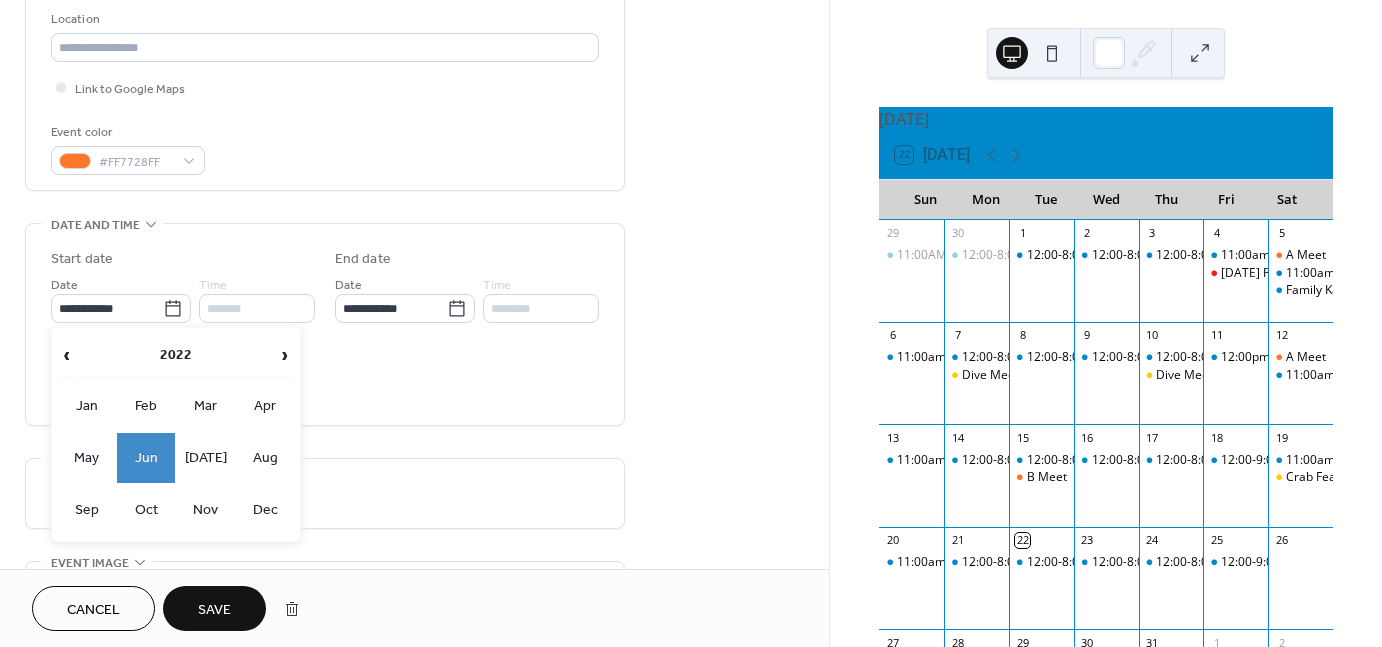click on "2022" at bounding box center (175, 355) 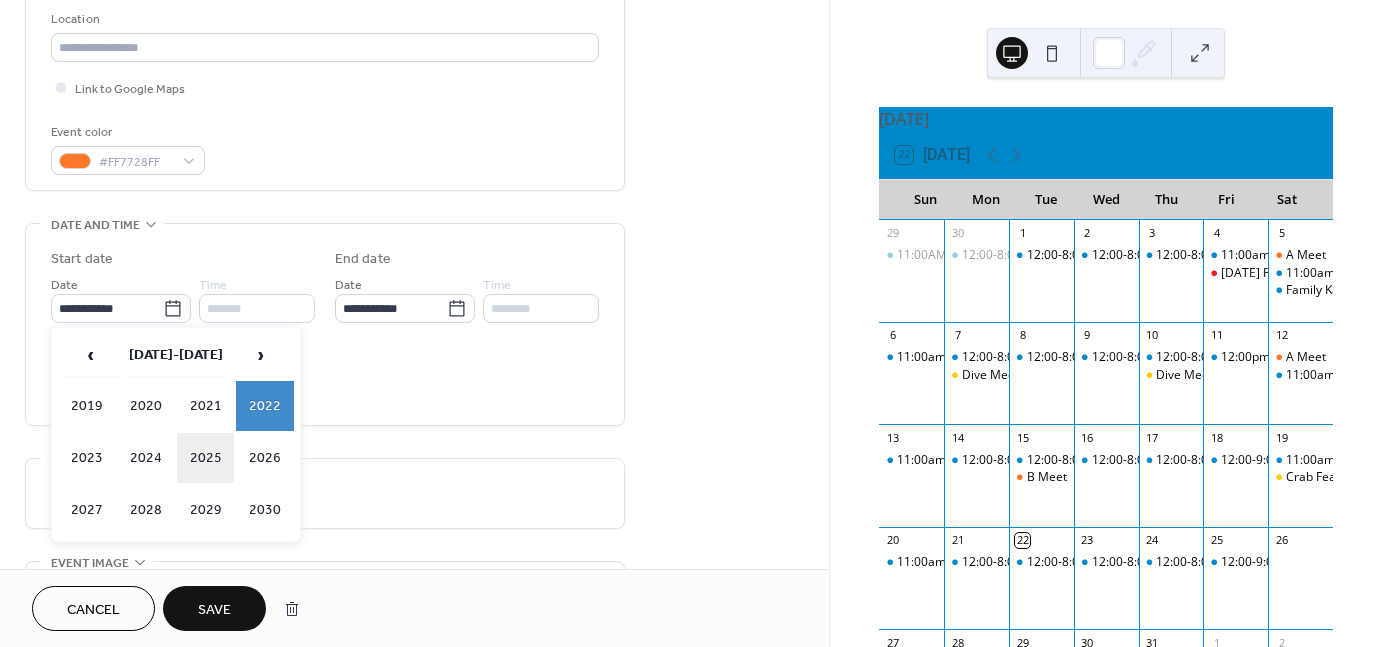 click on "2025" at bounding box center [206, 458] 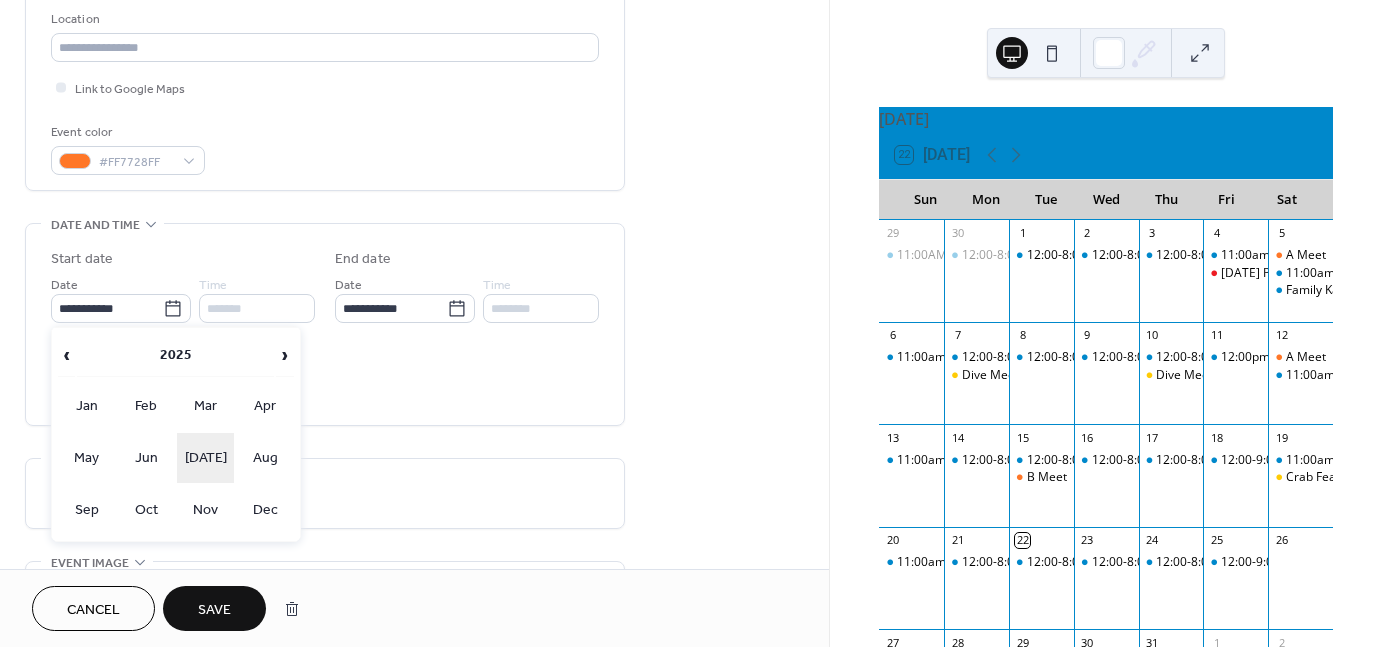 click on "[DATE]" at bounding box center [206, 458] 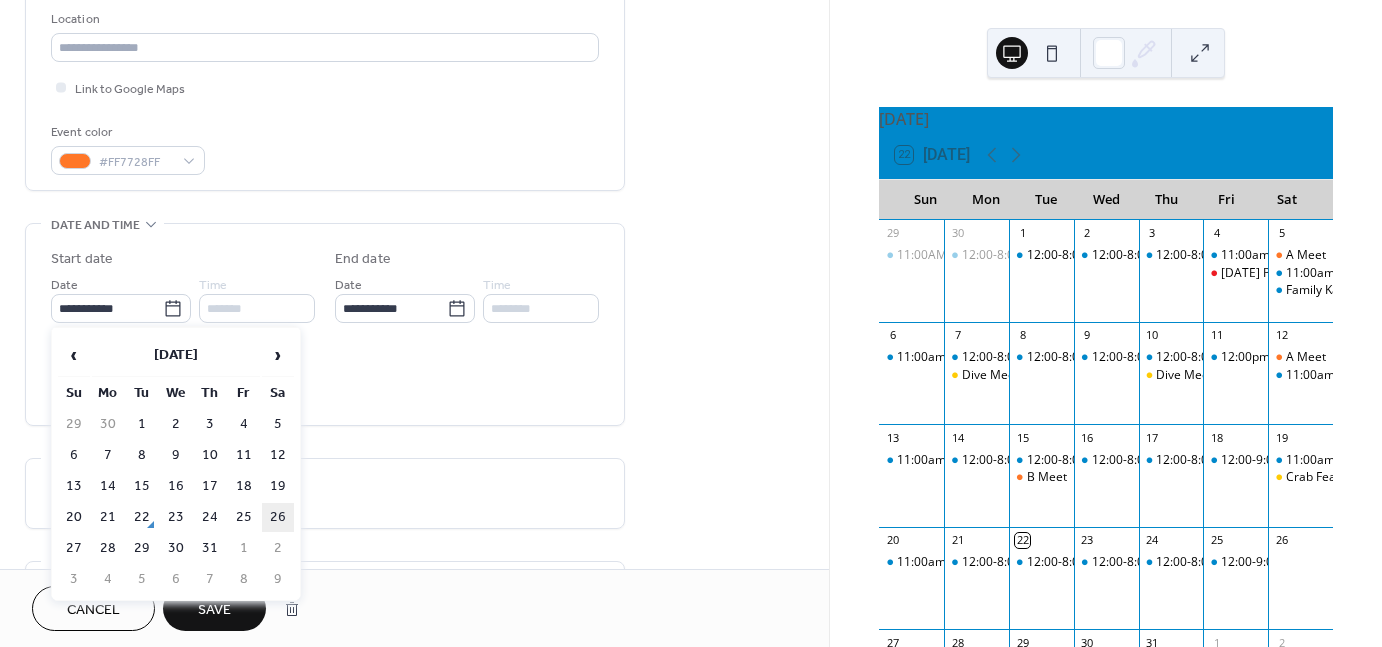 click on "26" at bounding box center (278, 517) 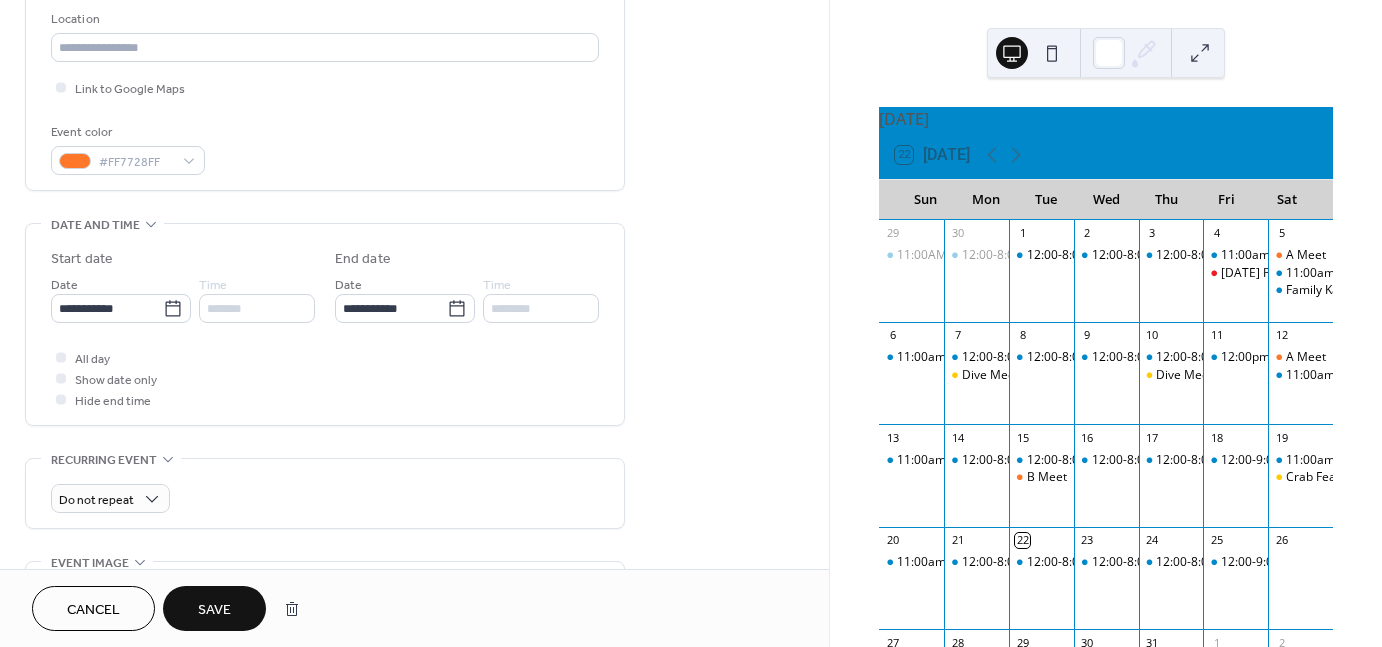 click on "*******" at bounding box center [257, 308] 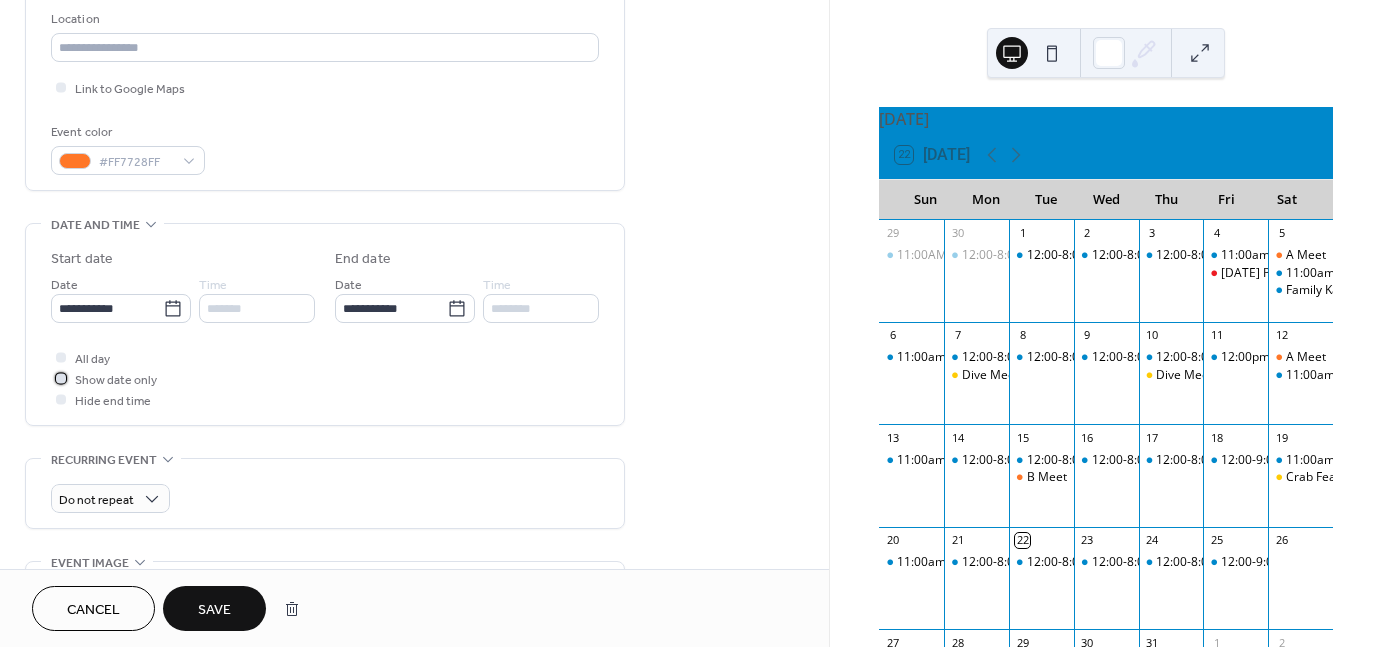 click at bounding box center (61, 378) 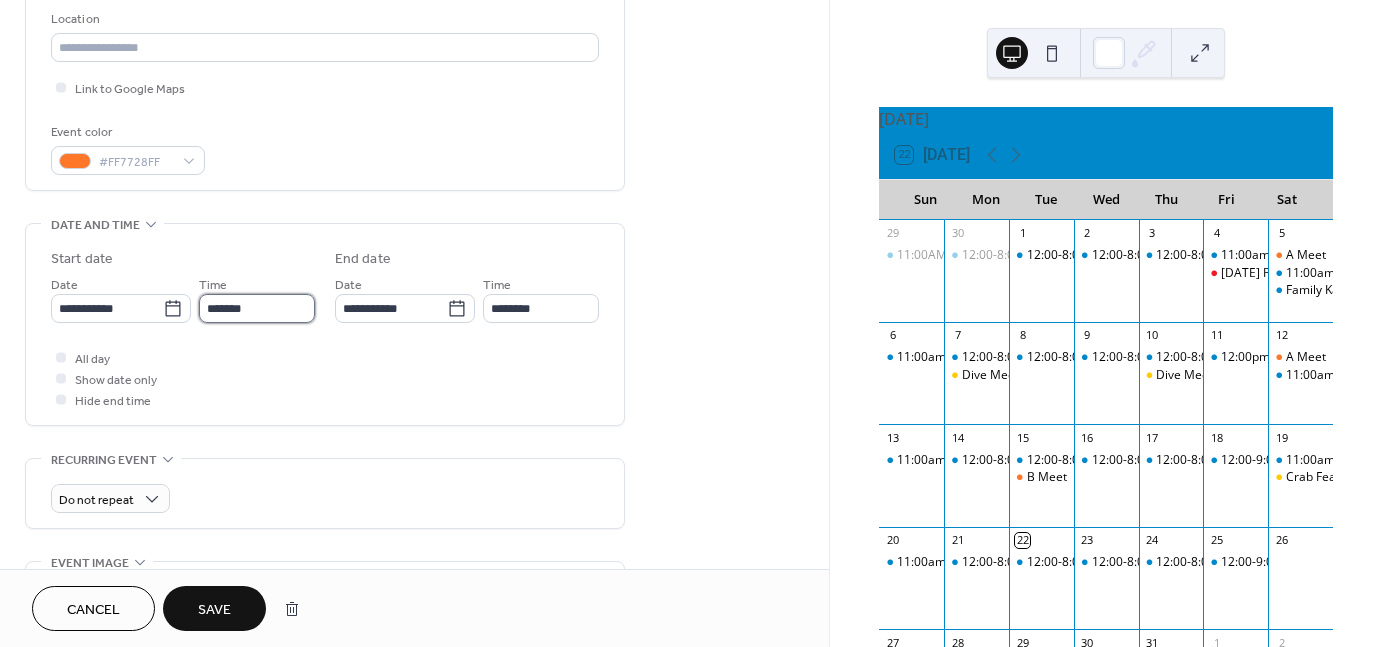 click on "*******" at bounding box center (257, 308) 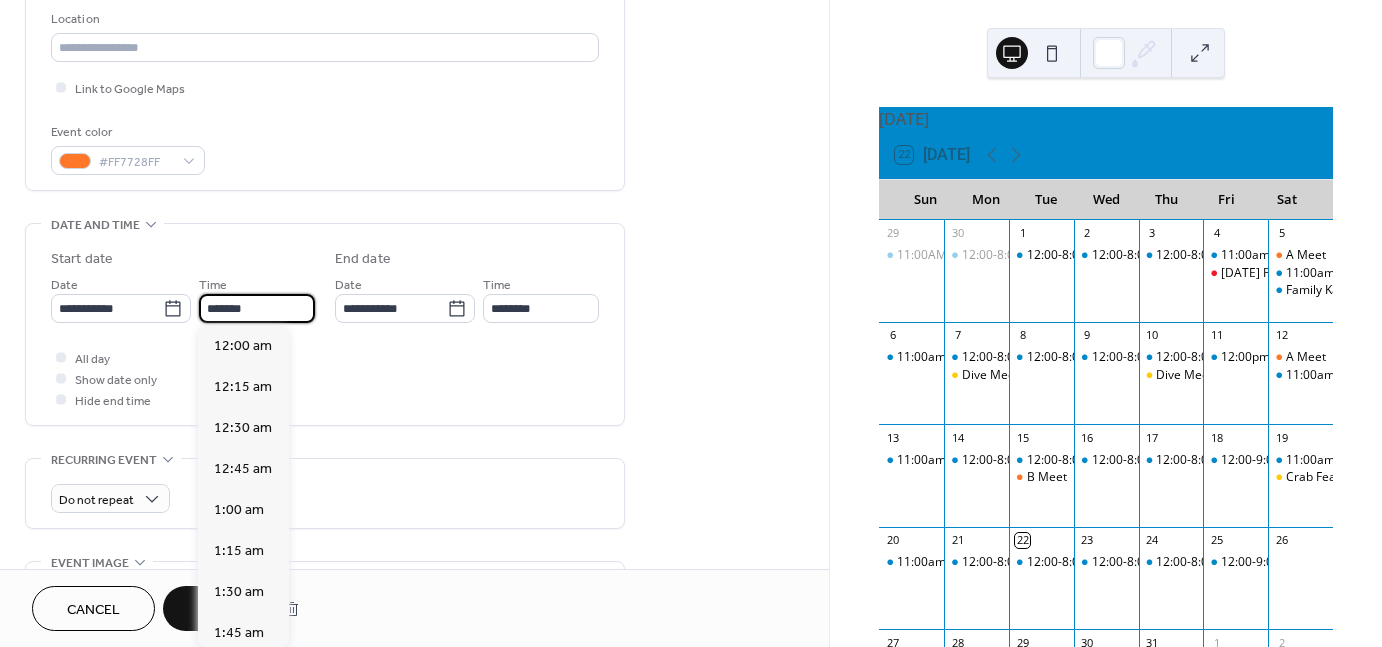 scroll, scrollTop: 1148, scrollLeft: 0, axis: vertical 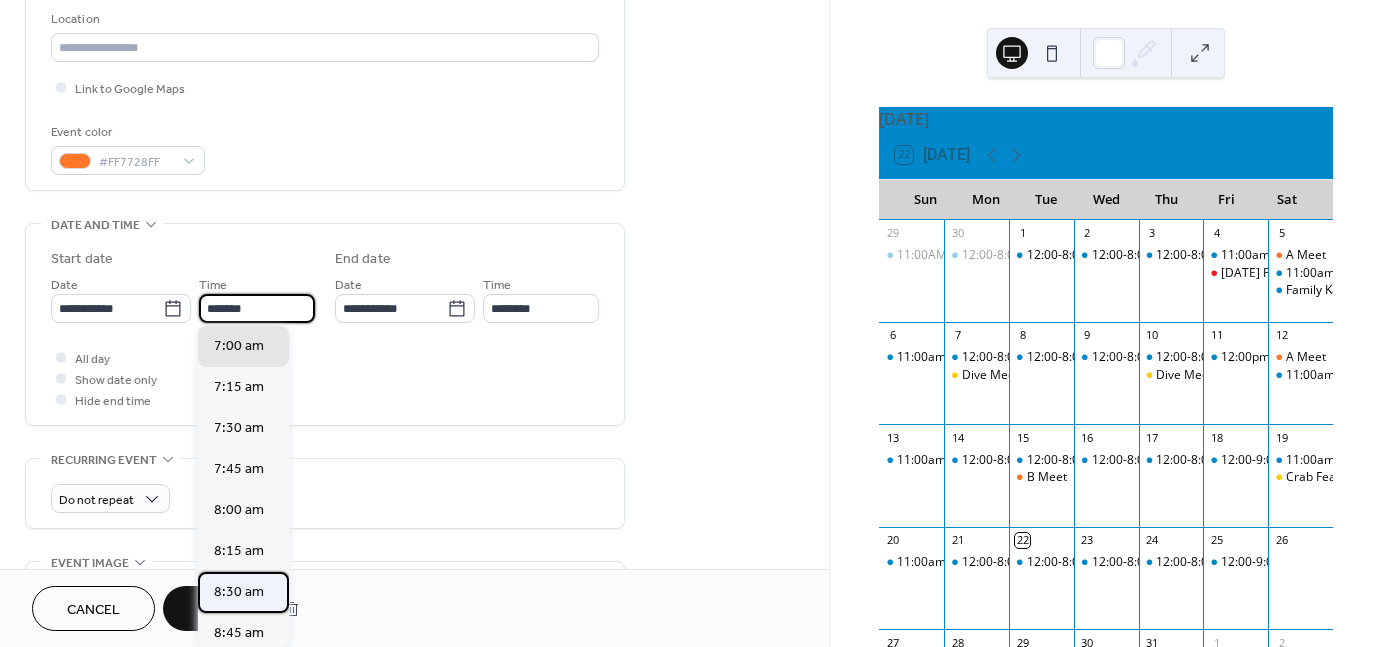 click on "8:30 am" at bounding box center (239, 592) 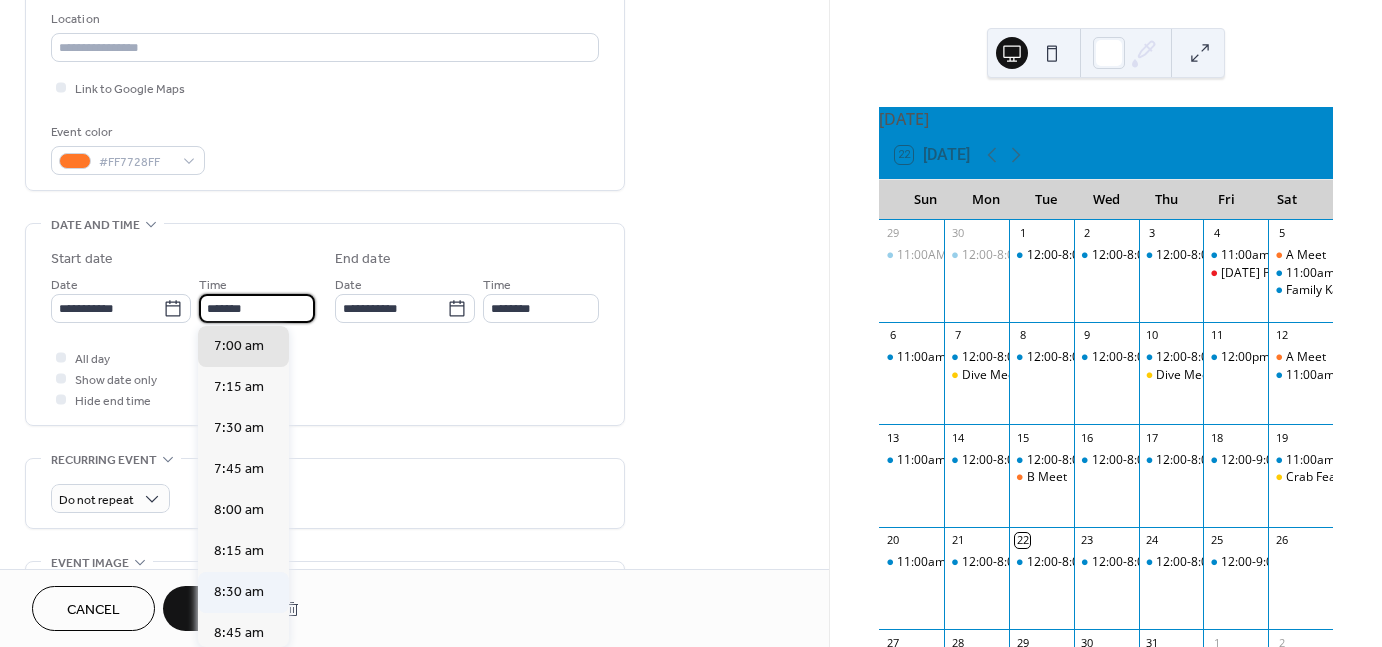 type on "*******" 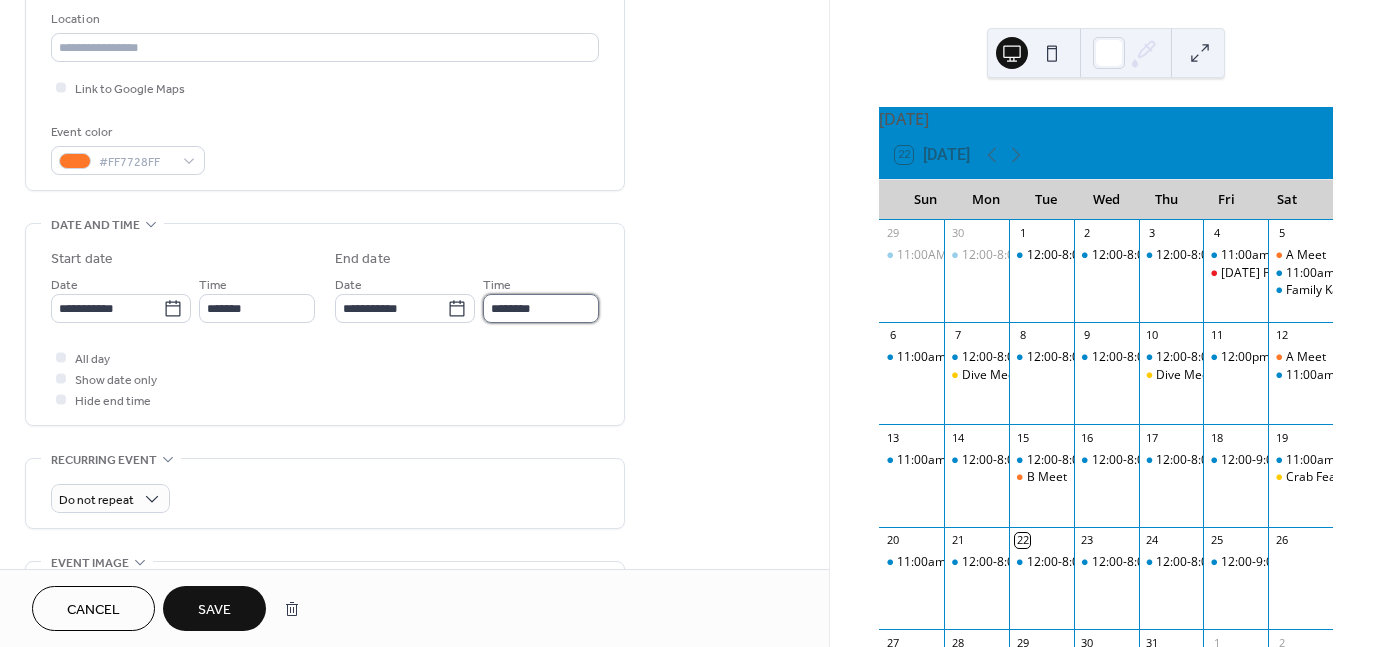 click on "********" at bounding box center (541, 308) 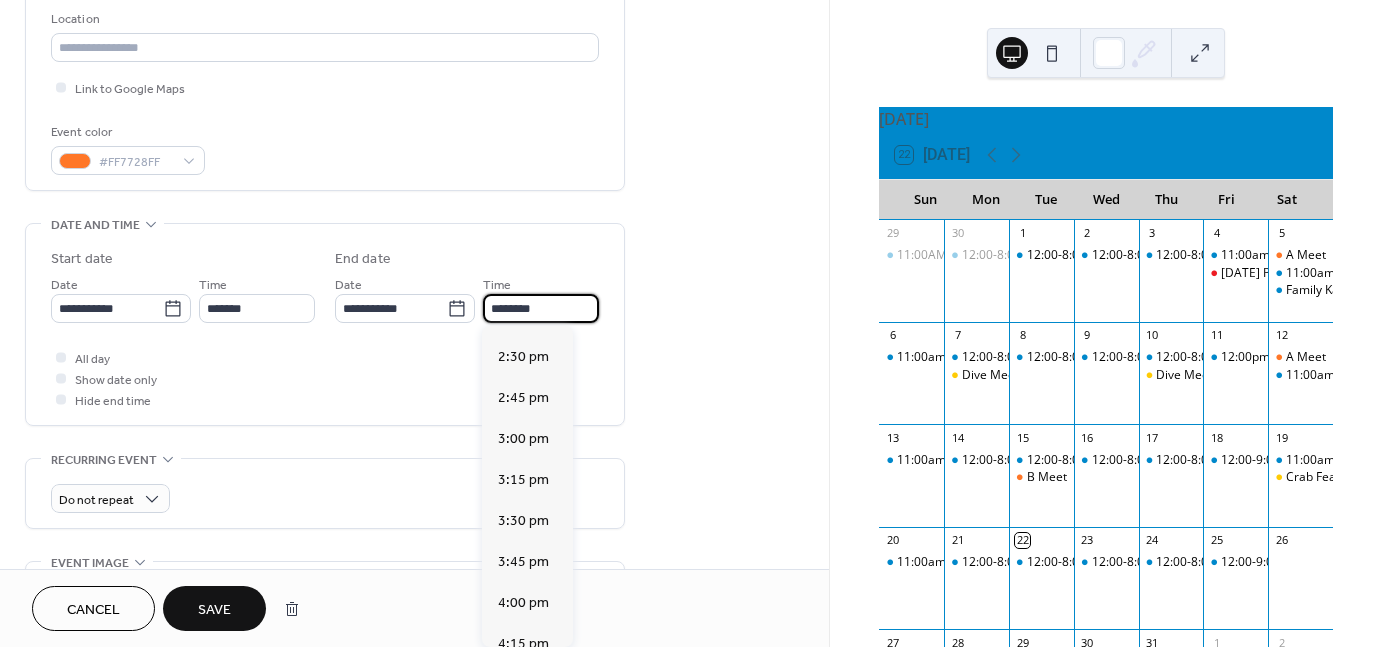 scroll, scrollTop: 934, scrollLeft: 0, axis: vertical 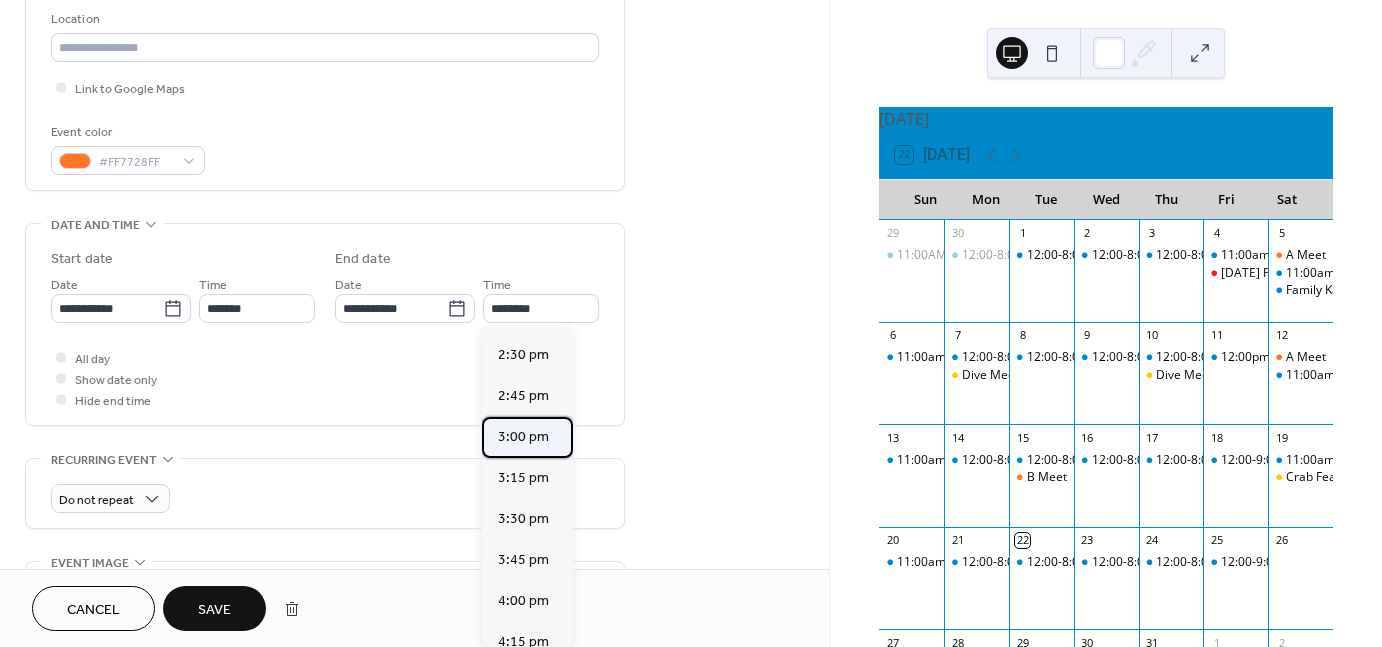 click on "3:00 pm" at bounding box center [523, 437] 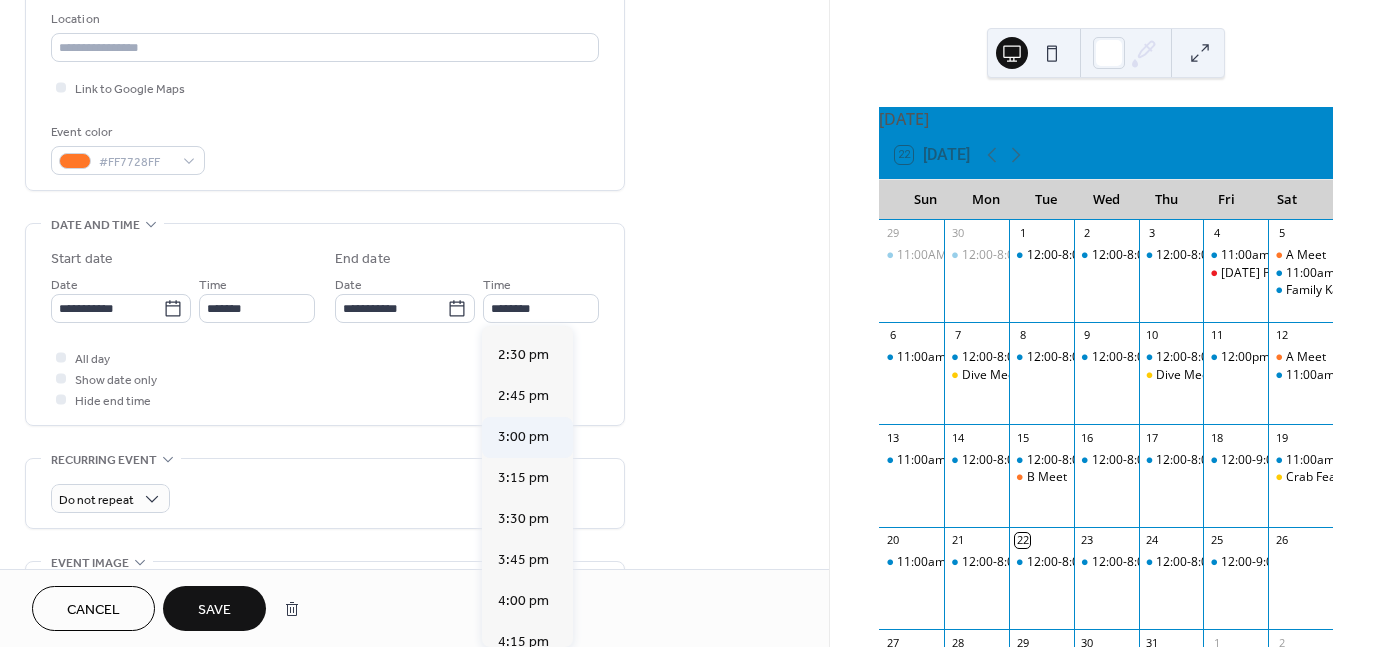 type on "*******" 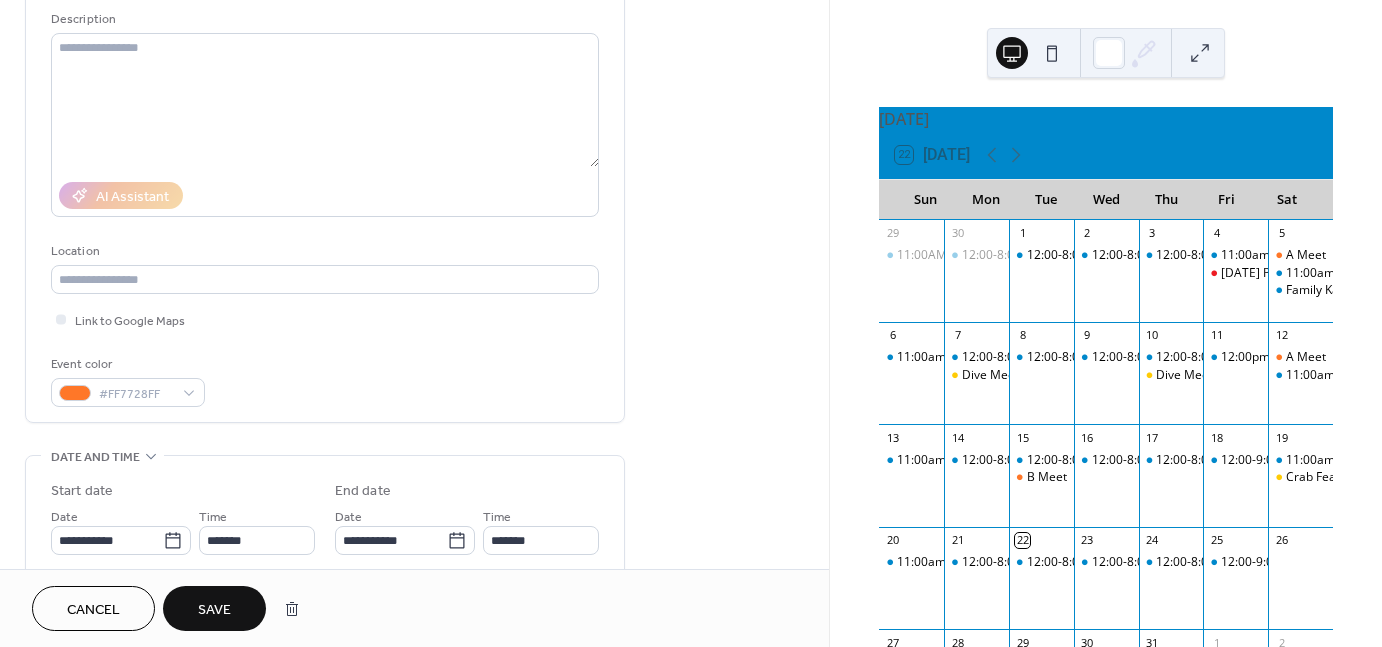 scroll, scrollTop: 198, scrollLeft: 0, axis: vertical 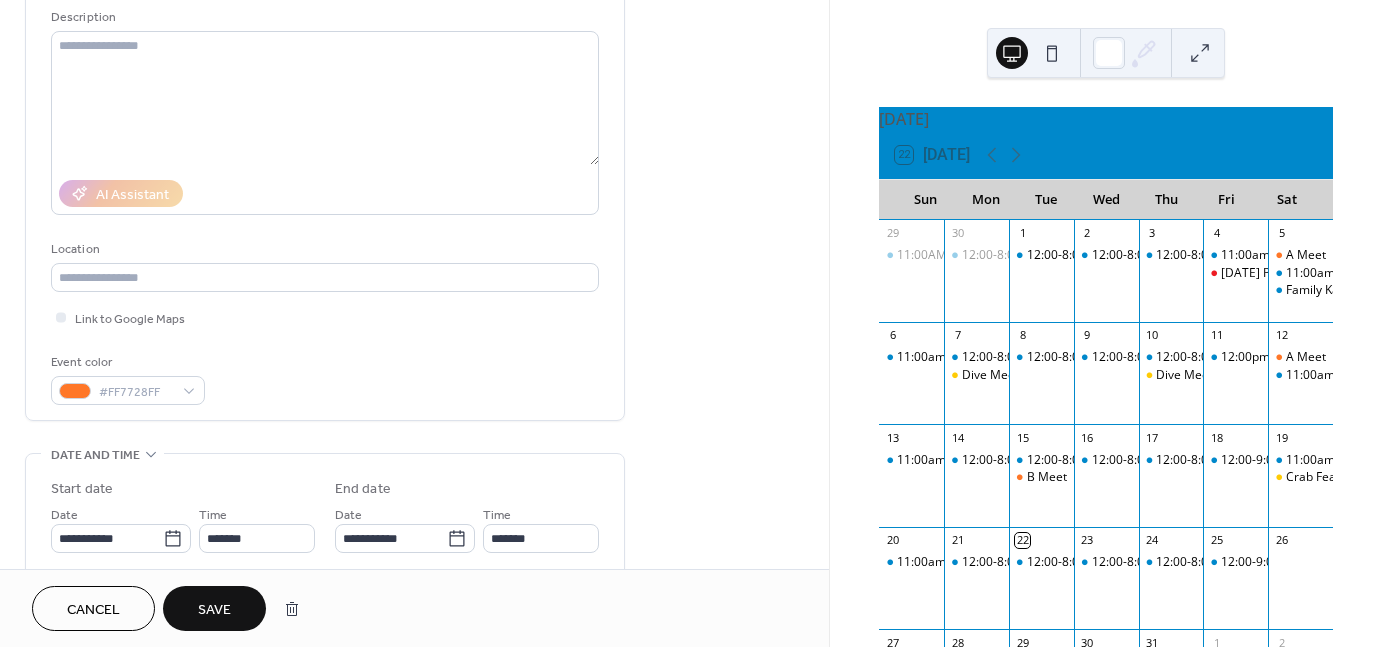 click on "Save" at bounding box center [214, 610] 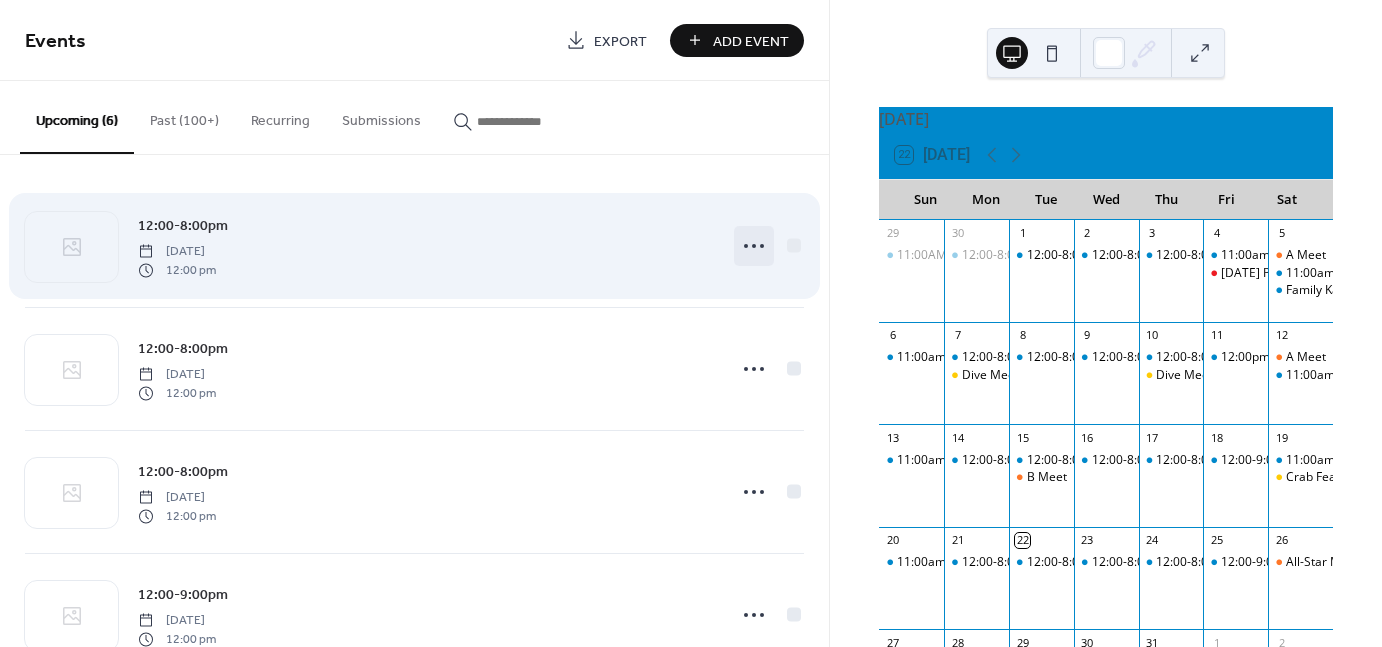 click 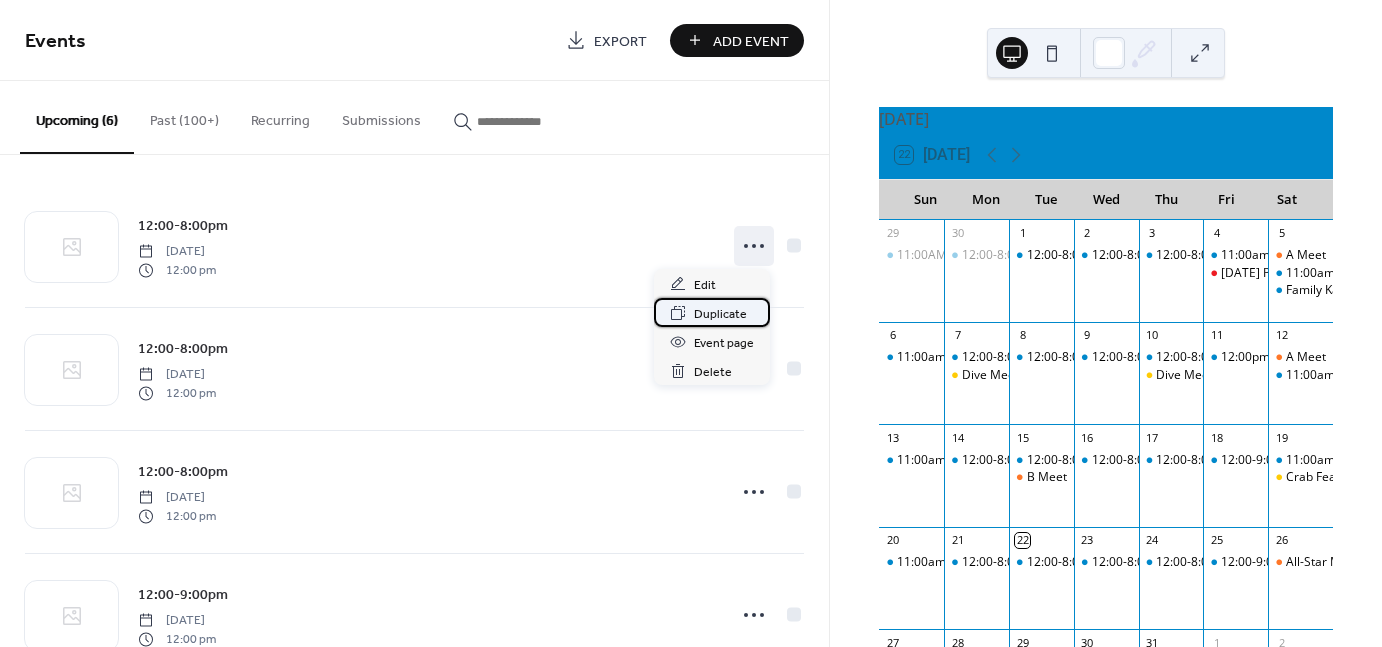 click on "Duplicate" at bounding box center [720, 314] 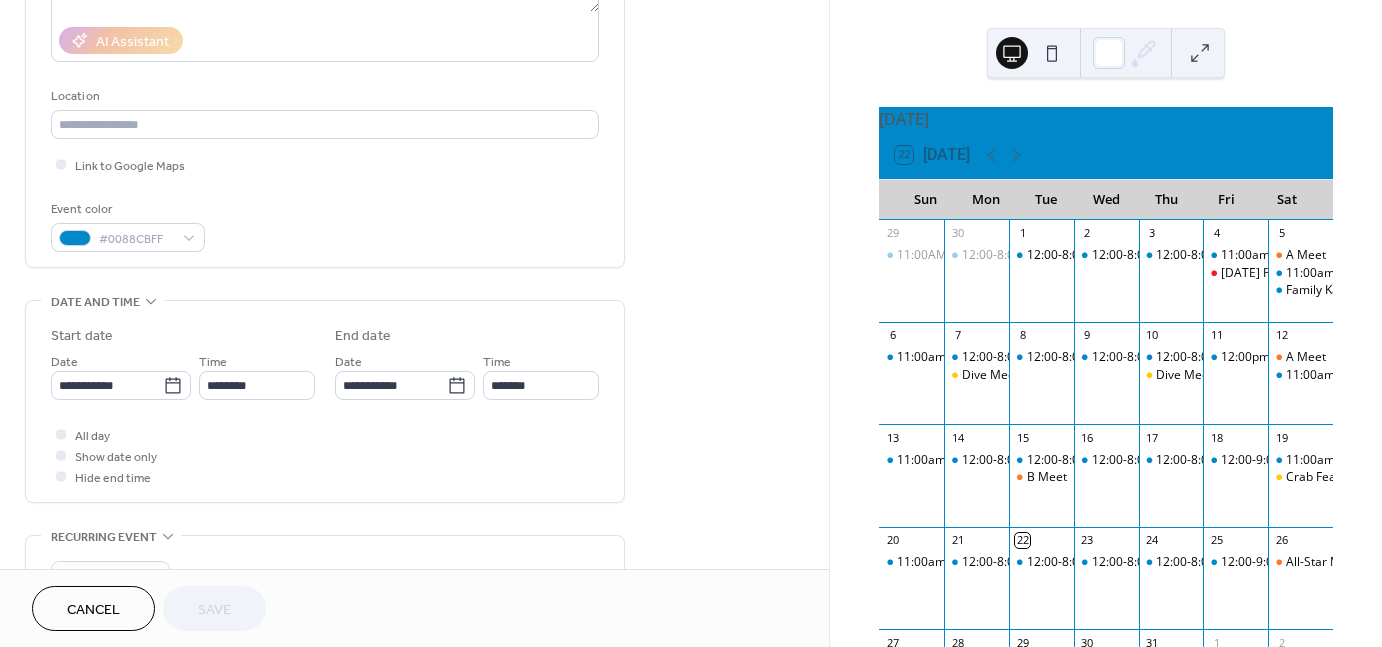 scroll, scrollTop: 352, scrollLeft: 0, axis: vertical 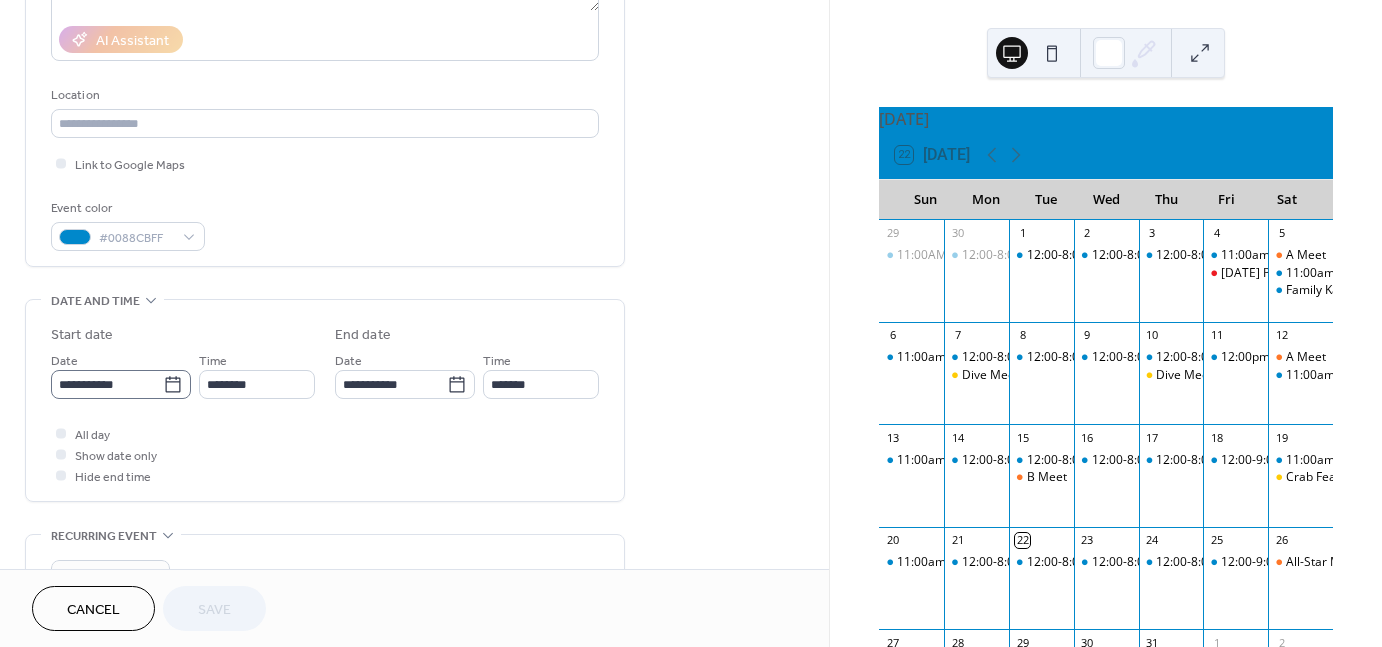 click 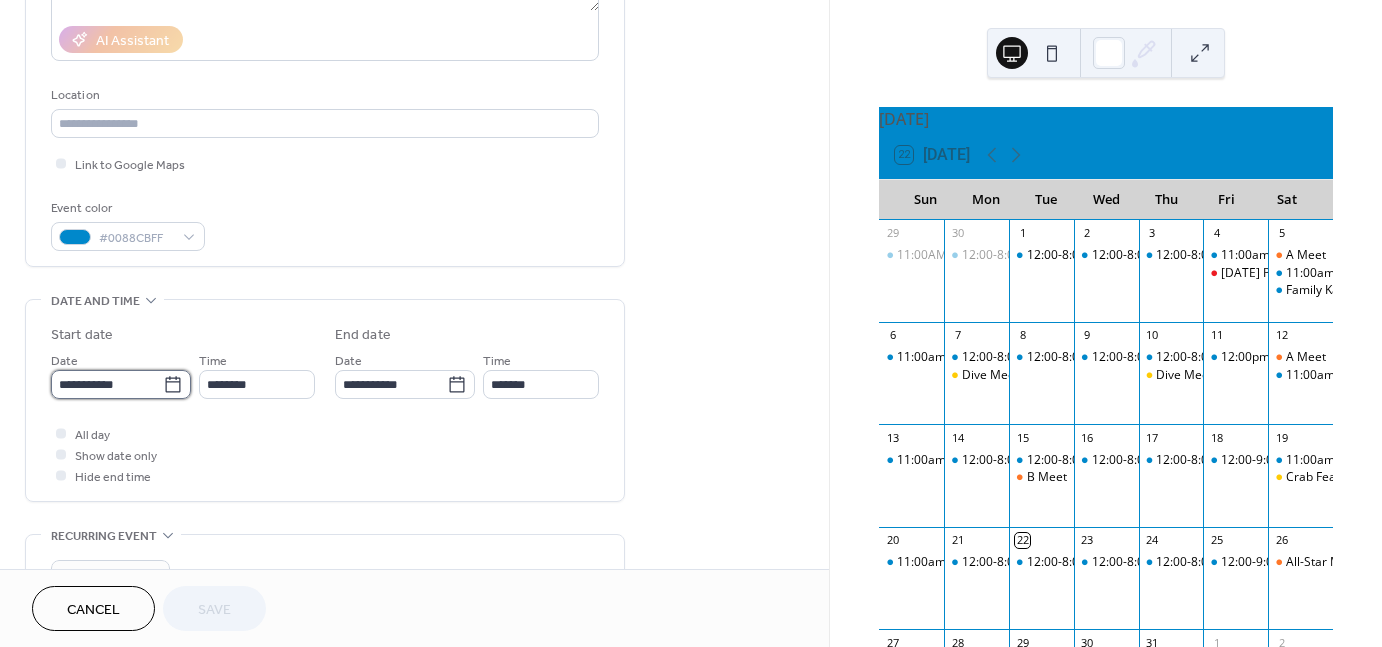 click on "**********" at bounding box center (107, 384) 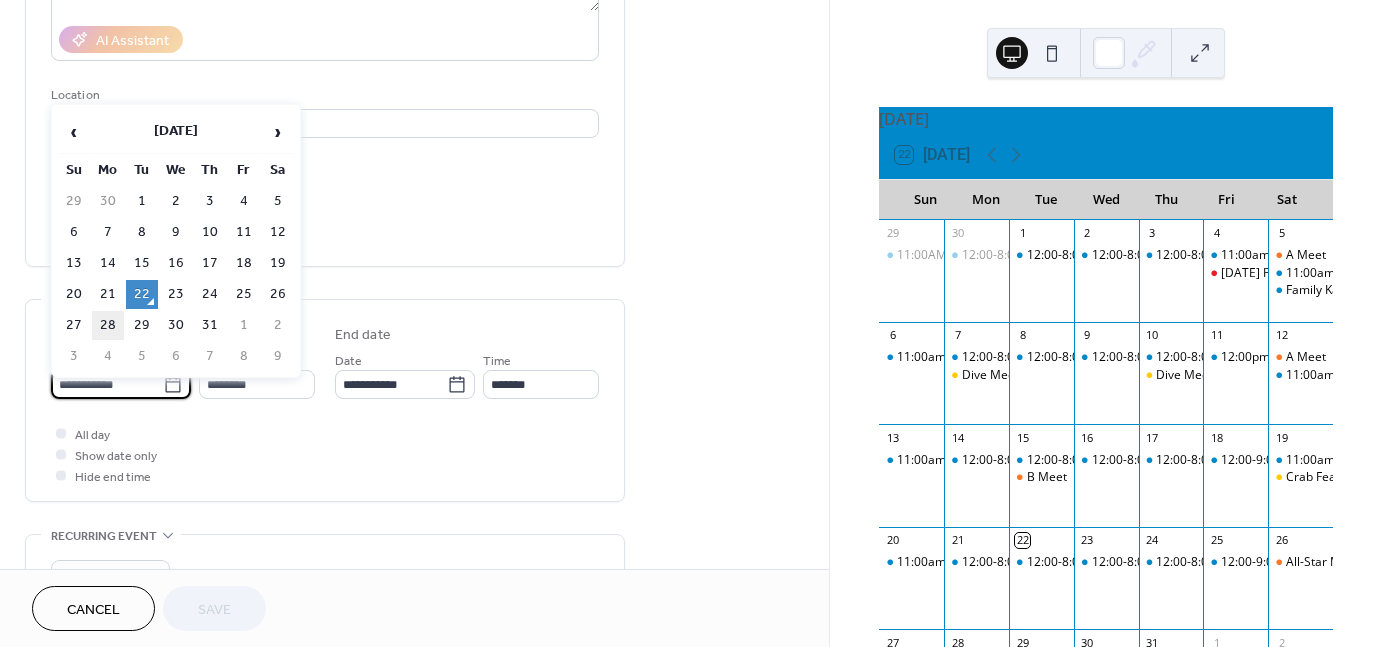 click on "28" at bounding box center [108, 325] 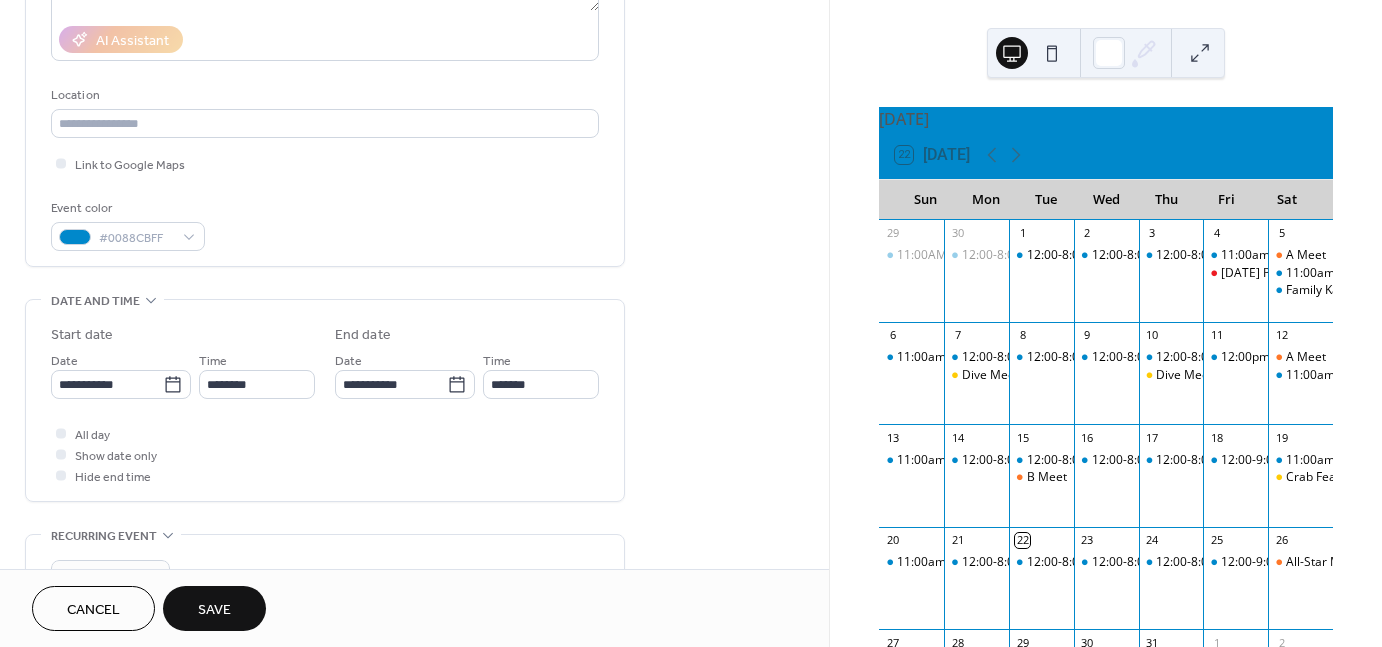 click on "Save" at bounding box center (214, 610) 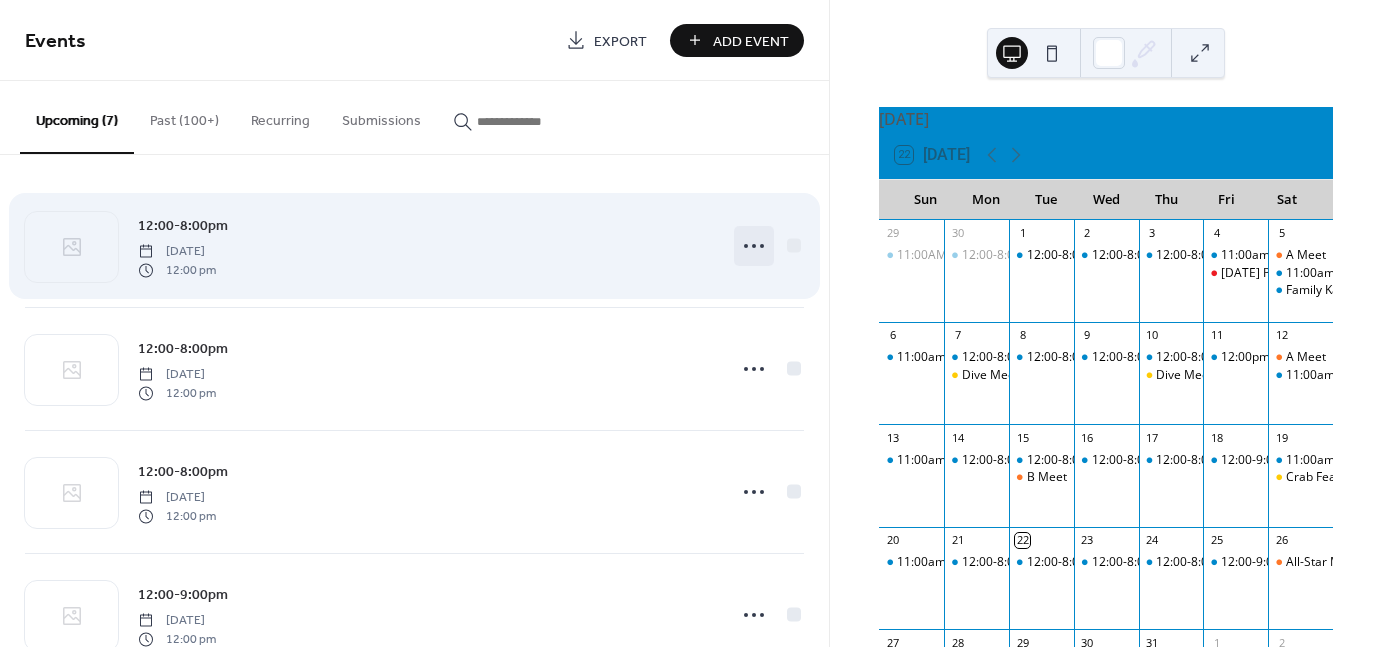 click 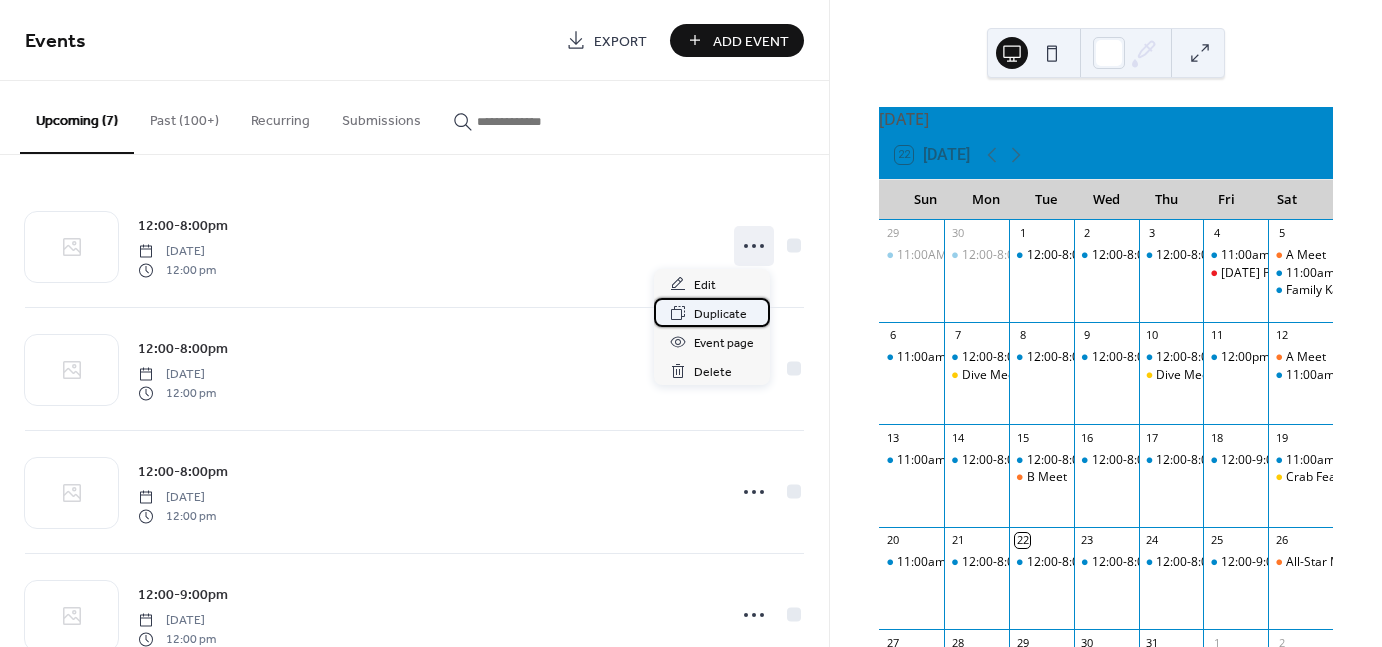 click on "Duplicate" at bounding box center (720, 314) 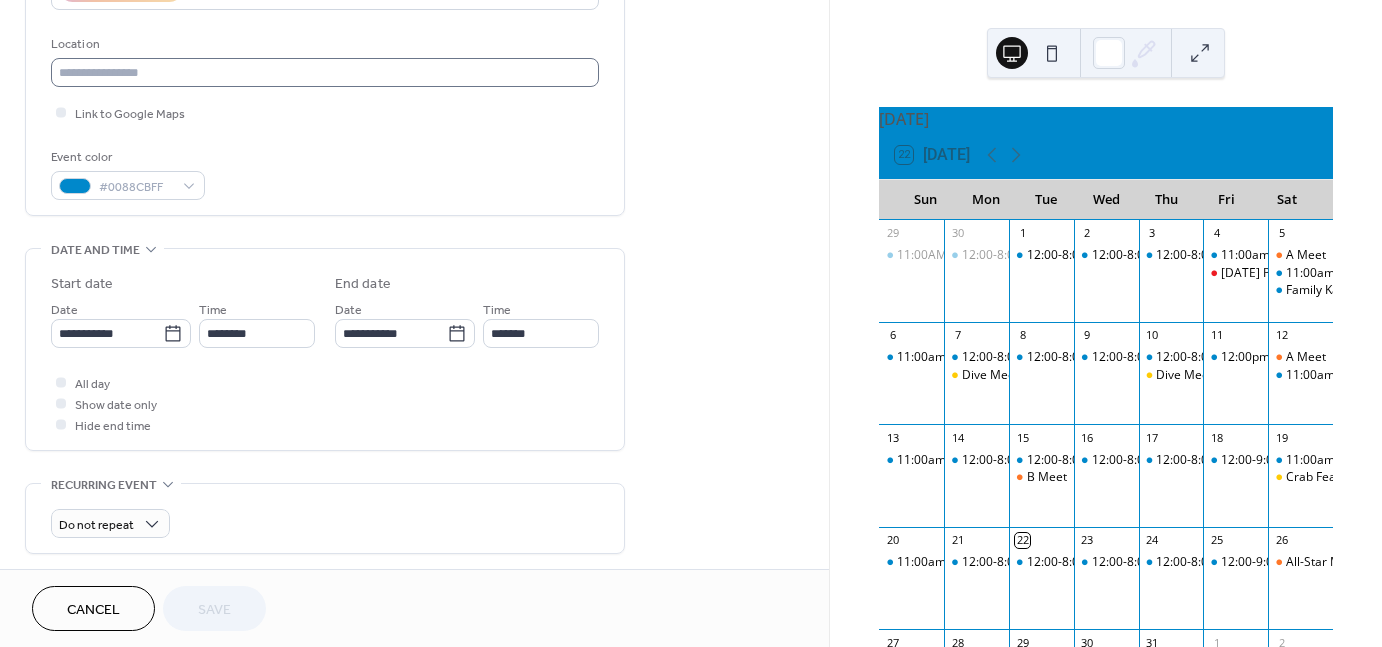 scroll, scrollTop: 404, scrollLeft: 0, axis: vertical 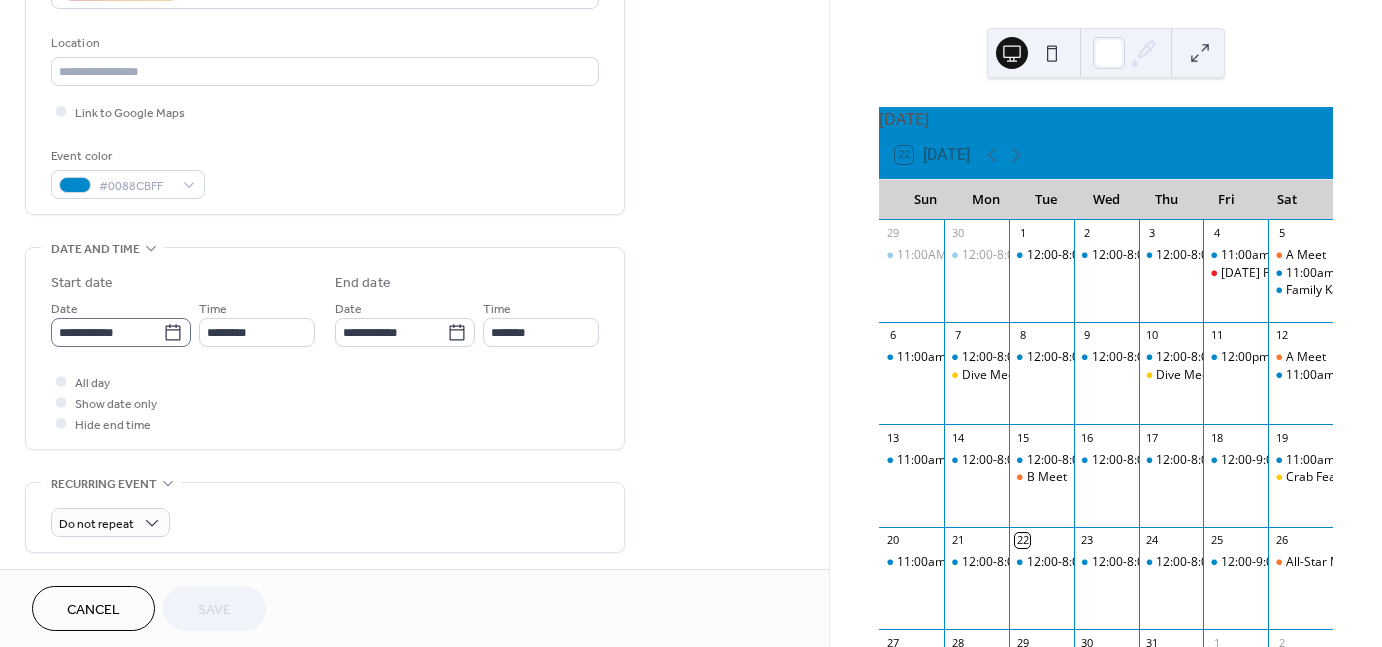 click 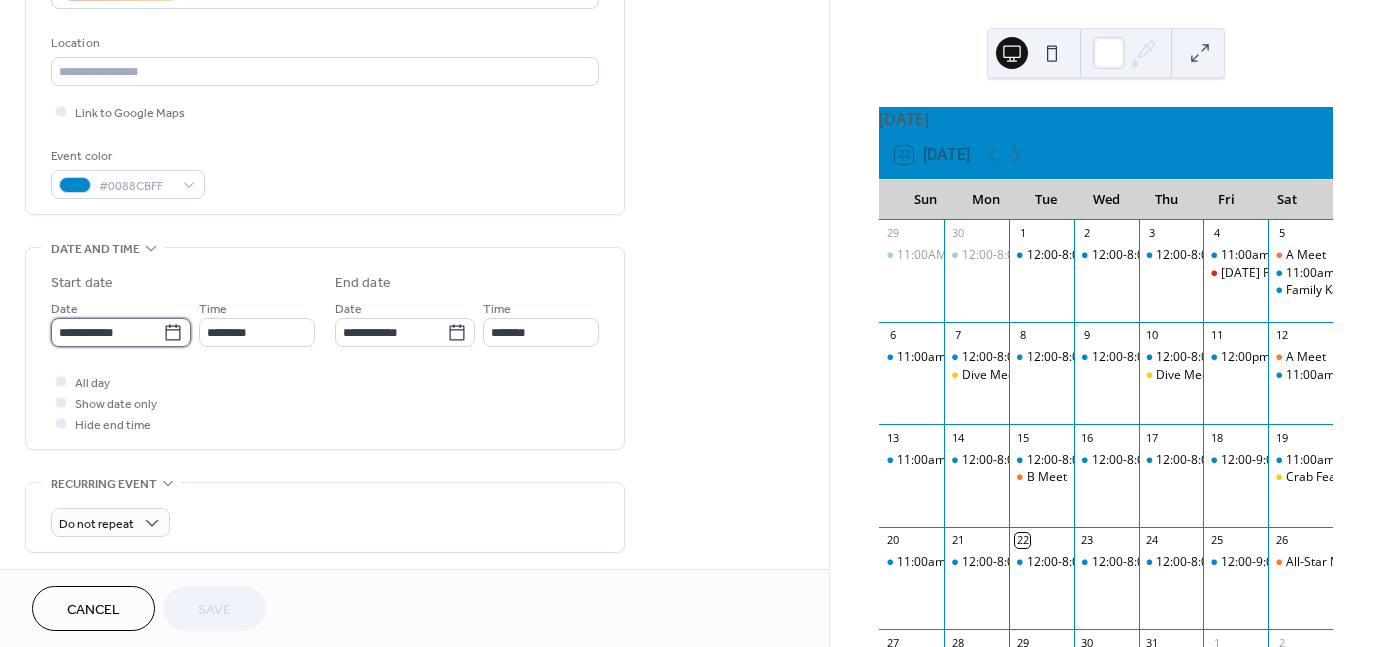click on "**********" at bounding box center [107, 332] 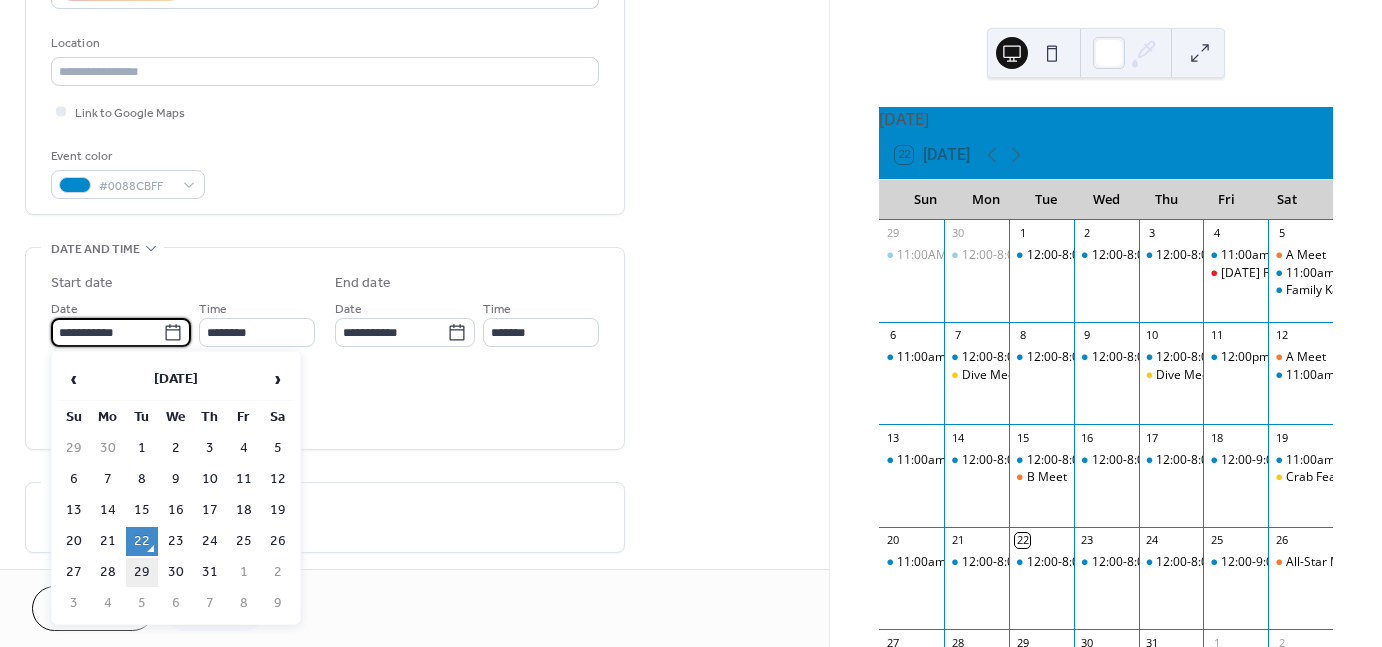 click on "29" at bounding box center (142, 572) 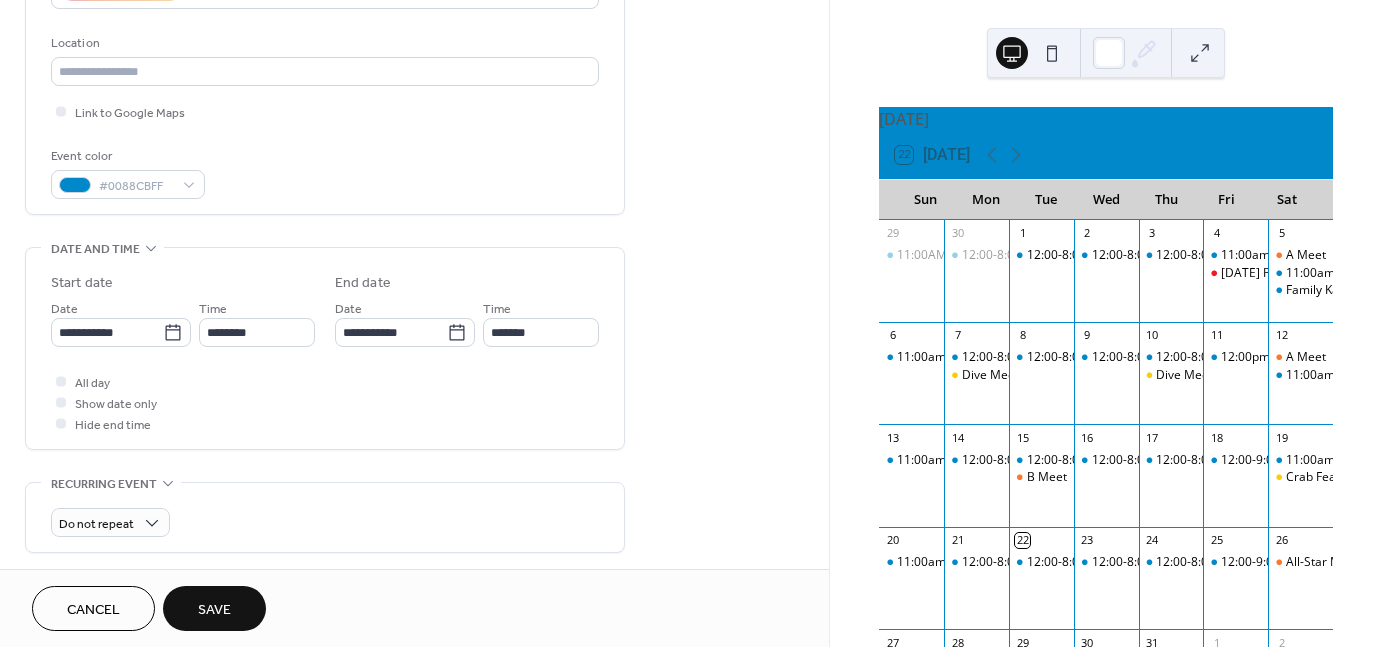 click on "Save" at bounding box center (214, 610) 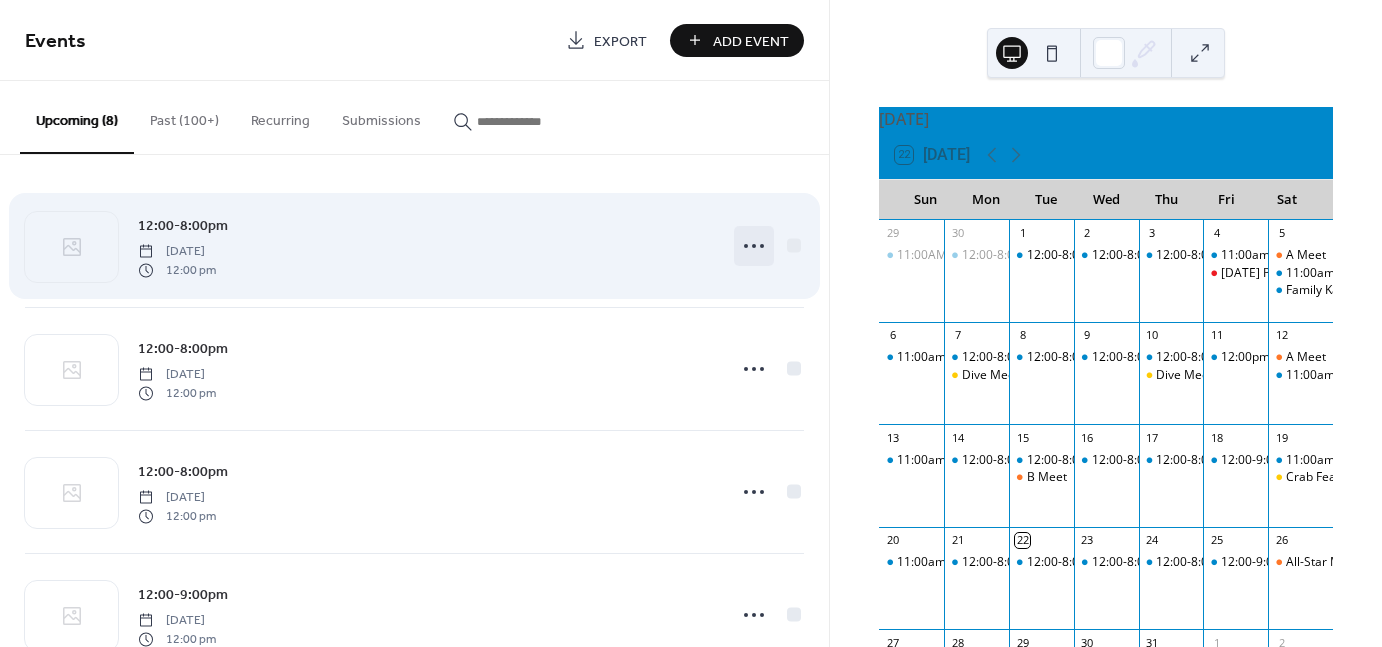 click 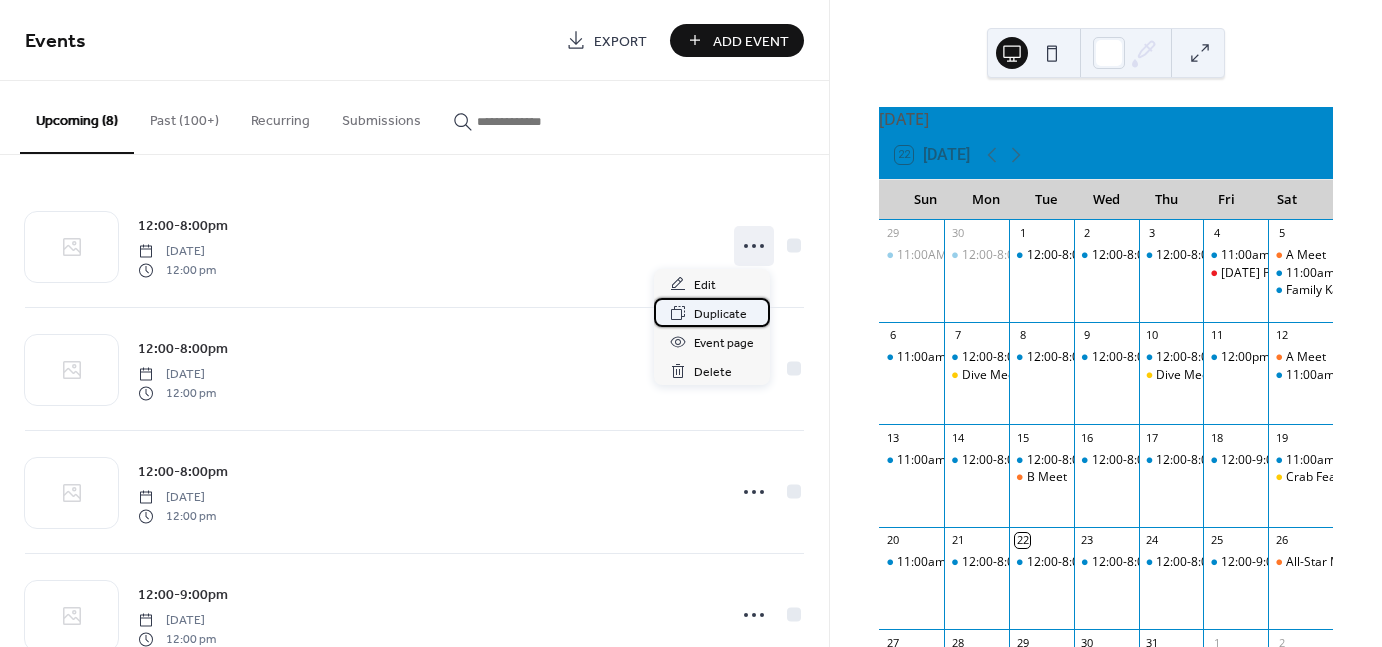 click on "Duplicate" at bounding box center (720, 314) 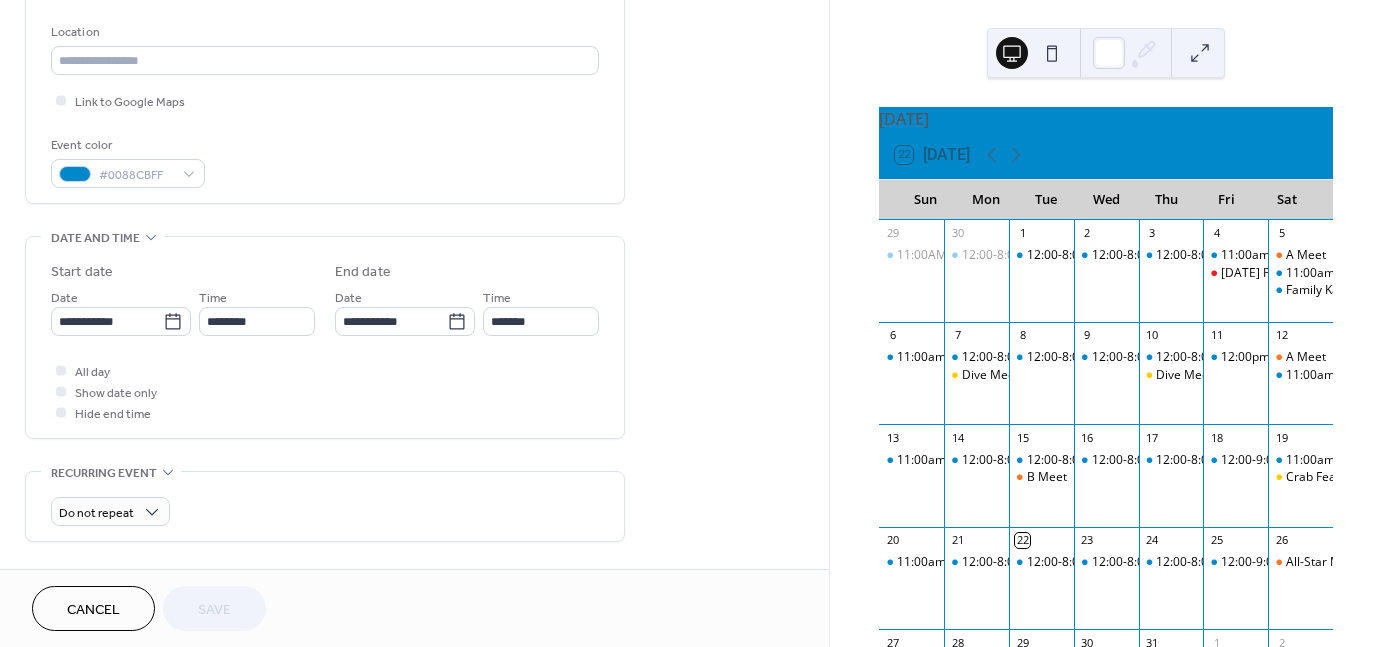scroll, scrollTop: 416, scrollLeft: 0, axis: vertical 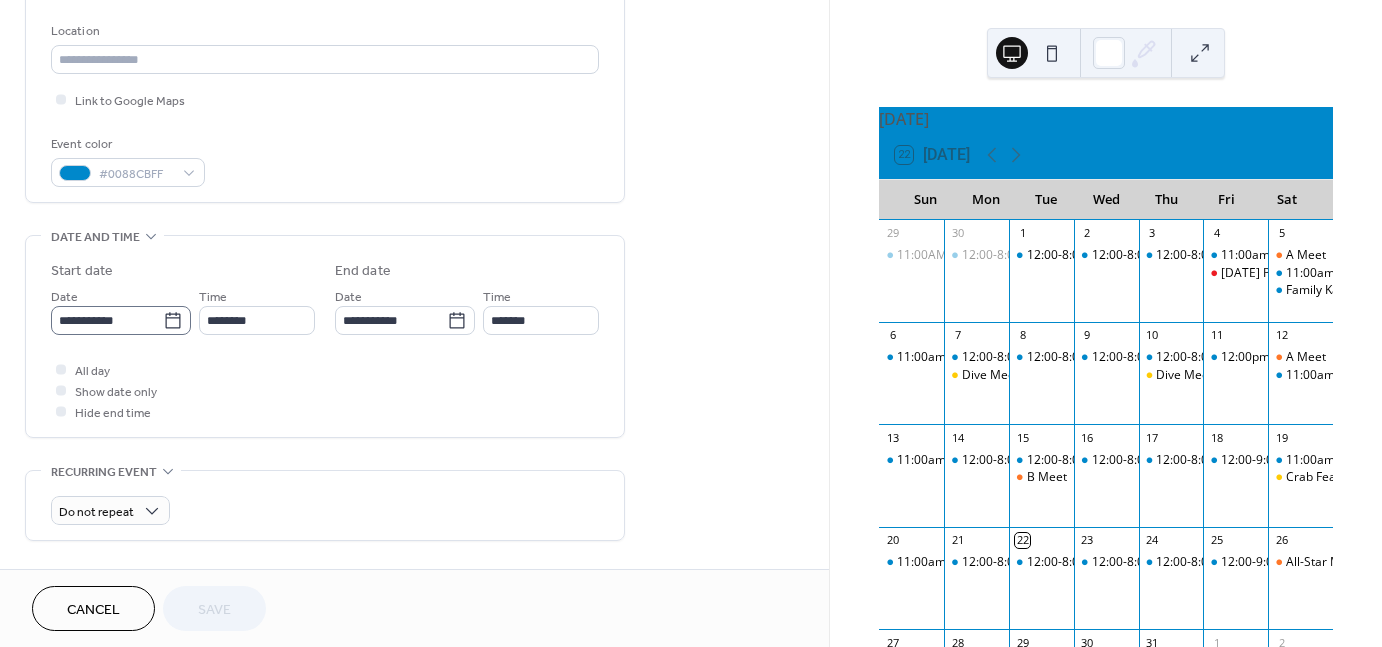 click 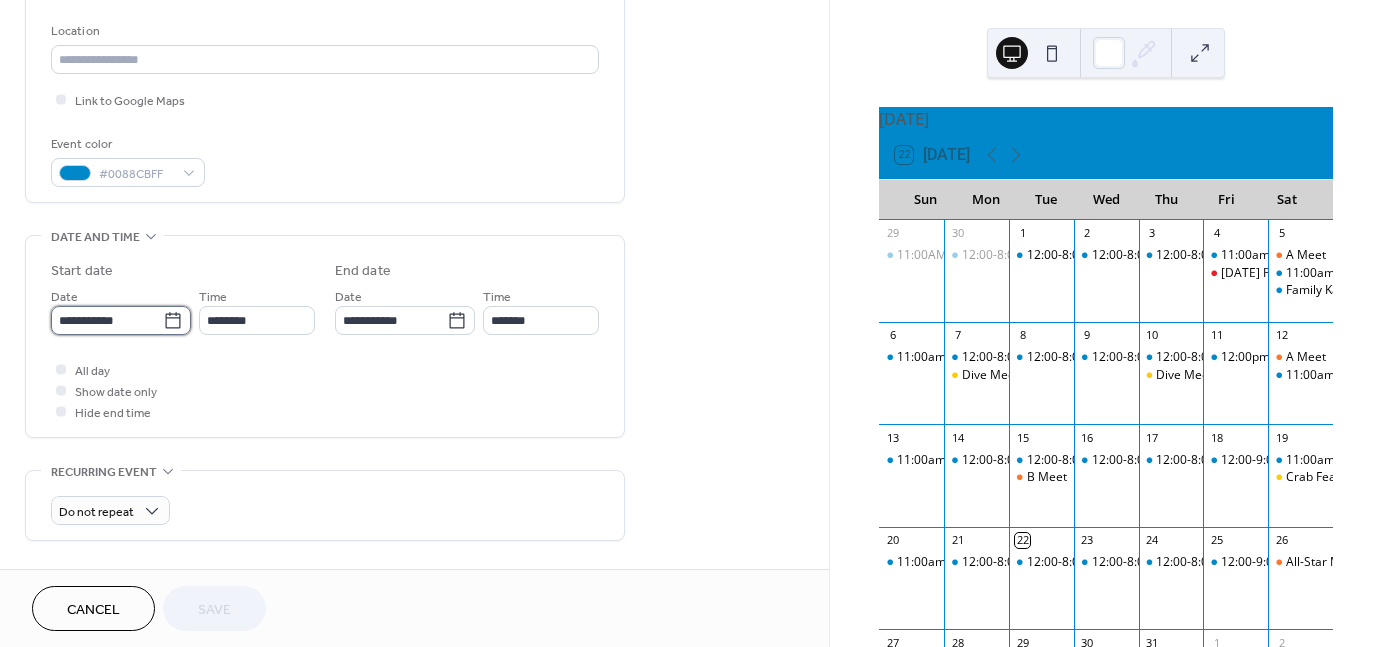 click on "**********" at bounding box center [107, 320] 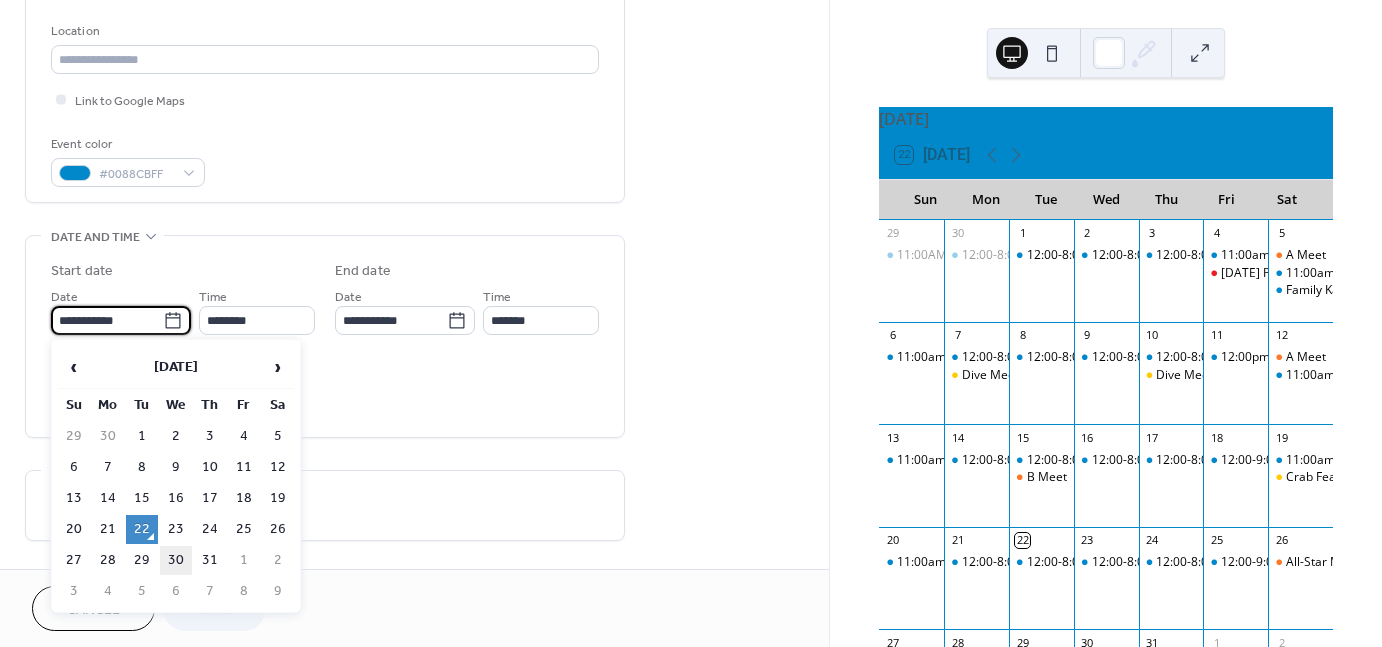 click on "30" at bounding box center [176, 560] 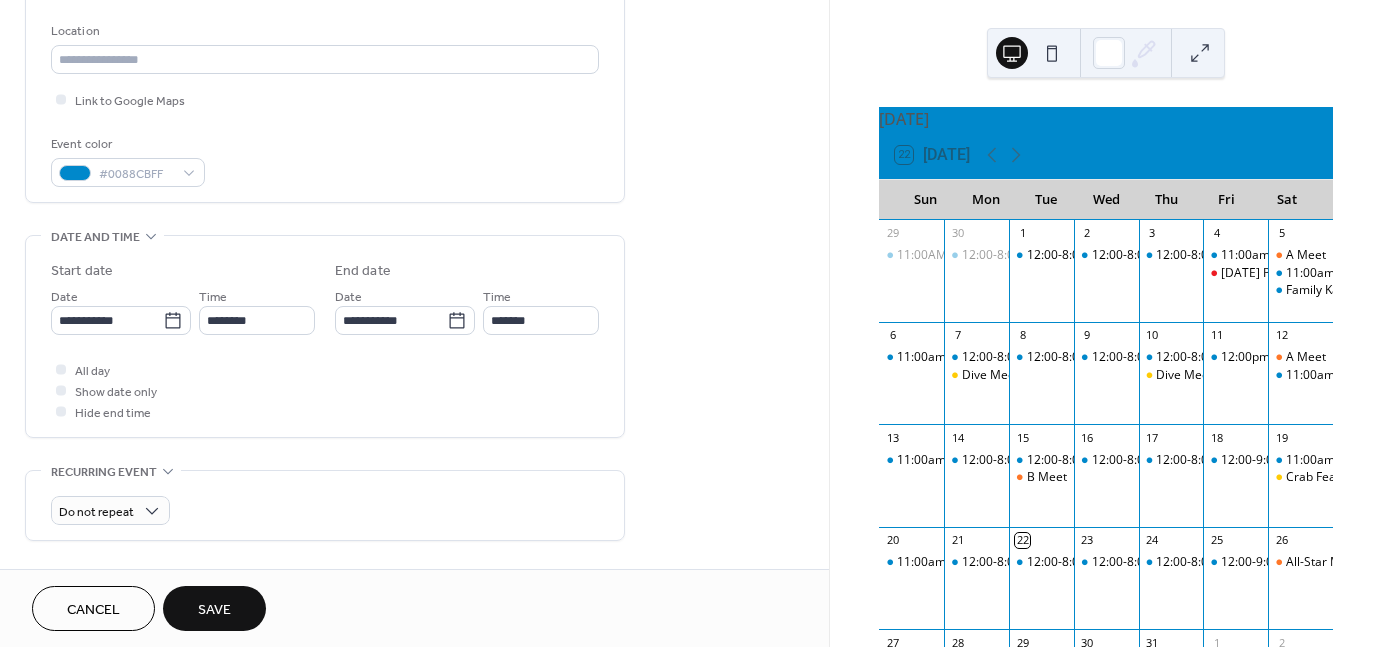 click on "Save" at bounding box center [214, 608] 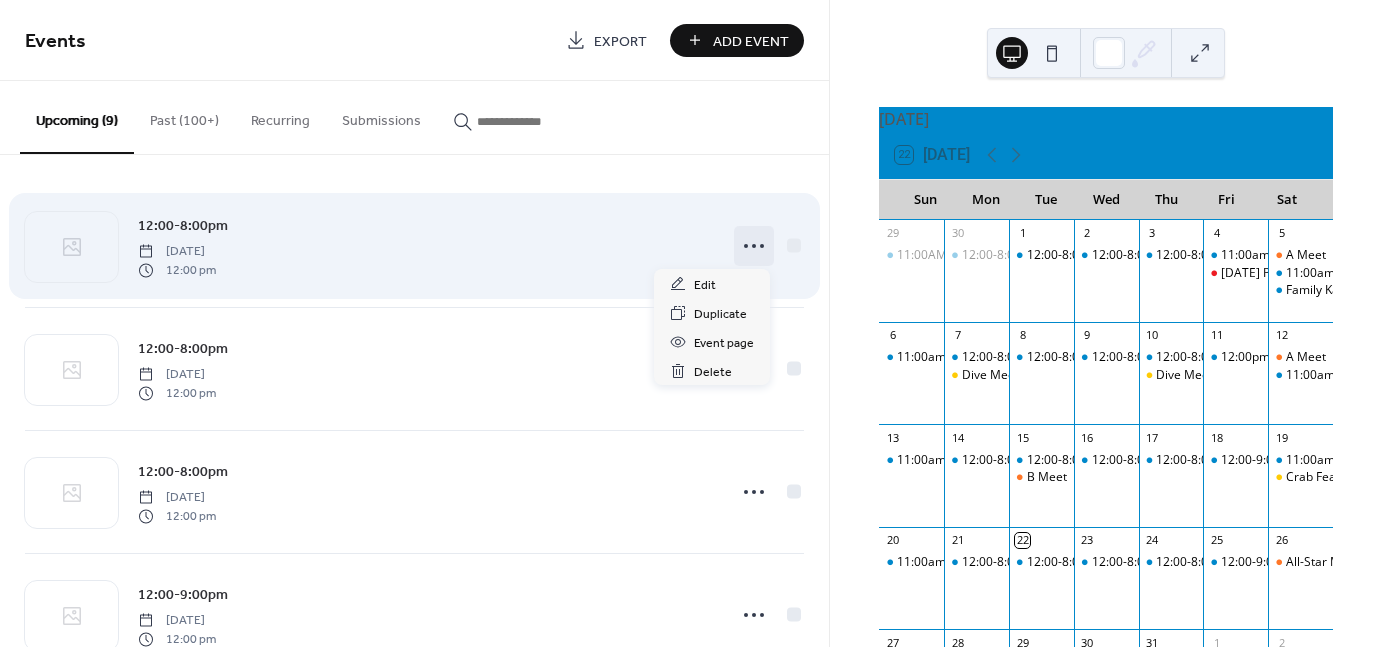 click 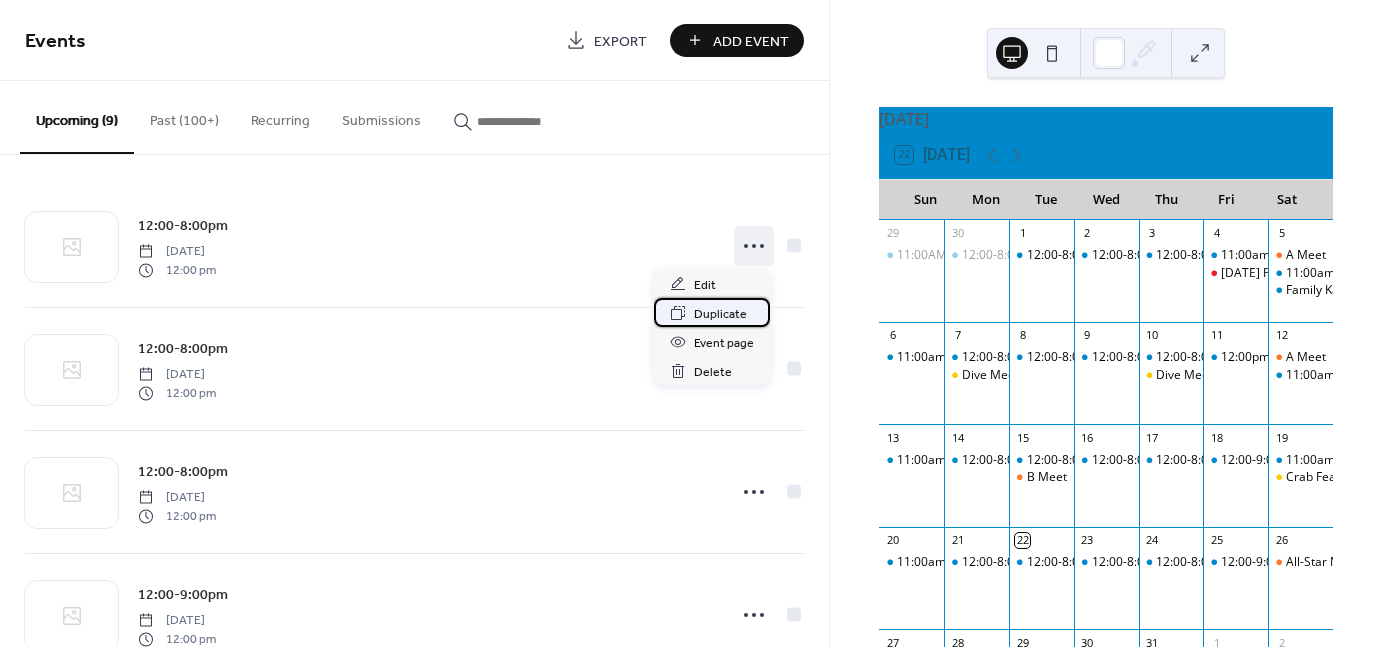 click on "Duplicate" at bounding box center [720, 314] 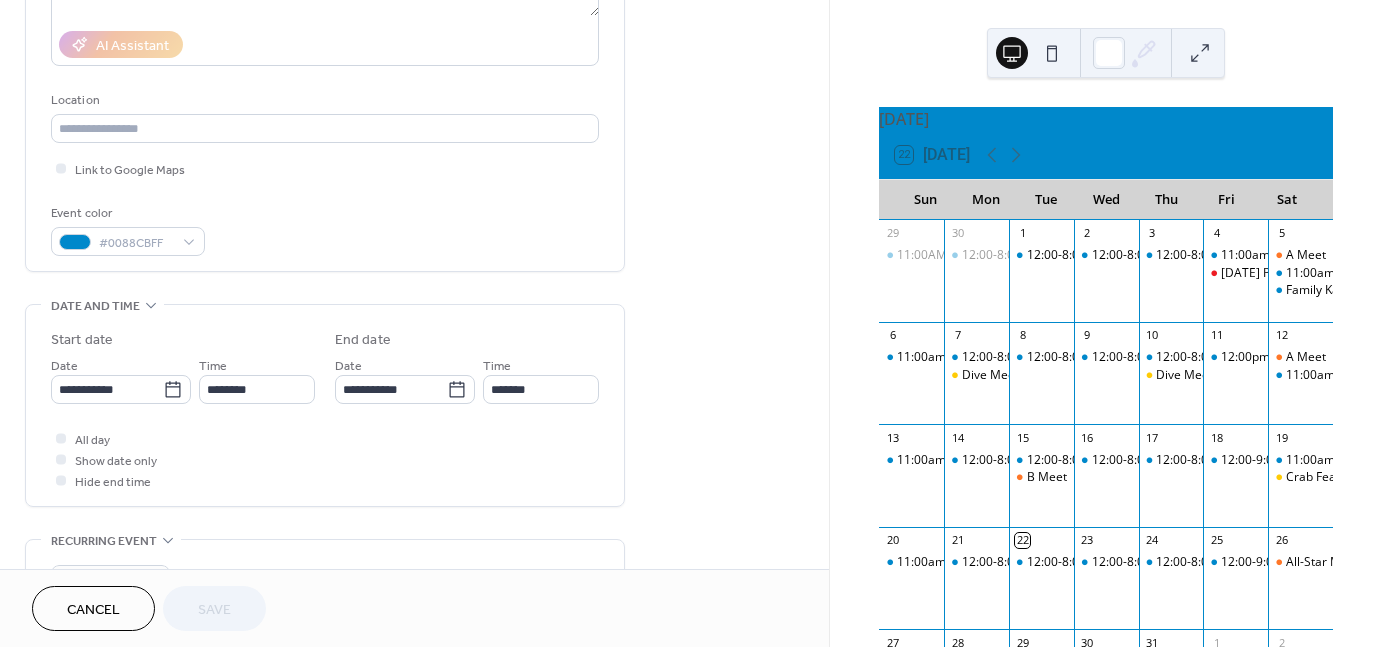 scroll, scrollTop: 350, scrollLeft: 0, axis: vertical 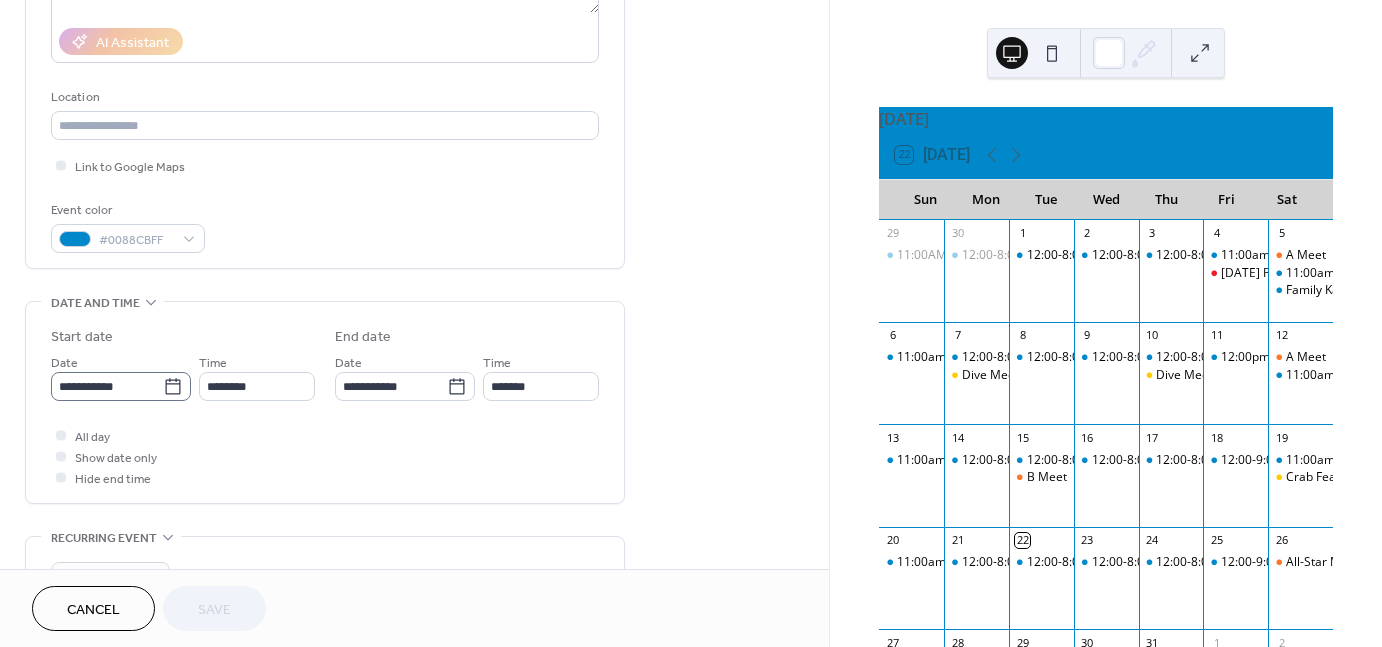 click 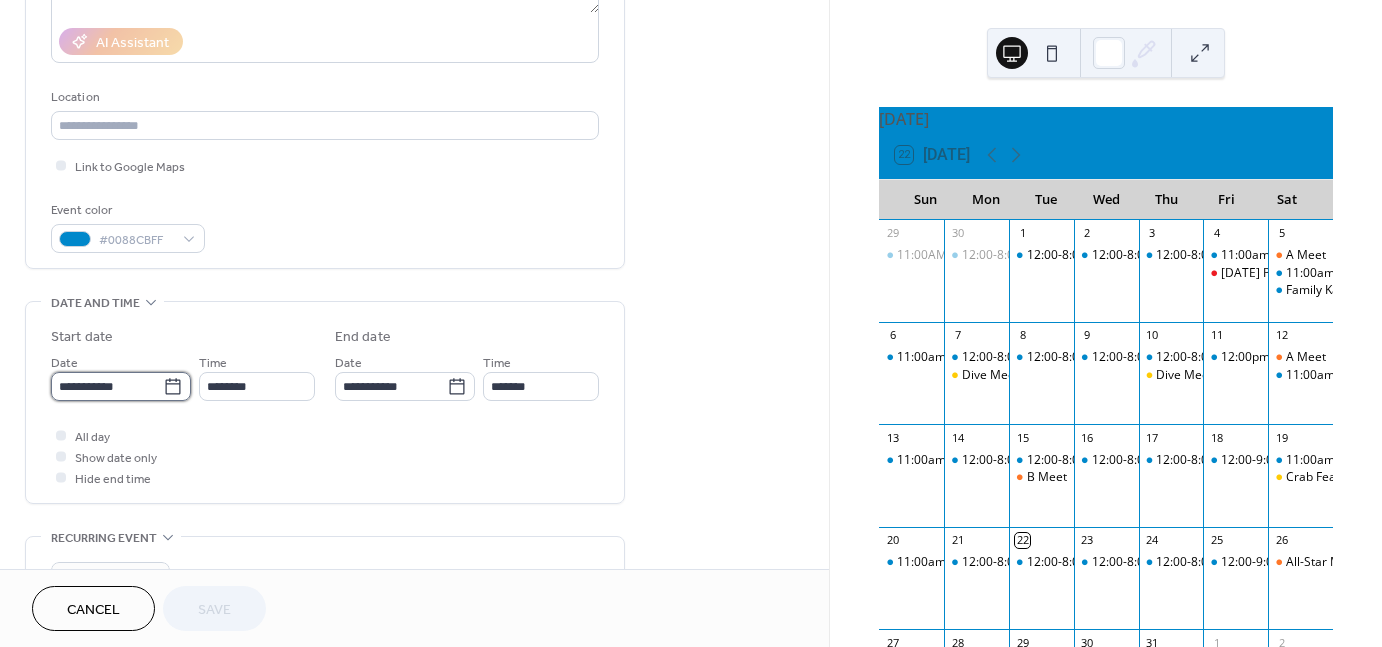 click on "**********" at bounding box center [107, 386] 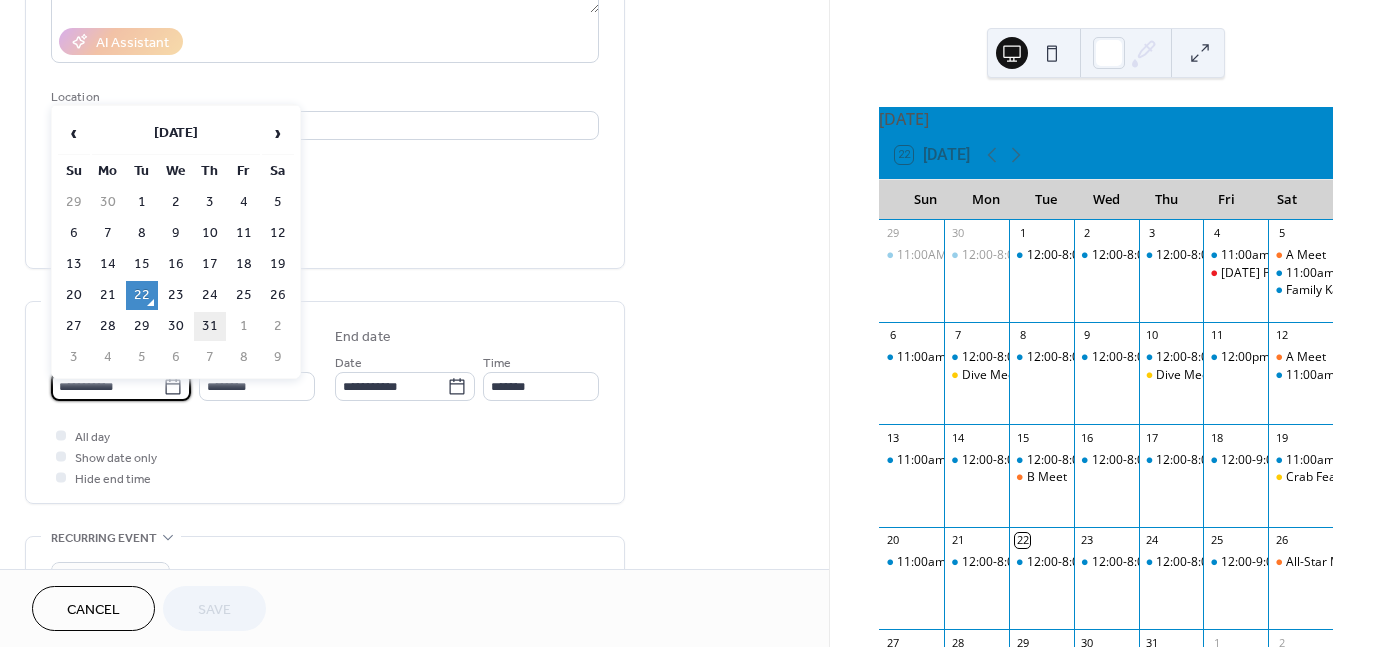 click on "31" at bounding box center (210, 326) 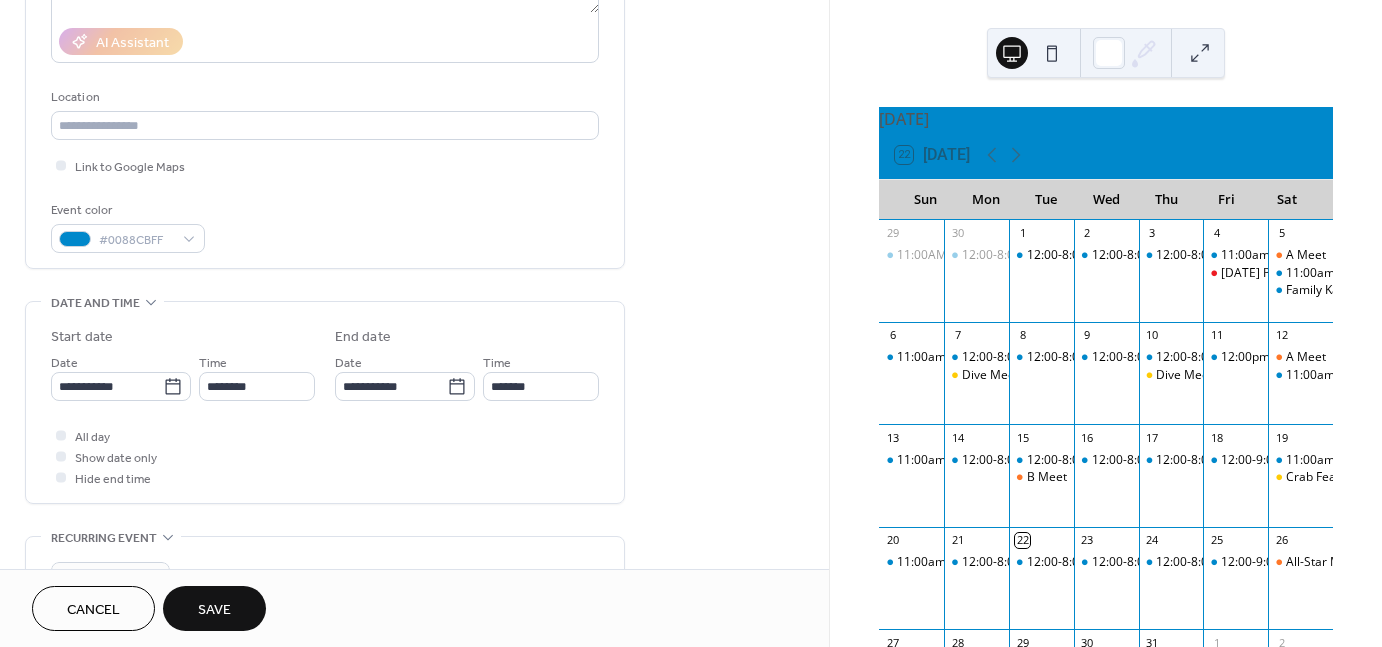 click on "Save" at bounding box center (214, 610) 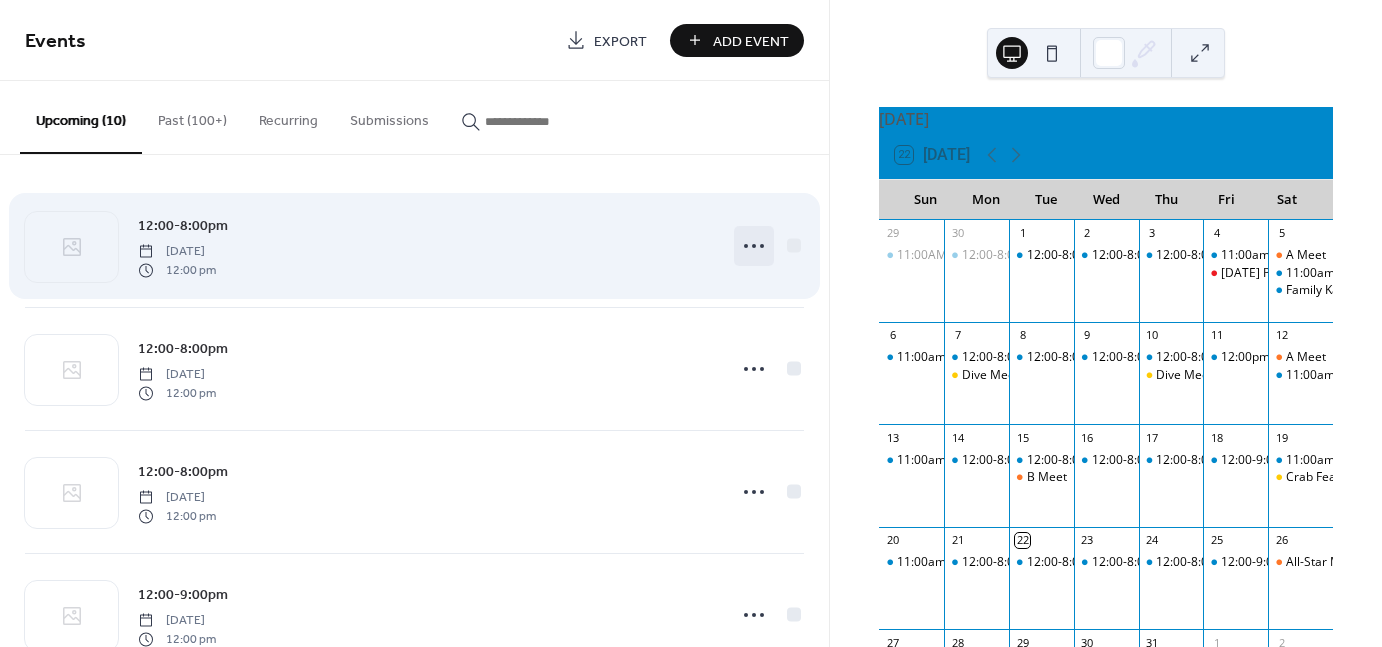 click 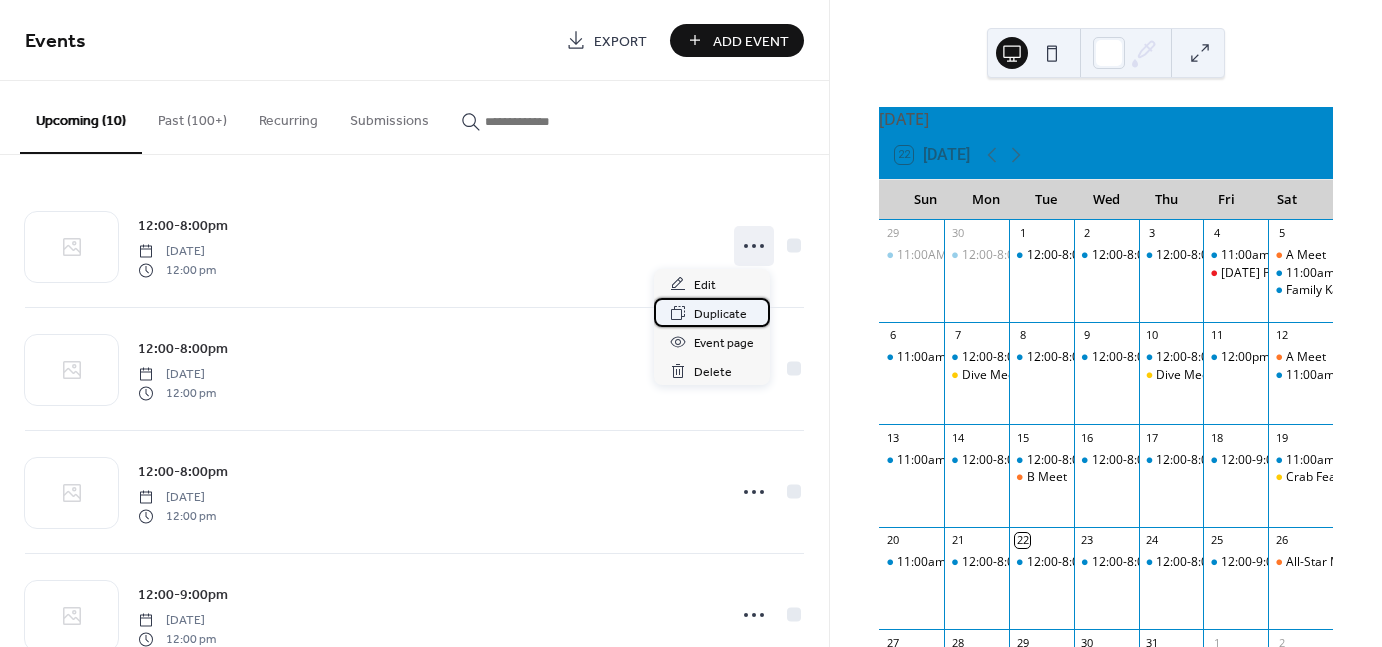click on "Duplicate" at bounding box center (720, 314) 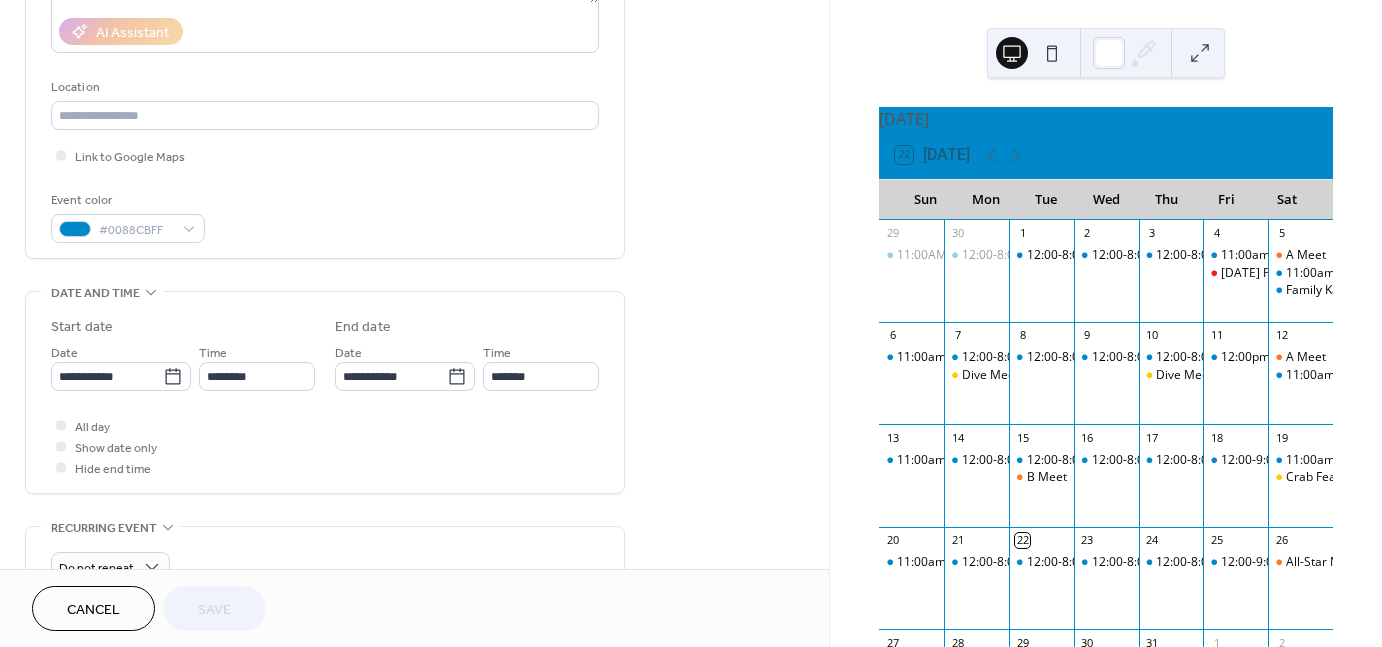 scroll, scrollTop: 359, scrollLeft: 0, axis: vertical 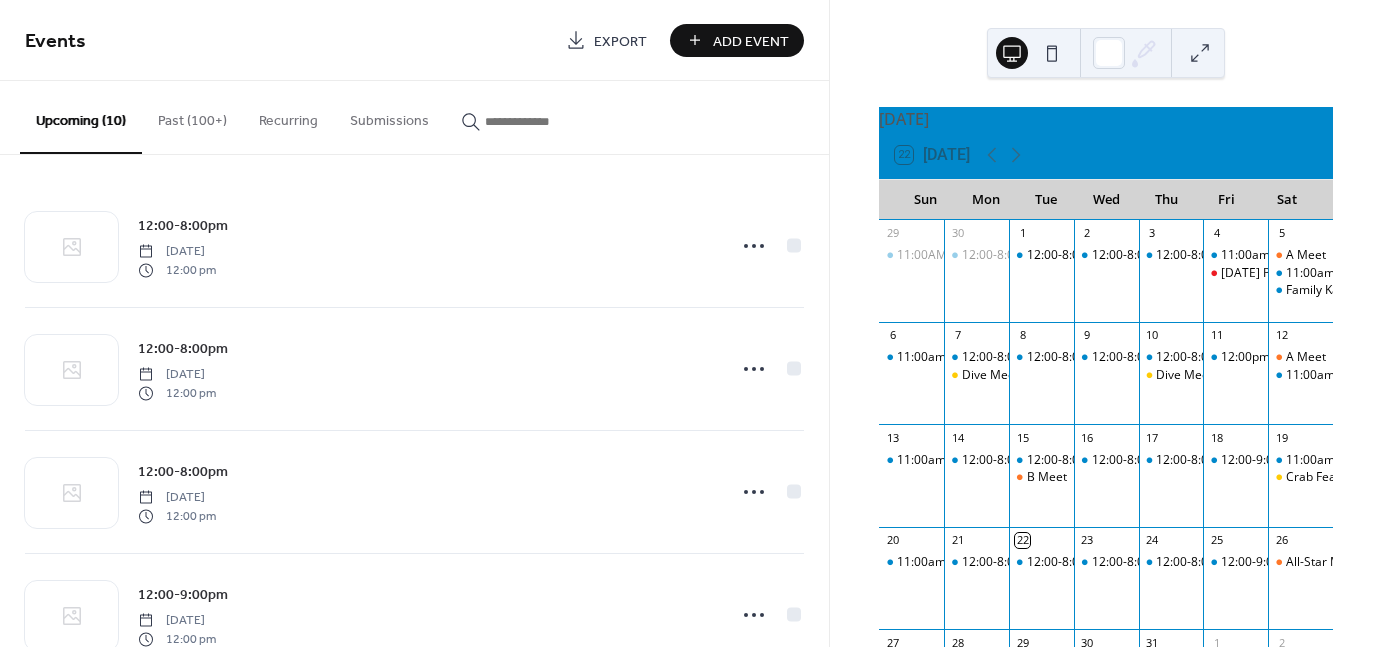click at bounding box center [545, 121] 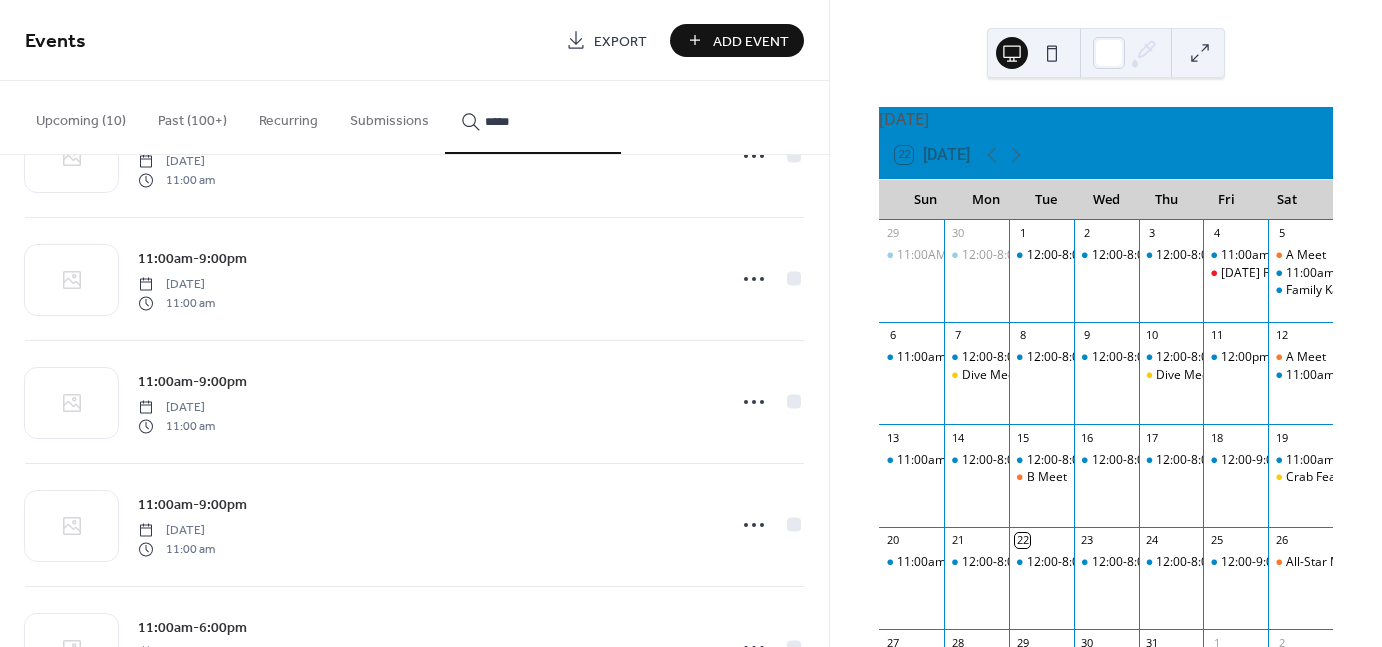 scroll, scrollTop: 9691, scrollLeft: 0, axis: vertical 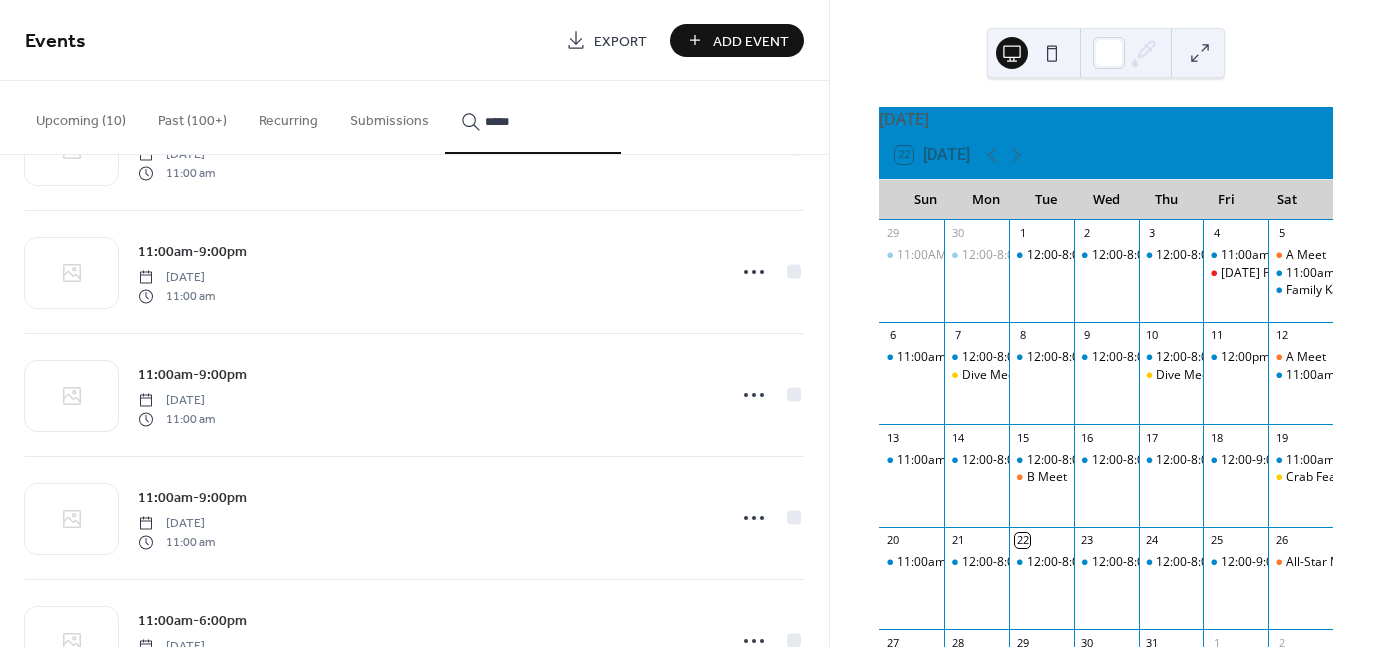 click 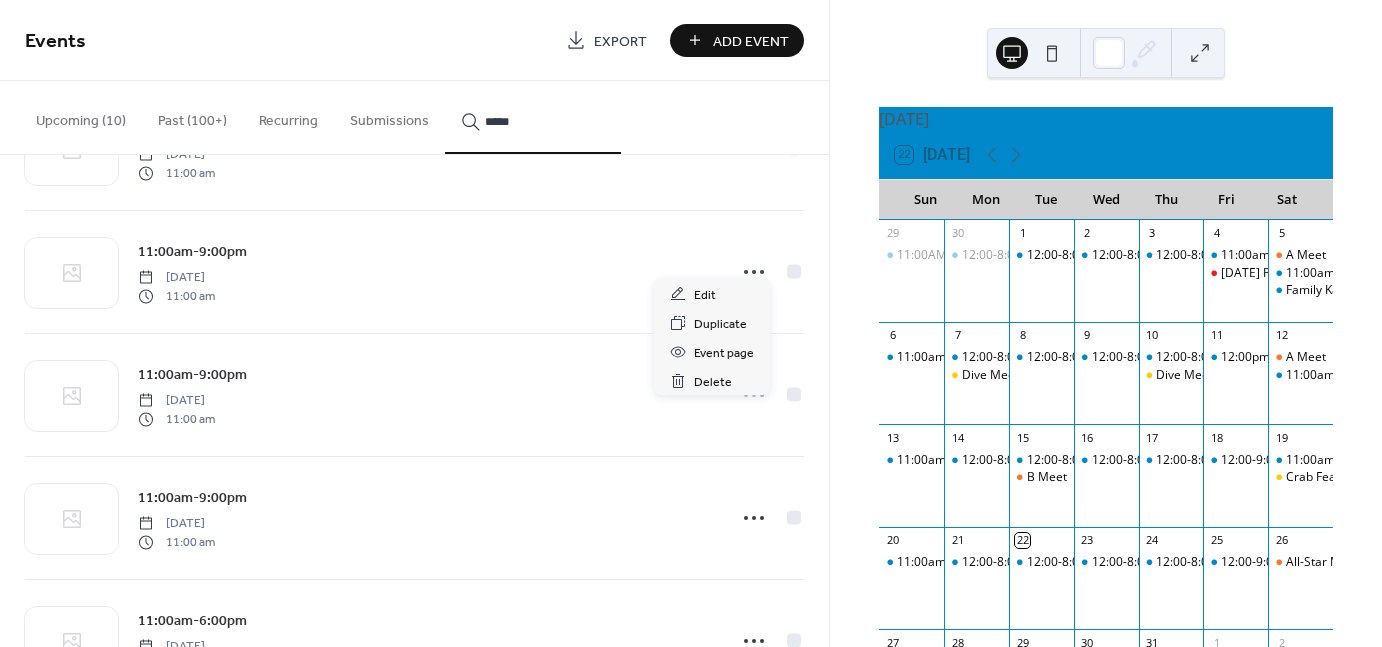 click on "*****" at bounding box center (545, 121) 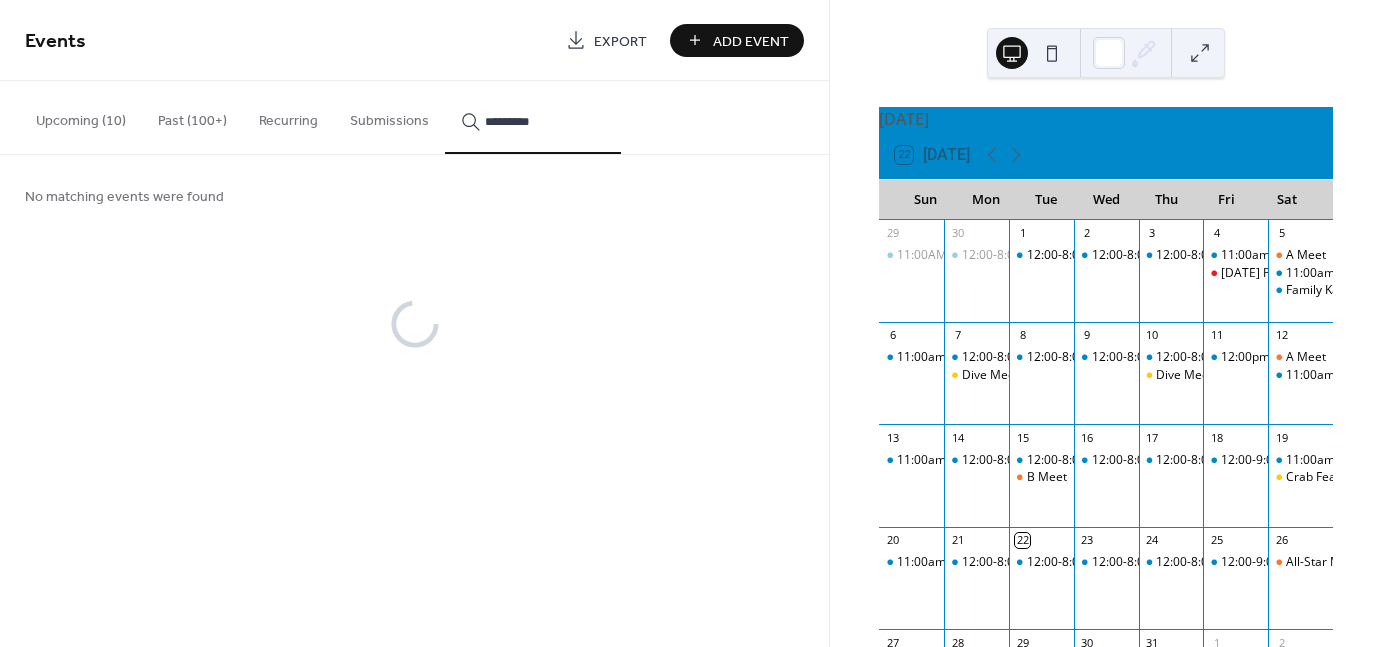 scroll, scrollTop: 0, scrollLeft: 0, axis: both 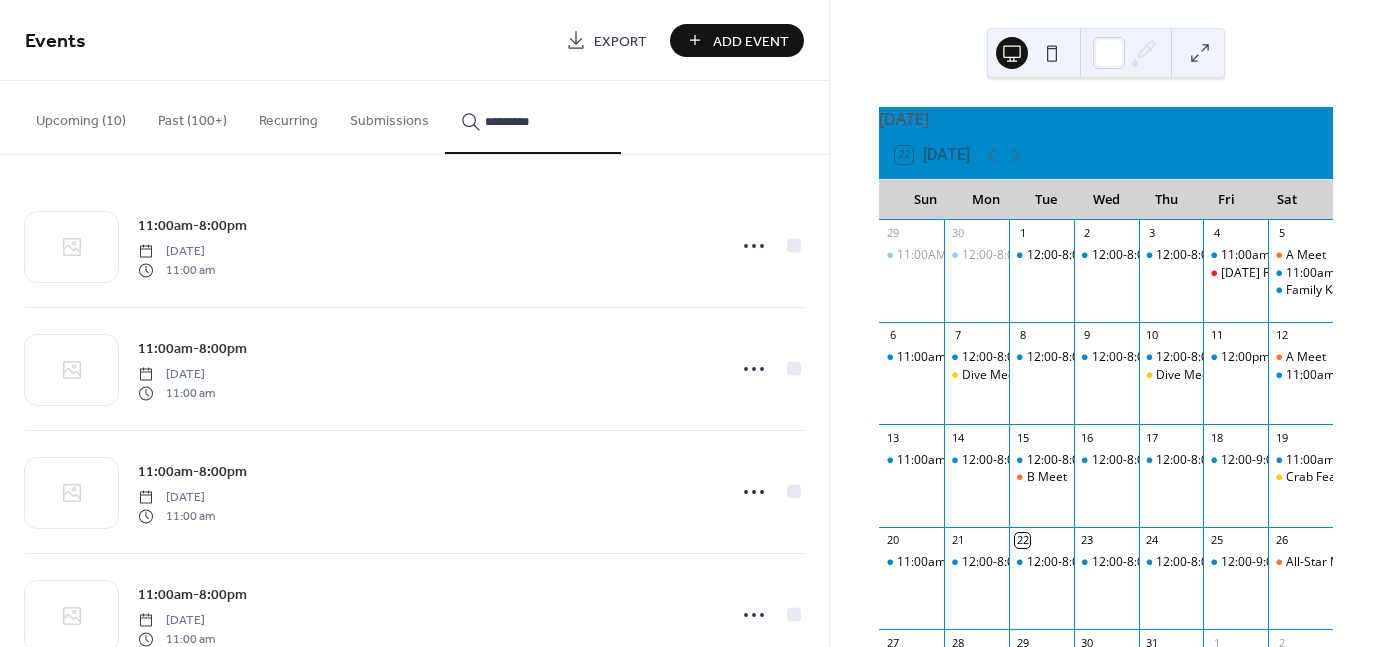type on "*********" 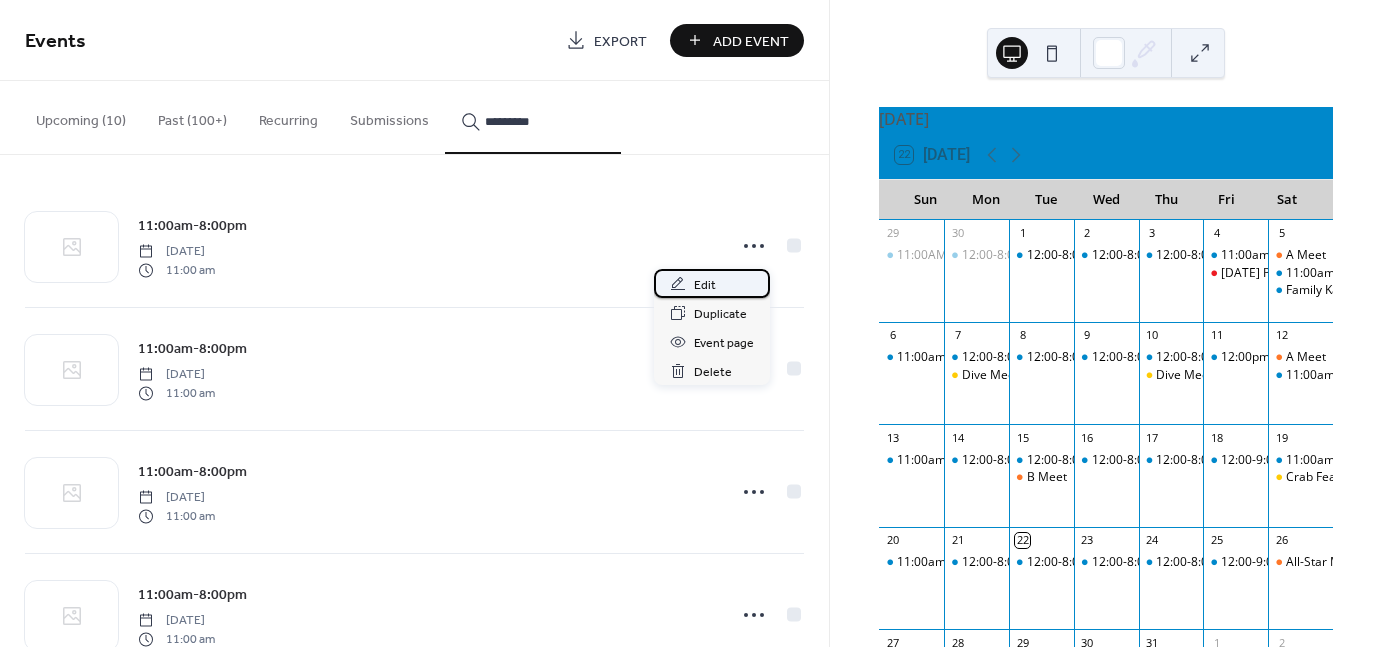 click on "Edit" at bounding box center (705, 285) 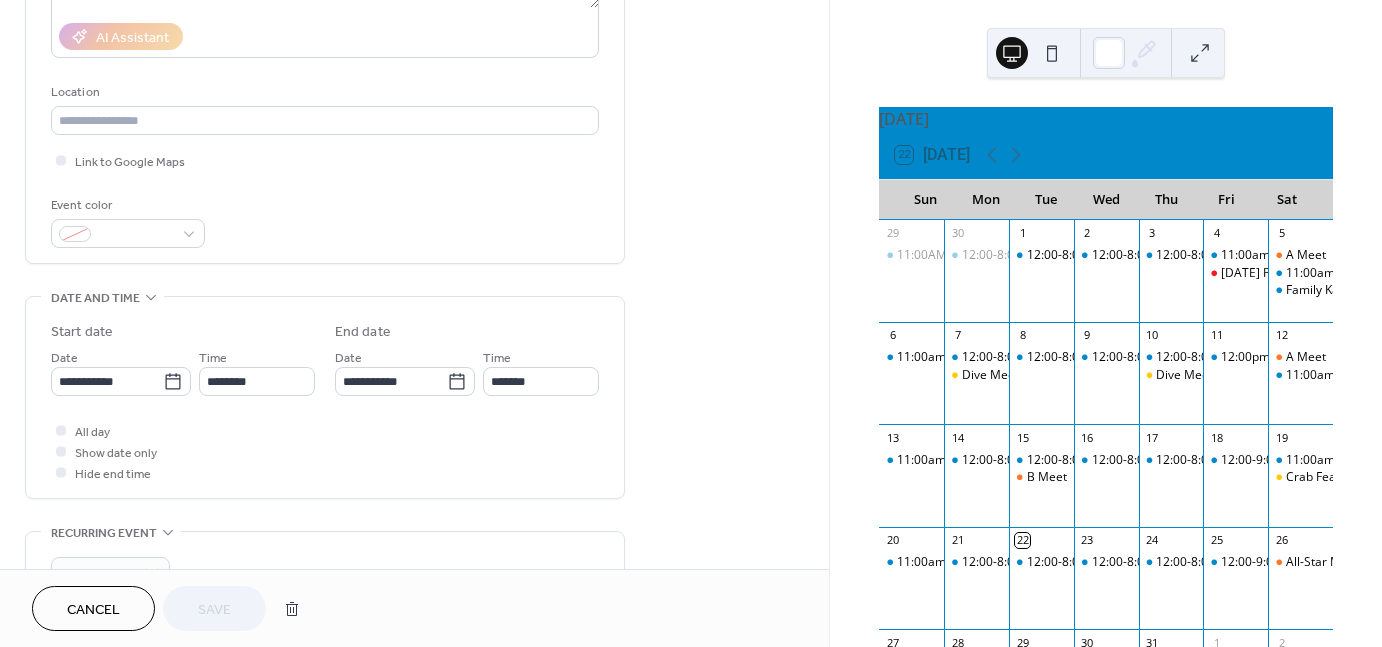 scroll, scrollTop: 376, scrollLeft: 0, axis: vertical 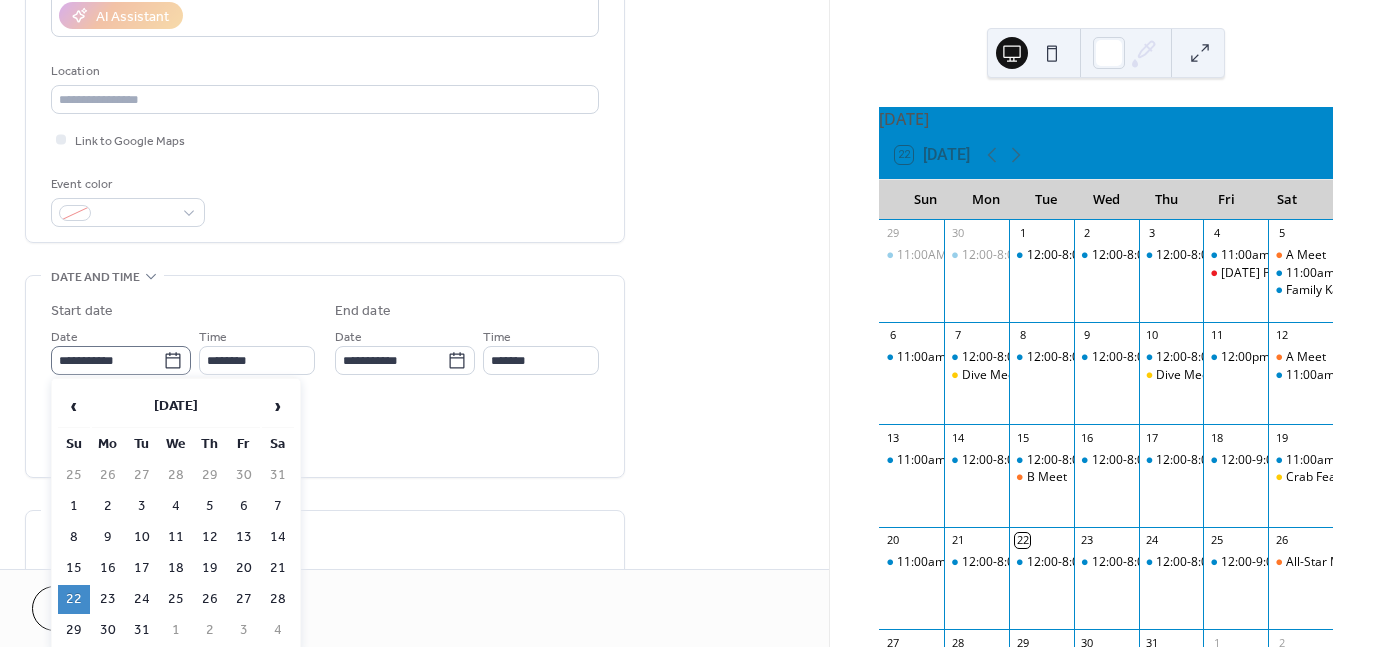 click 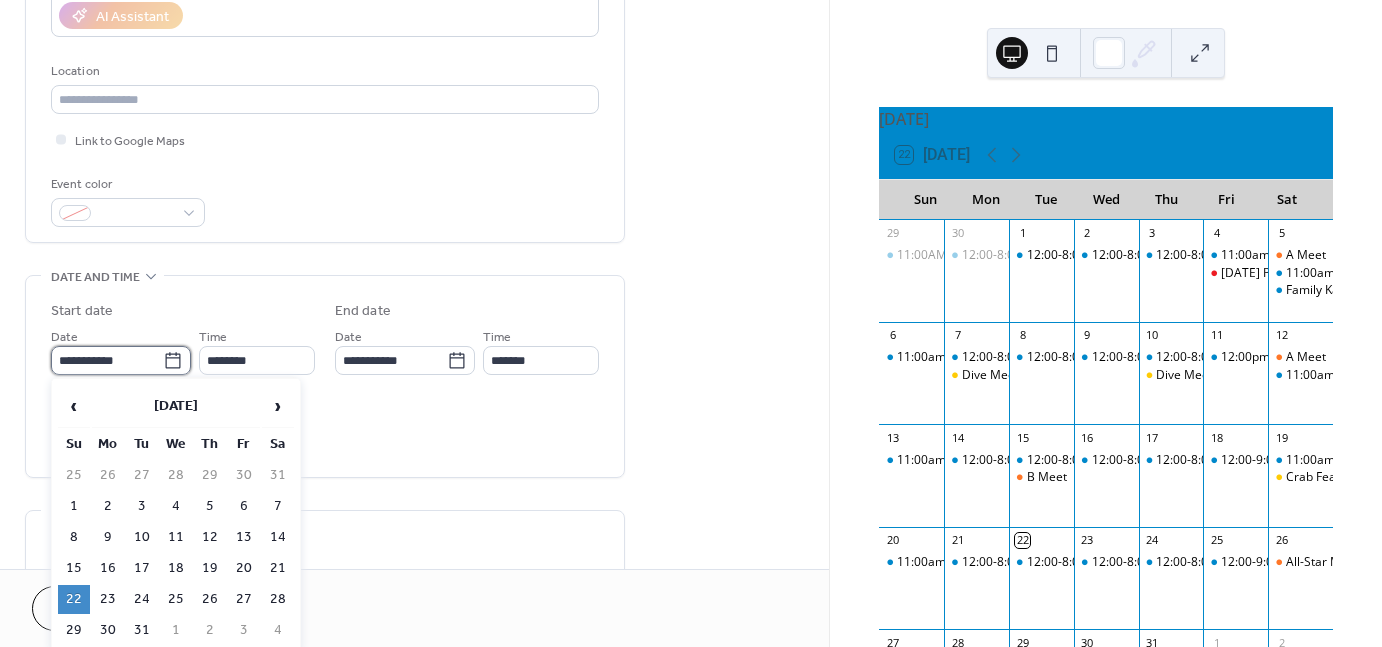 click on "**********" at bounding box center [107, 360] 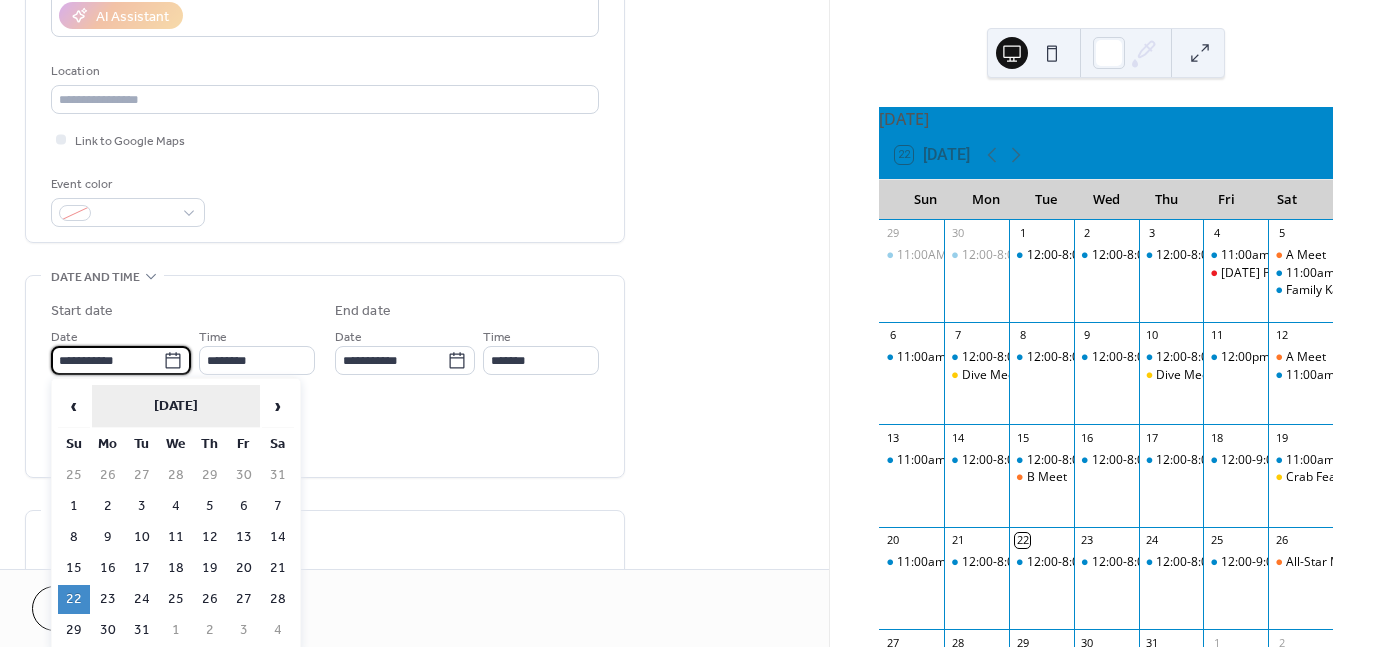 click on "[DATE]" at bounding box center (176, 406) 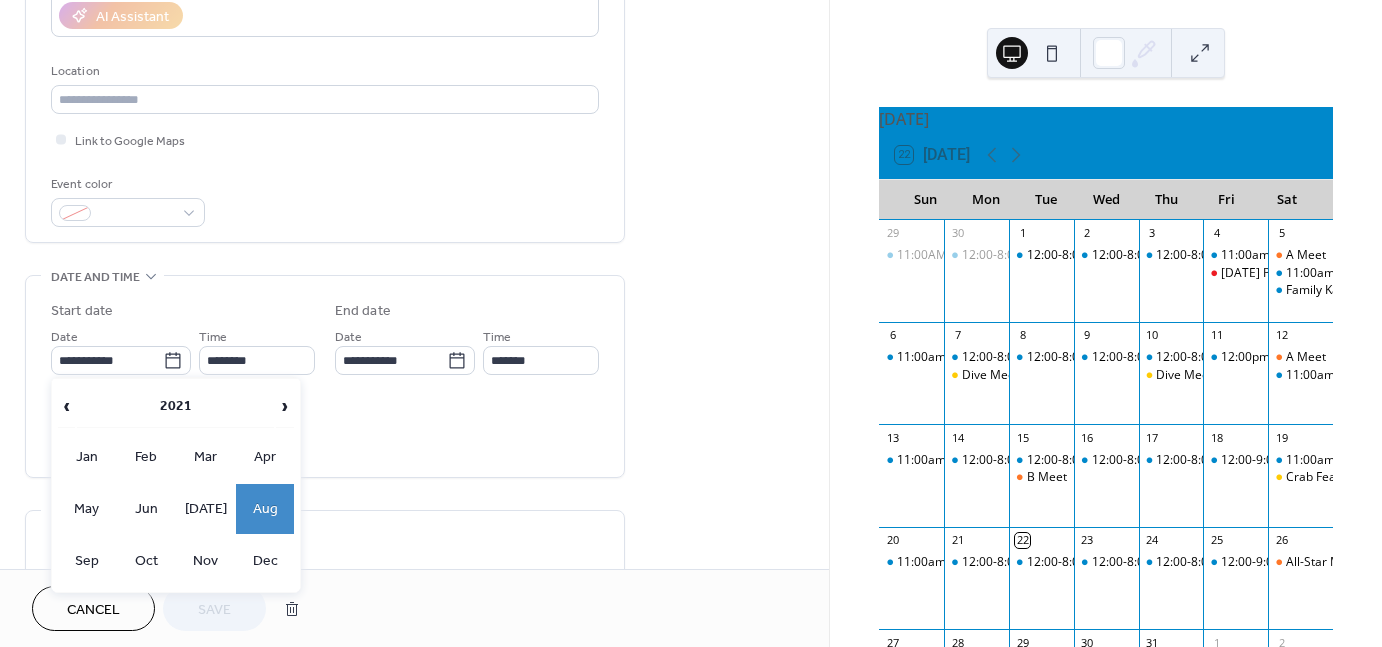 click on "2021" at bounding box center [175, 406] 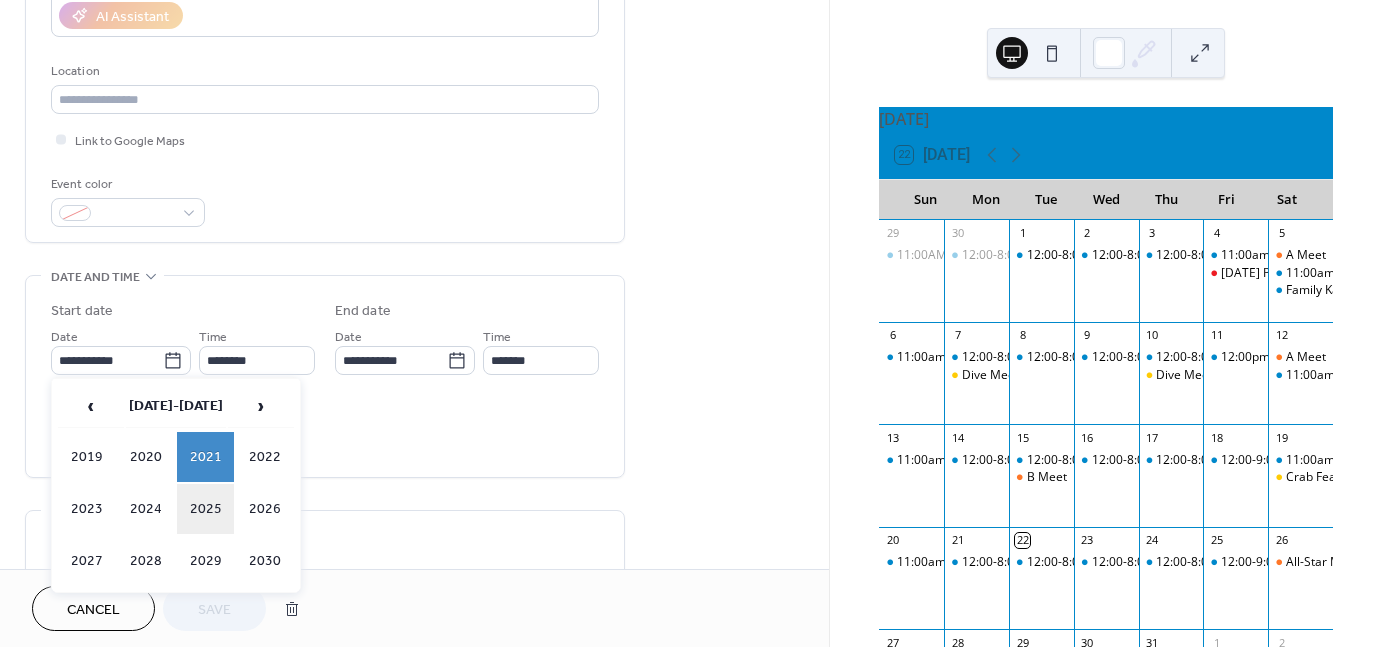 click on "2025" at bounding box center (206, 509) 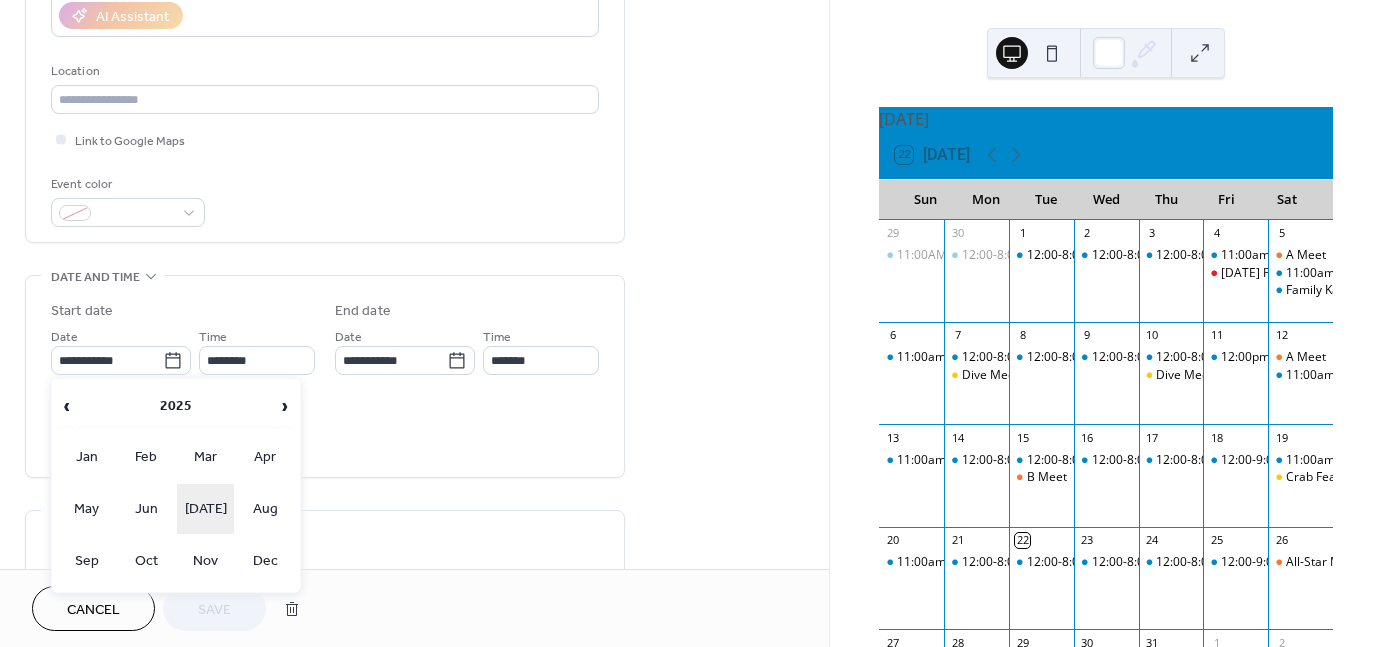 click on "[DATE]" at bounding box center (206, 509) 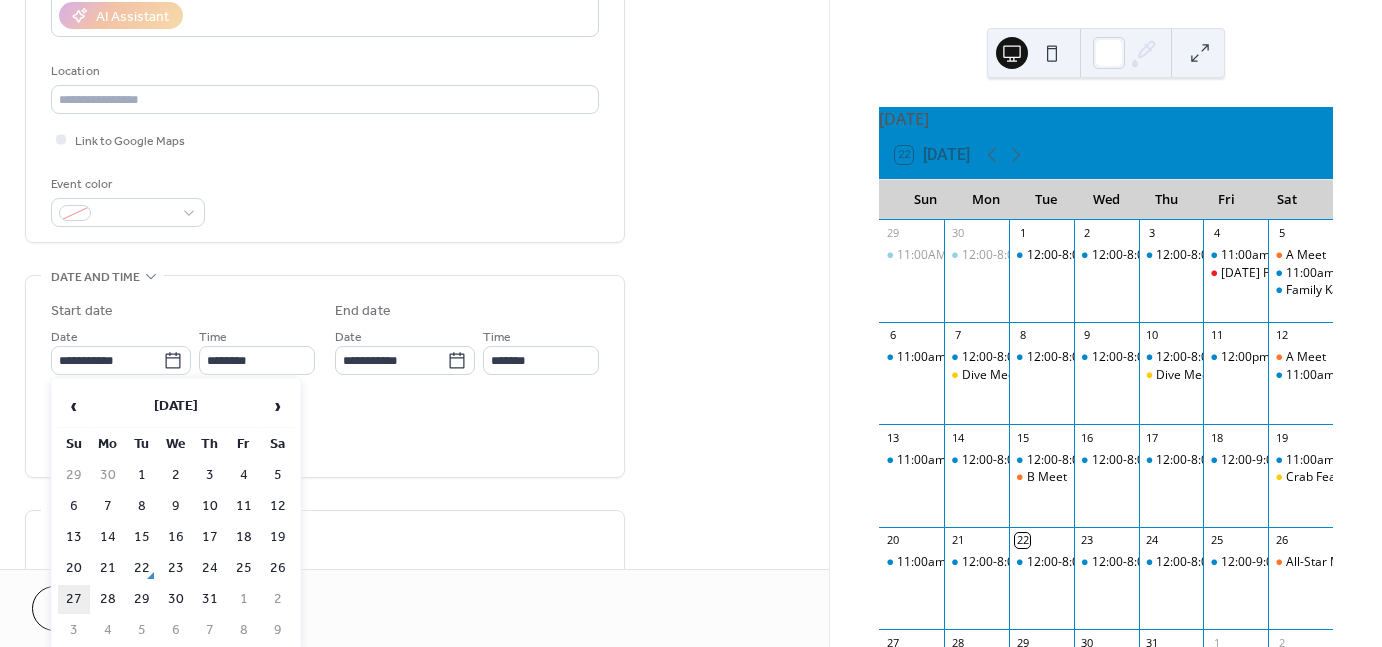 click on "27" at bounding box center (74, 599) 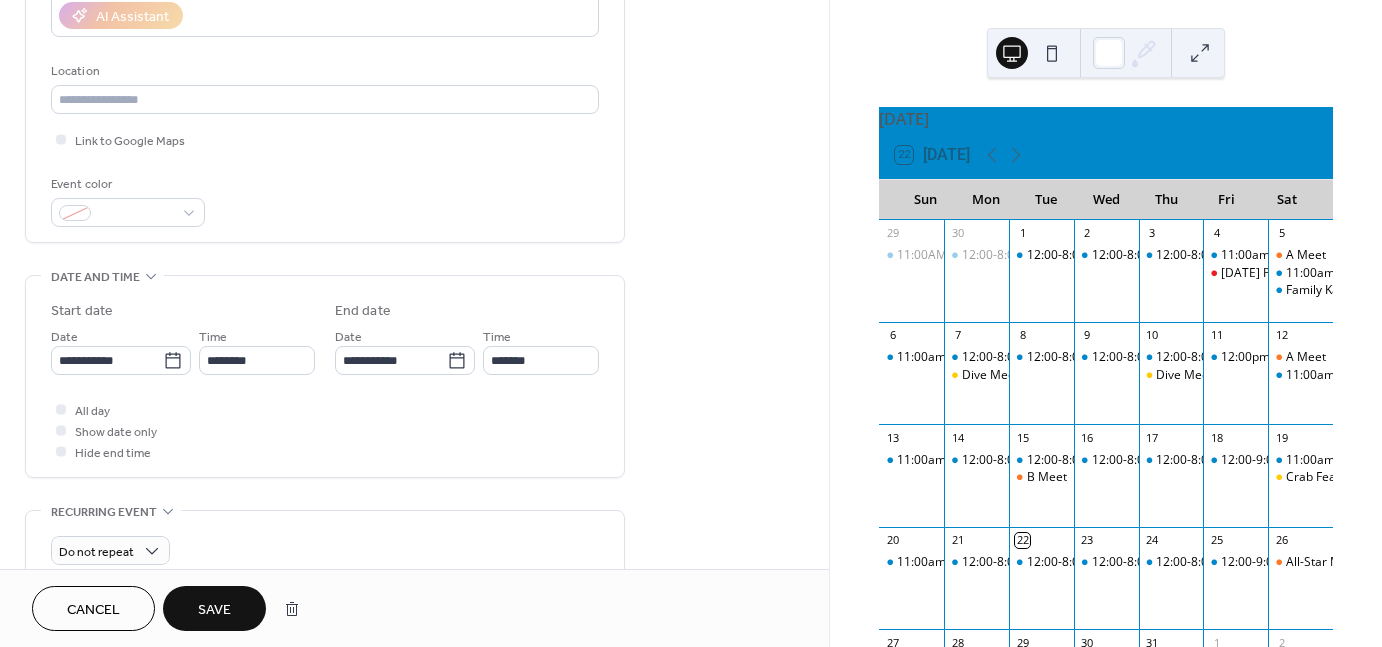 click on "Save" at bounding box center [214, 610] 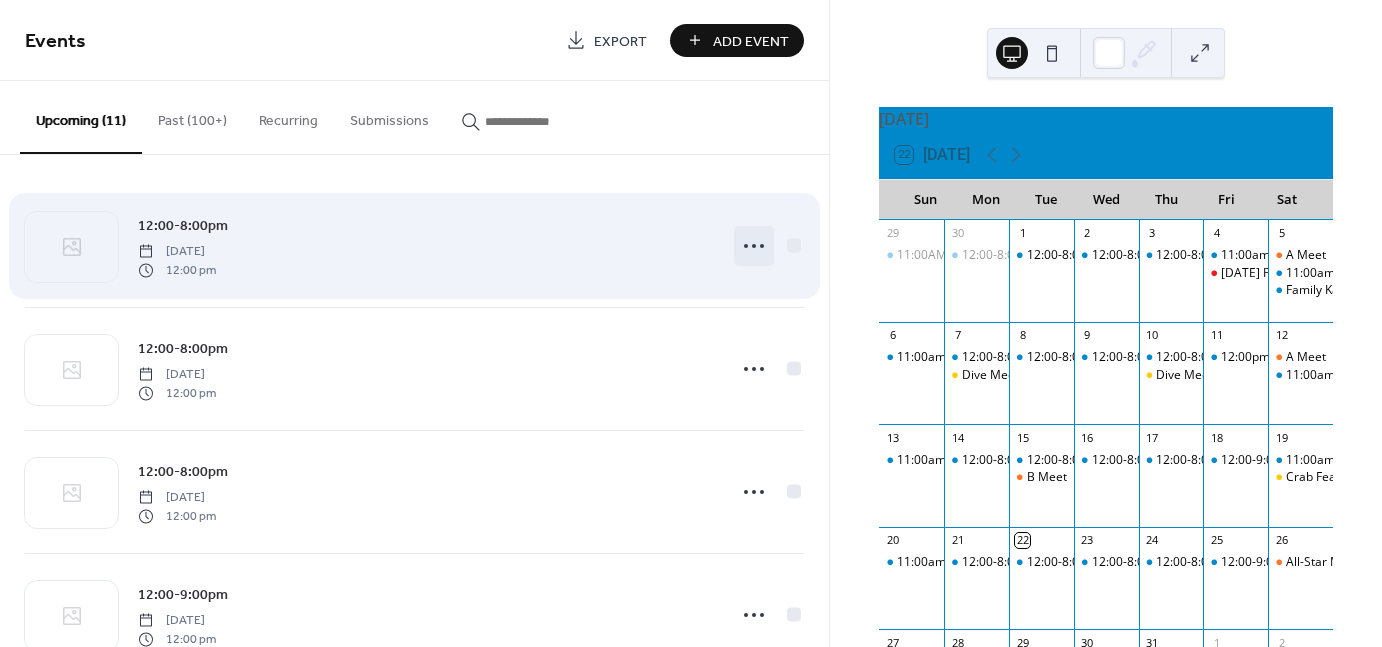 click 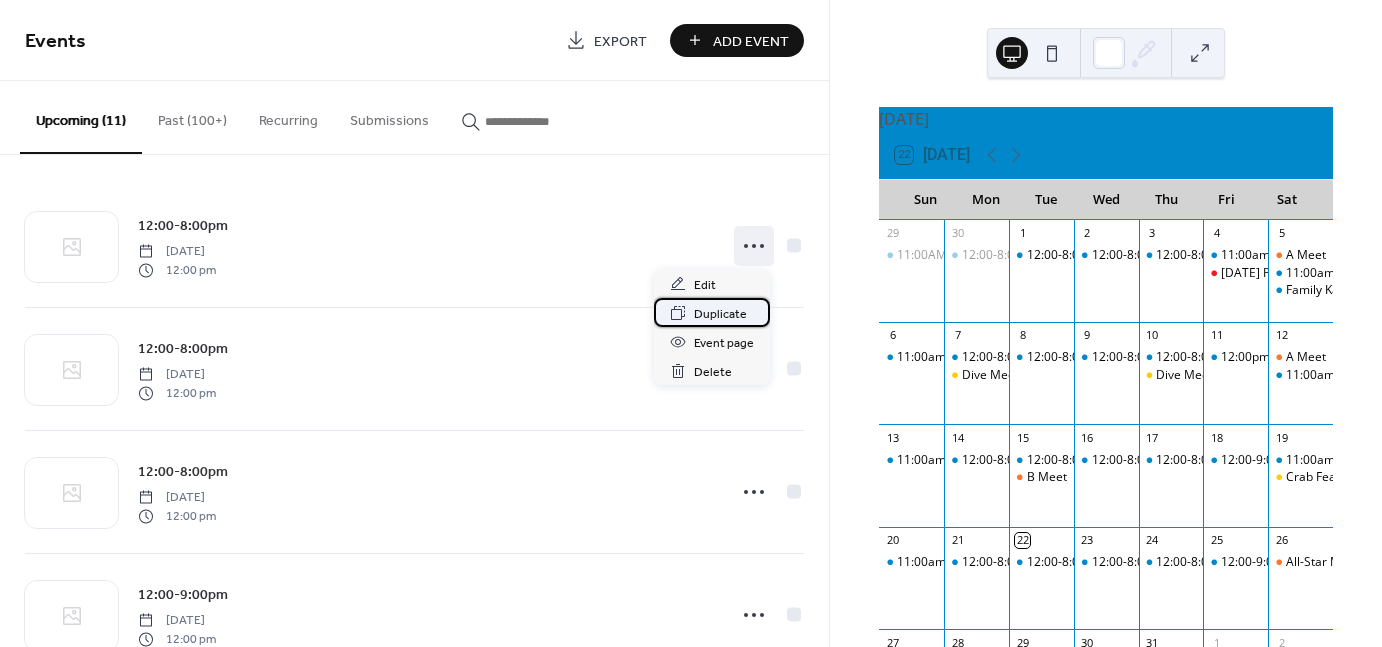 click on "Duplicate" at bounding box center (720, 314) 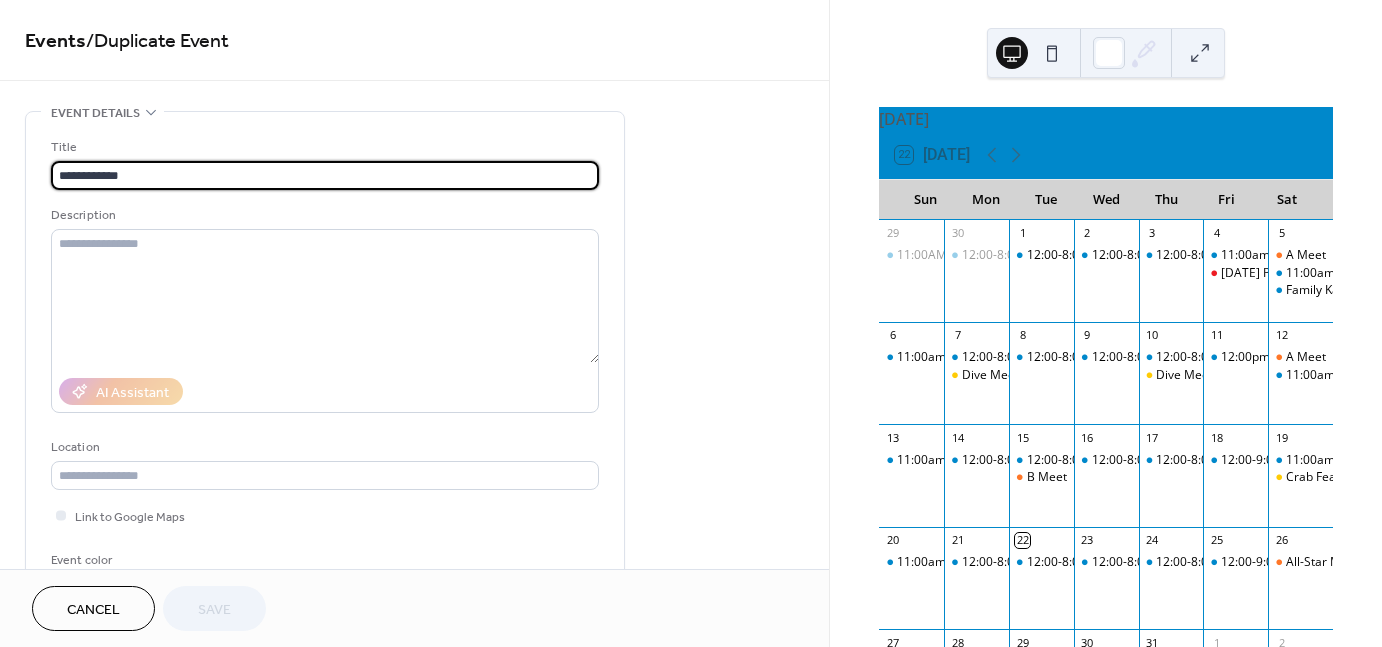click on "**********" at bounding box center [325, 175] 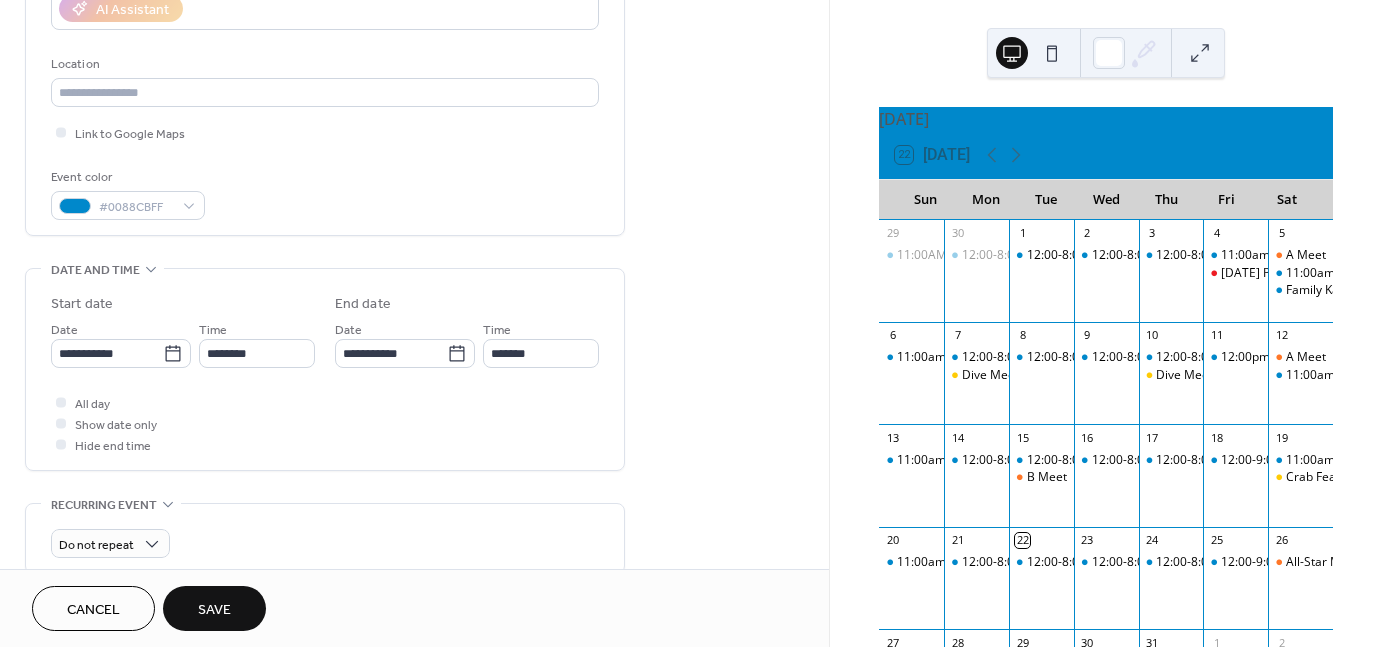 scroll, scrollTop: 388, scrollLeft: 0, axis: vertical 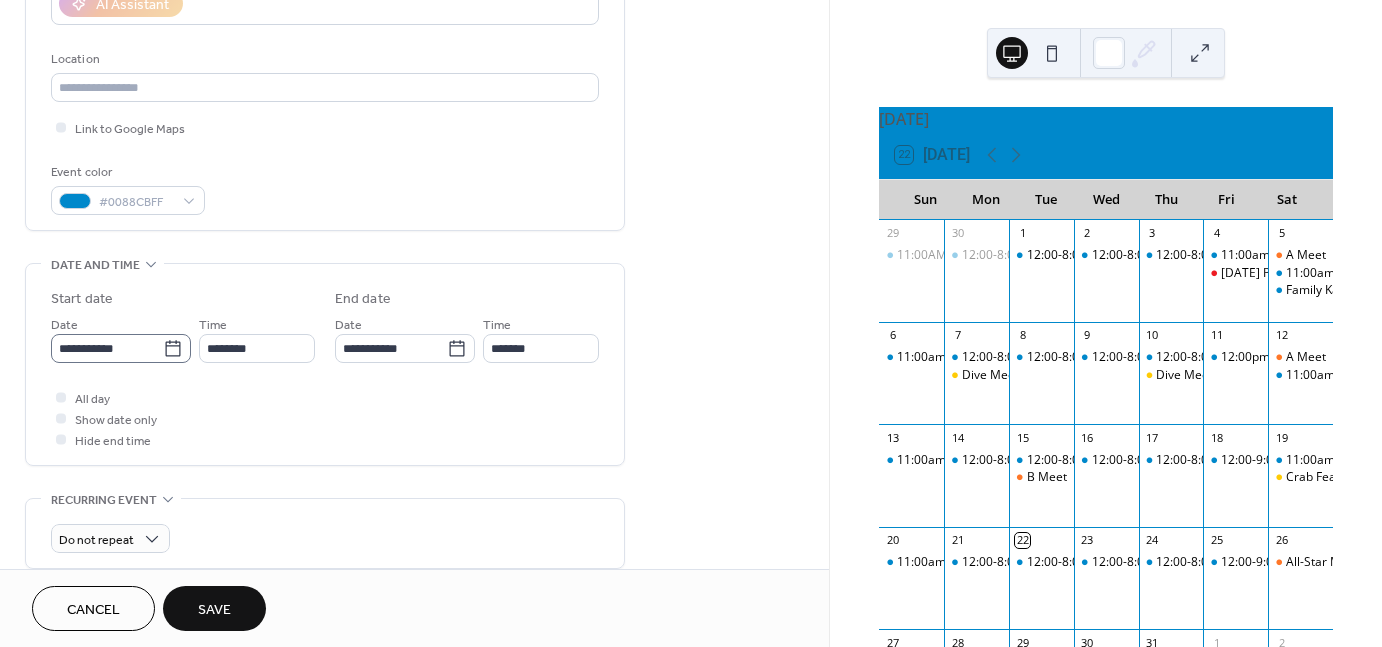 type on "**********" 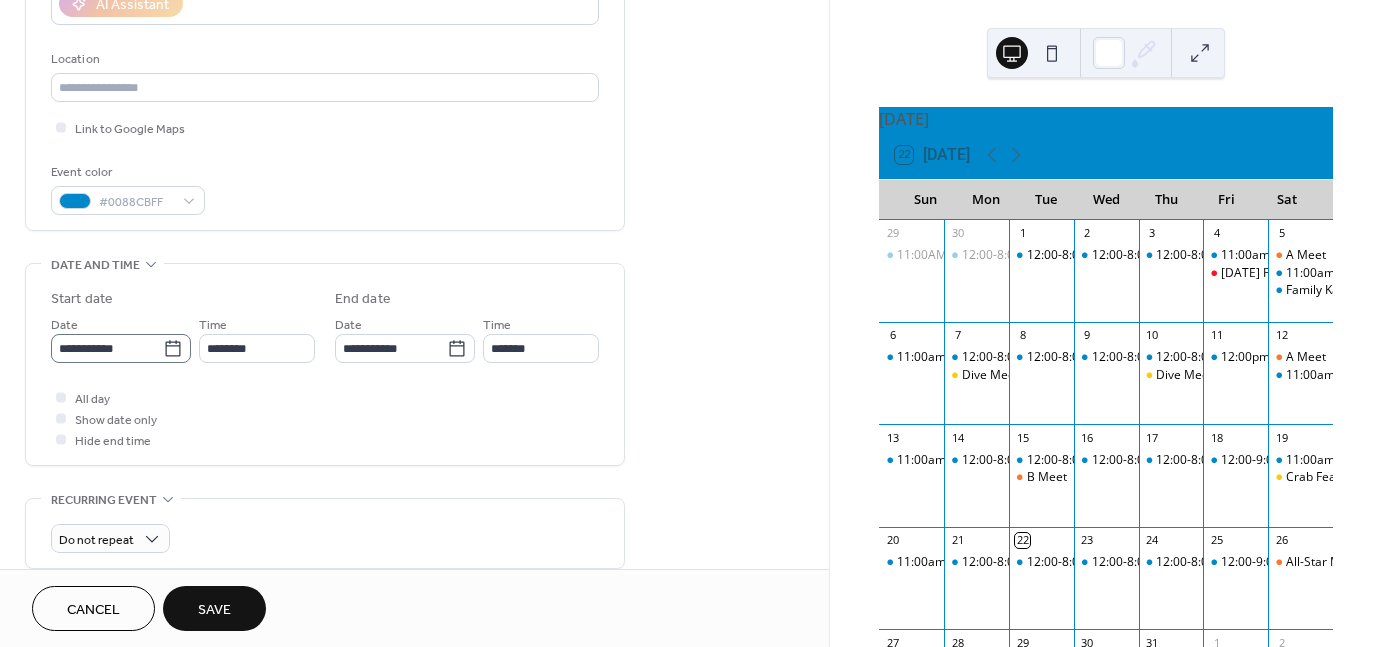 click 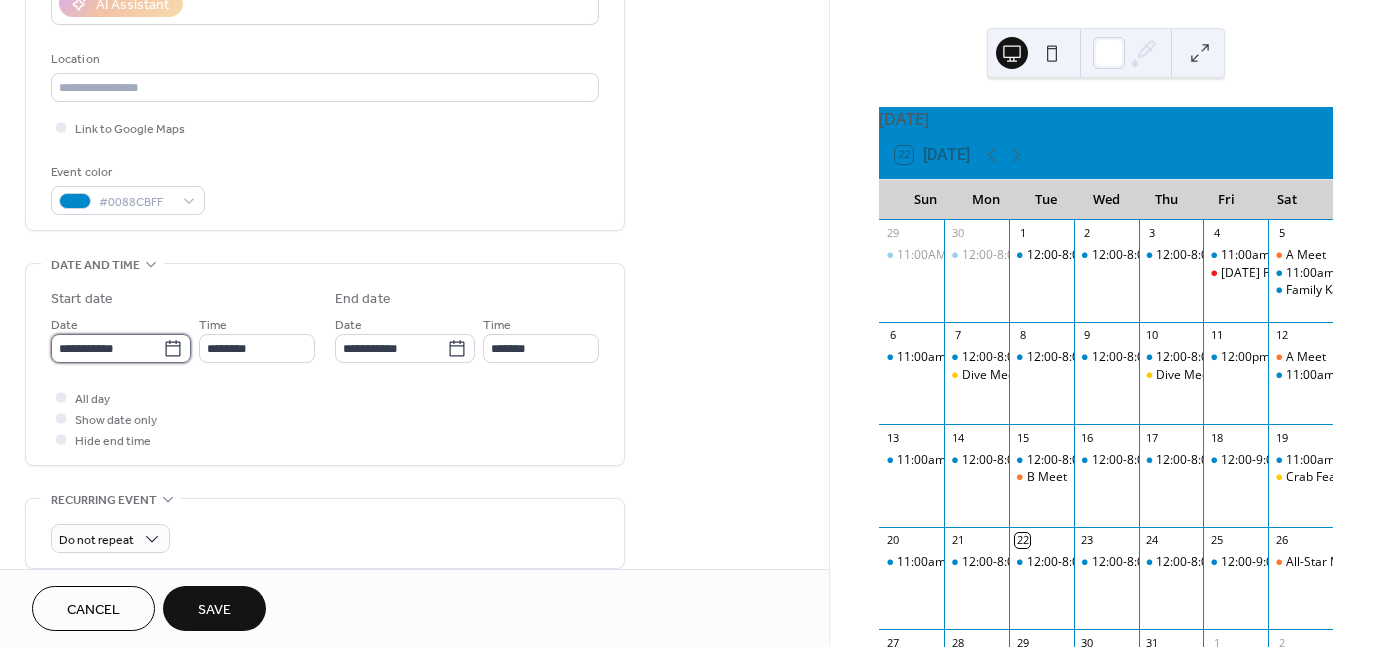 click on "**********" at bounding box center (107, 348) 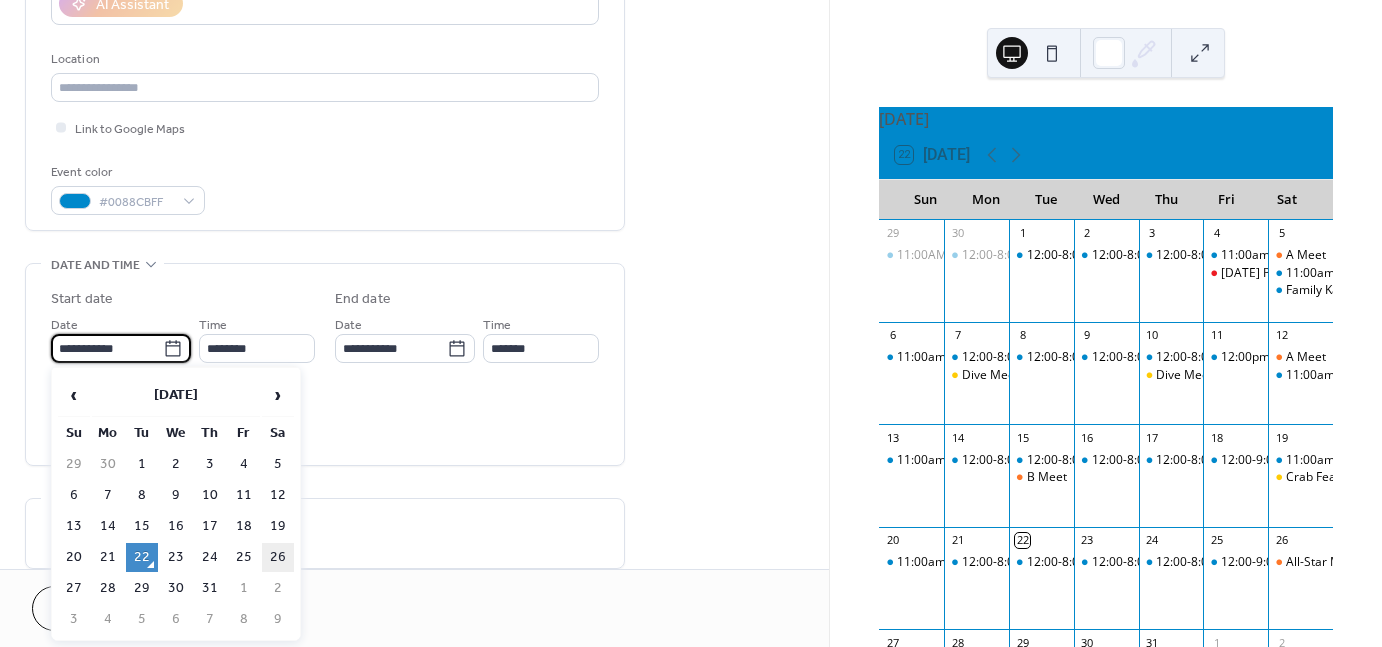 click on "26" at bounding box center (278, 557) 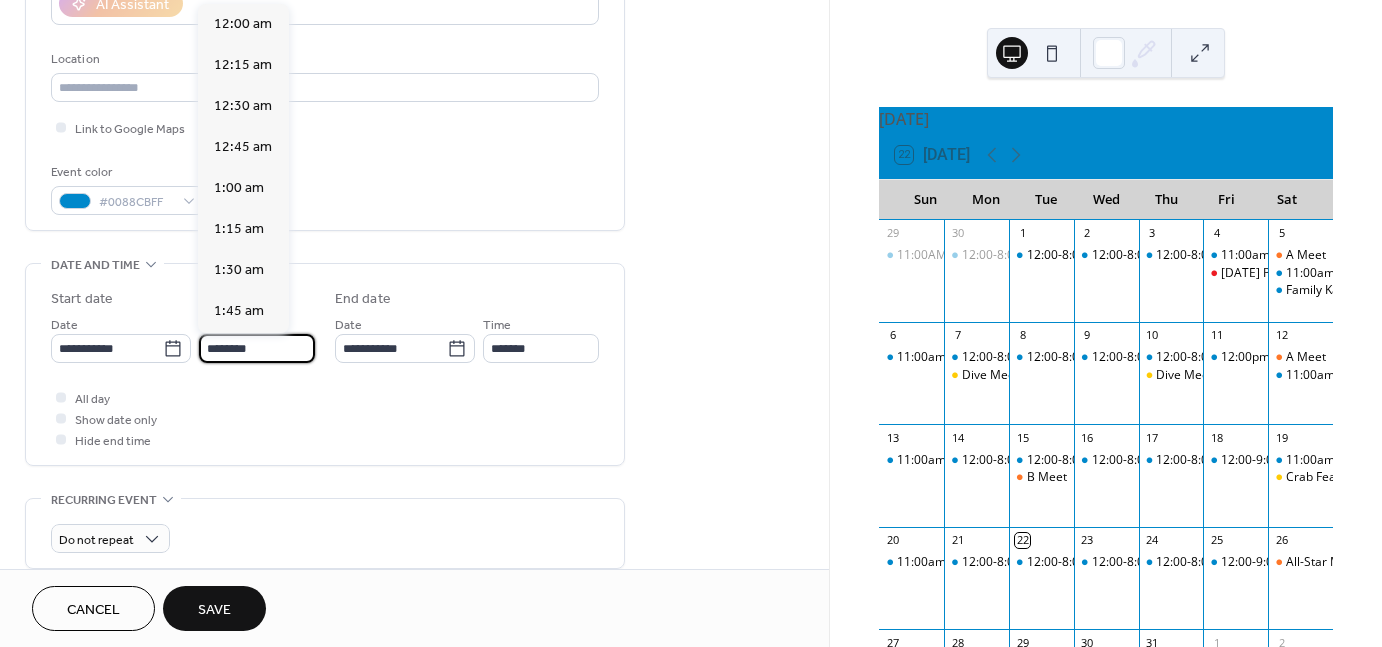 click on "********" at bounding box center [257, 348] 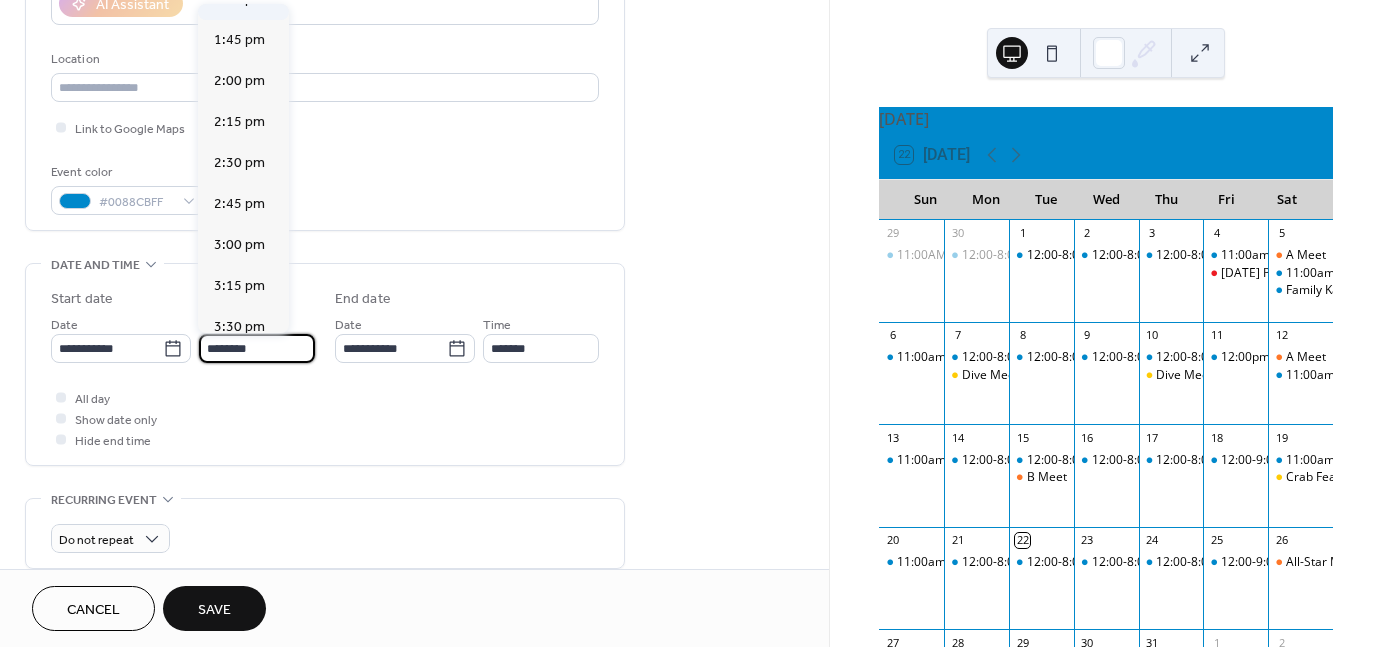 scroll, scrollTop: 2243, scrollLeft: 0, axis: vertical 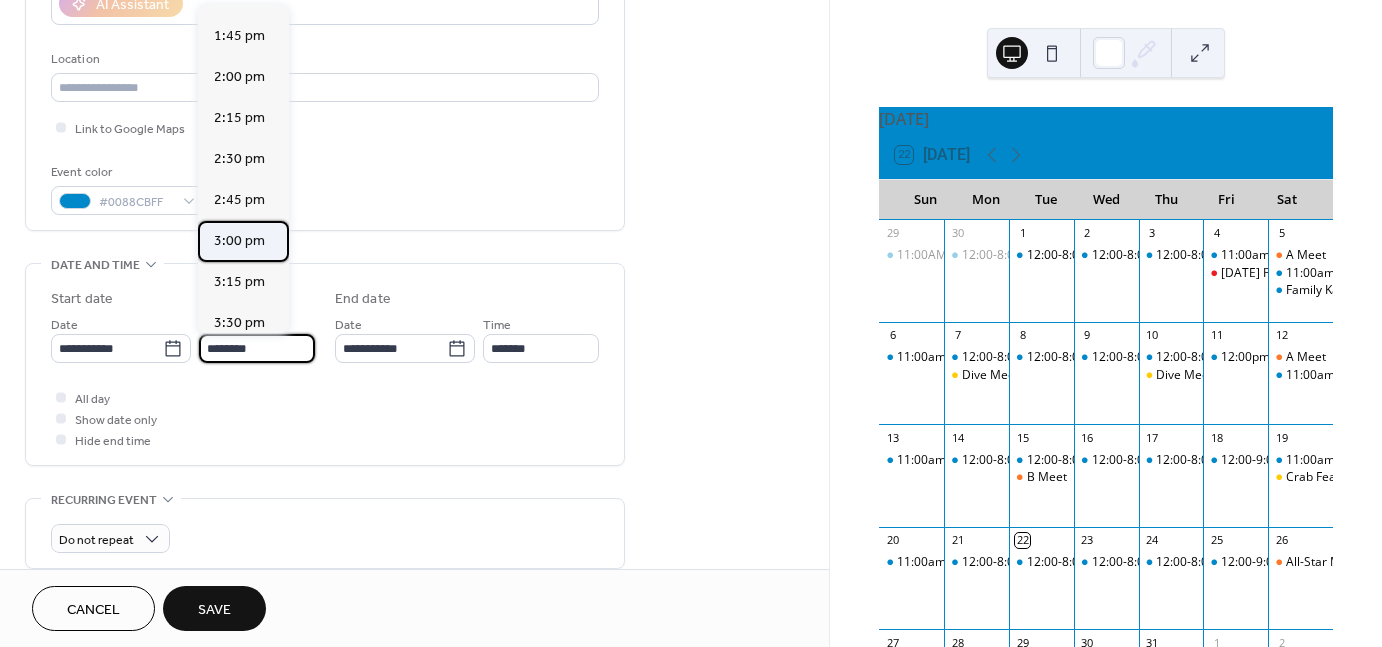 click on "3:00 pm" at bounding box center [239, 241] 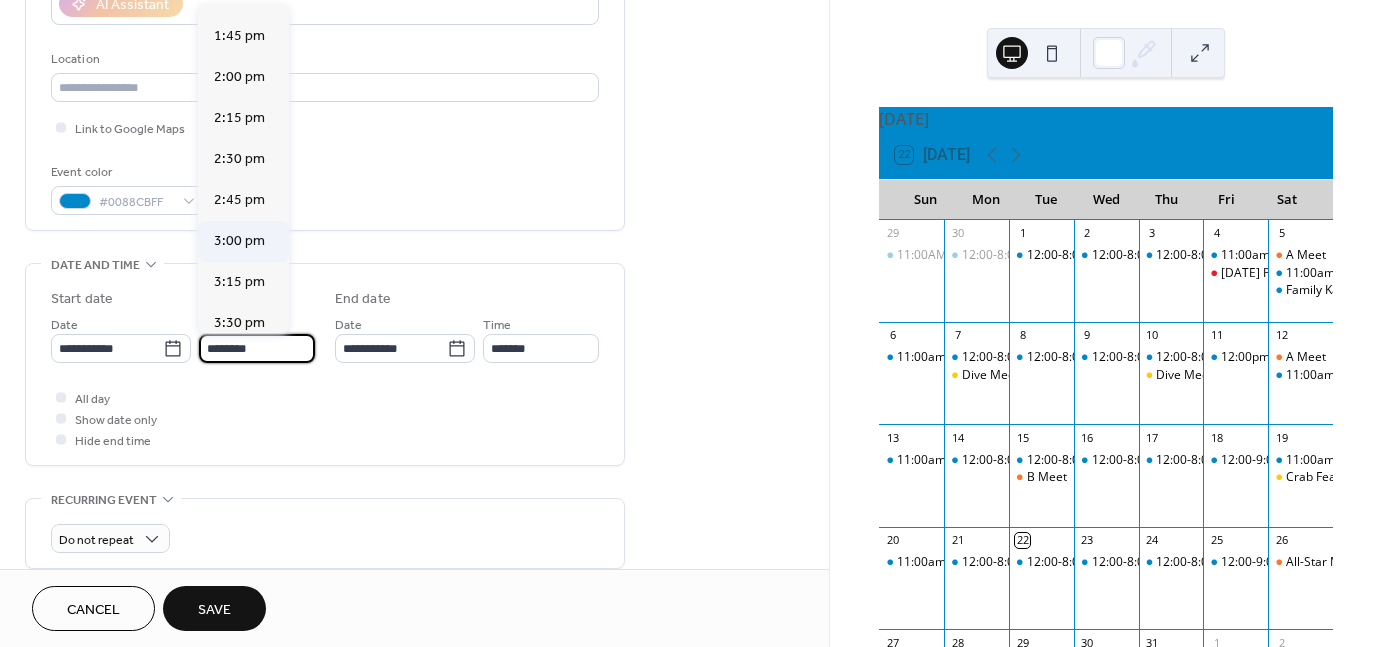 type on "*******" 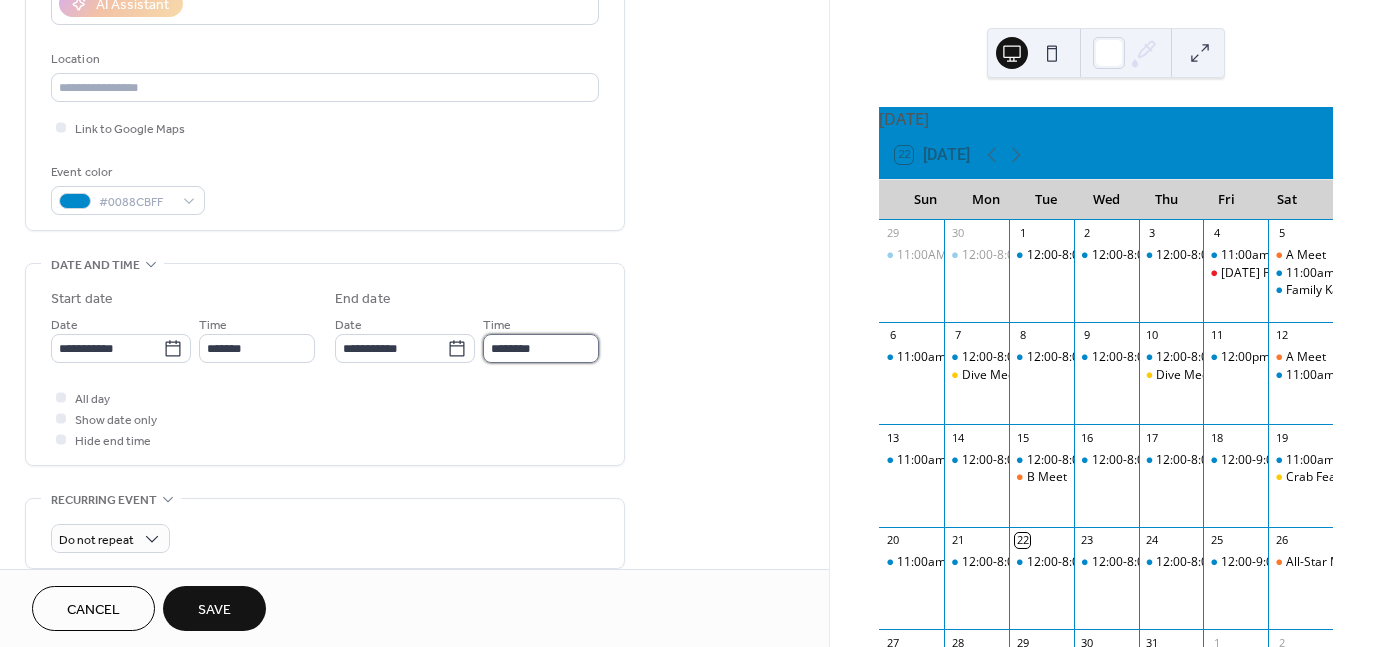 click on "********" at bounding box center [541, 348] 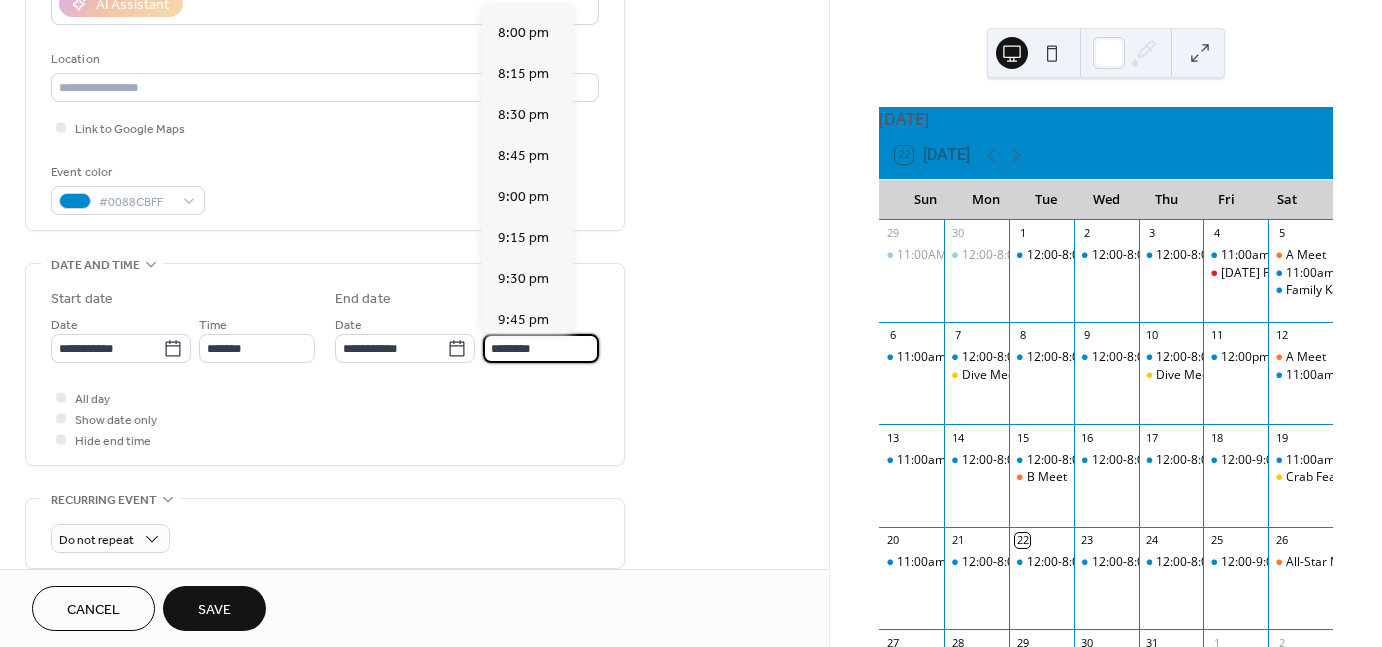 scroll, scrollTop: 768, scrollLeft: 0, axis: vertical 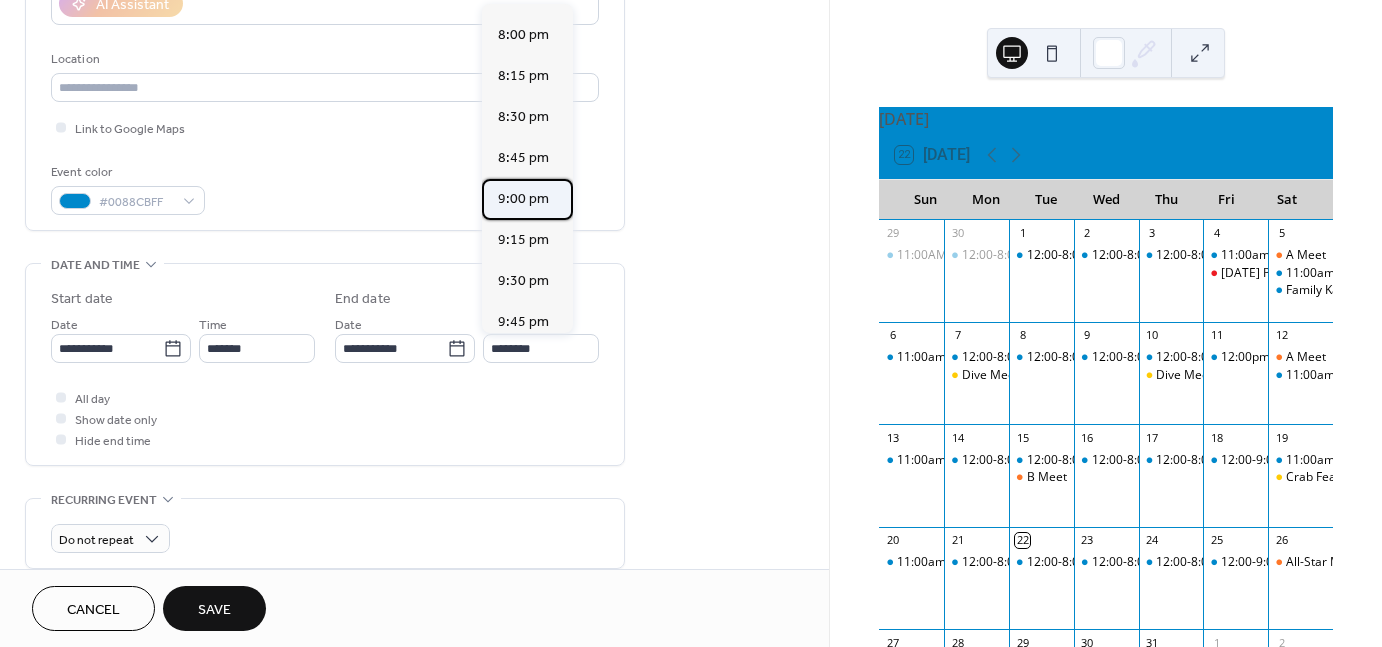 click on "9:00 pm" at bounding box center [523, 199] 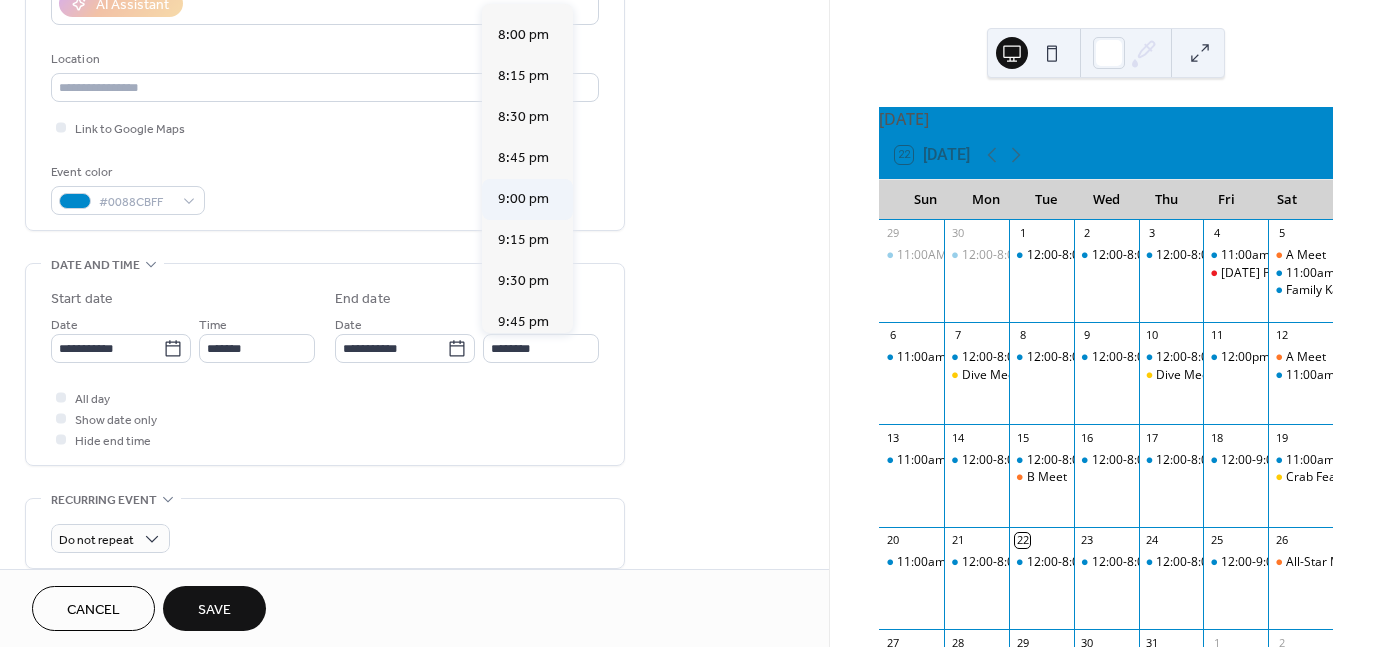 type on "*******" 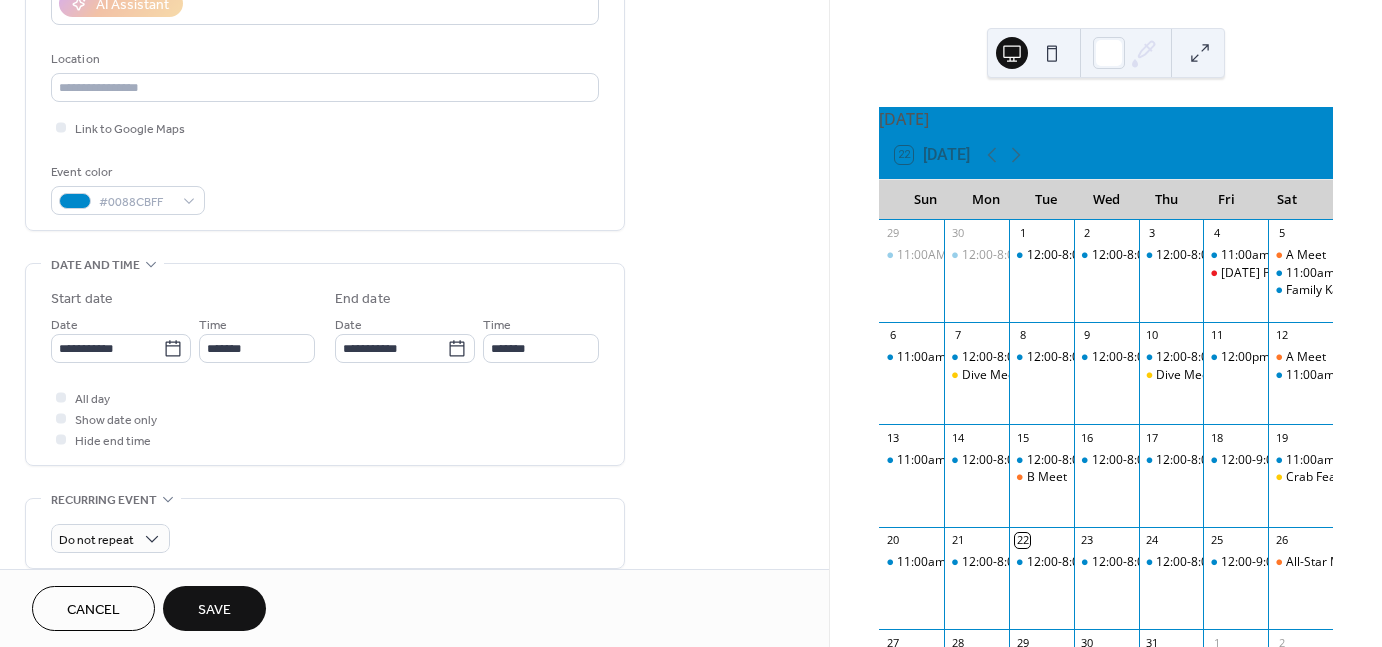scroll, scrollTop: 0, scrollLeft: 0, axis: both 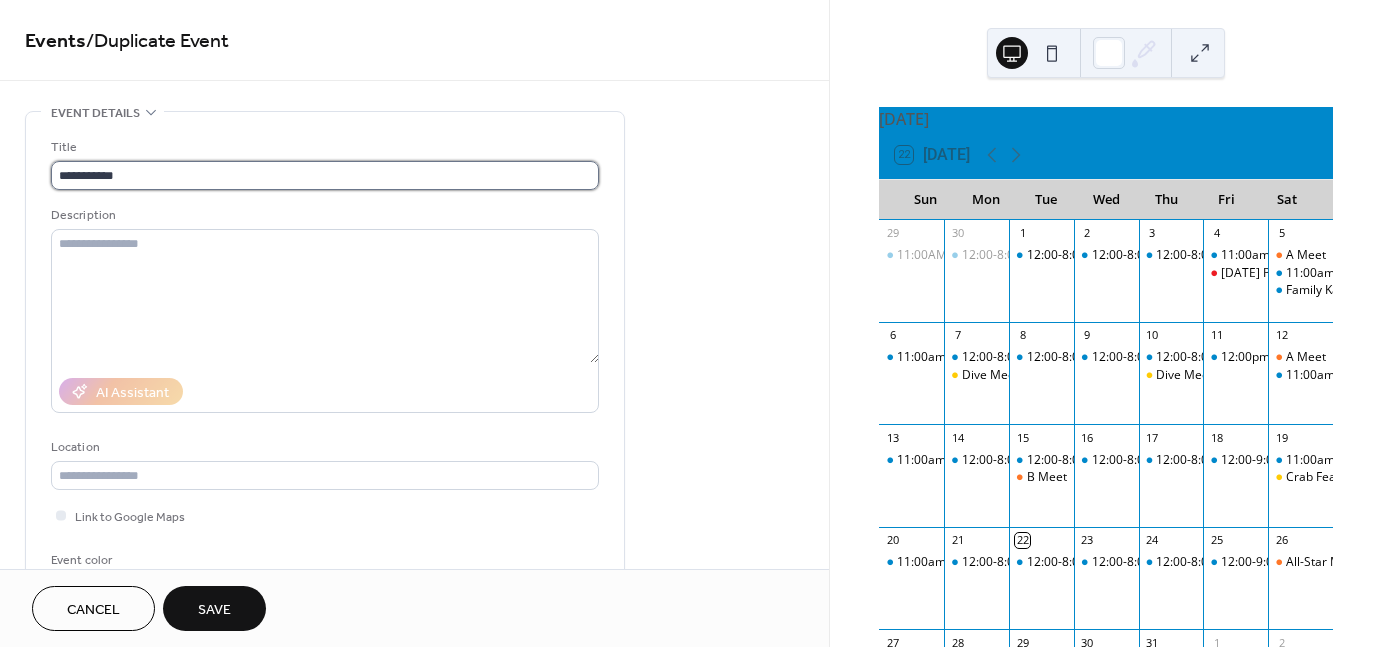 click on "**********" at bounding box center (325, 175) 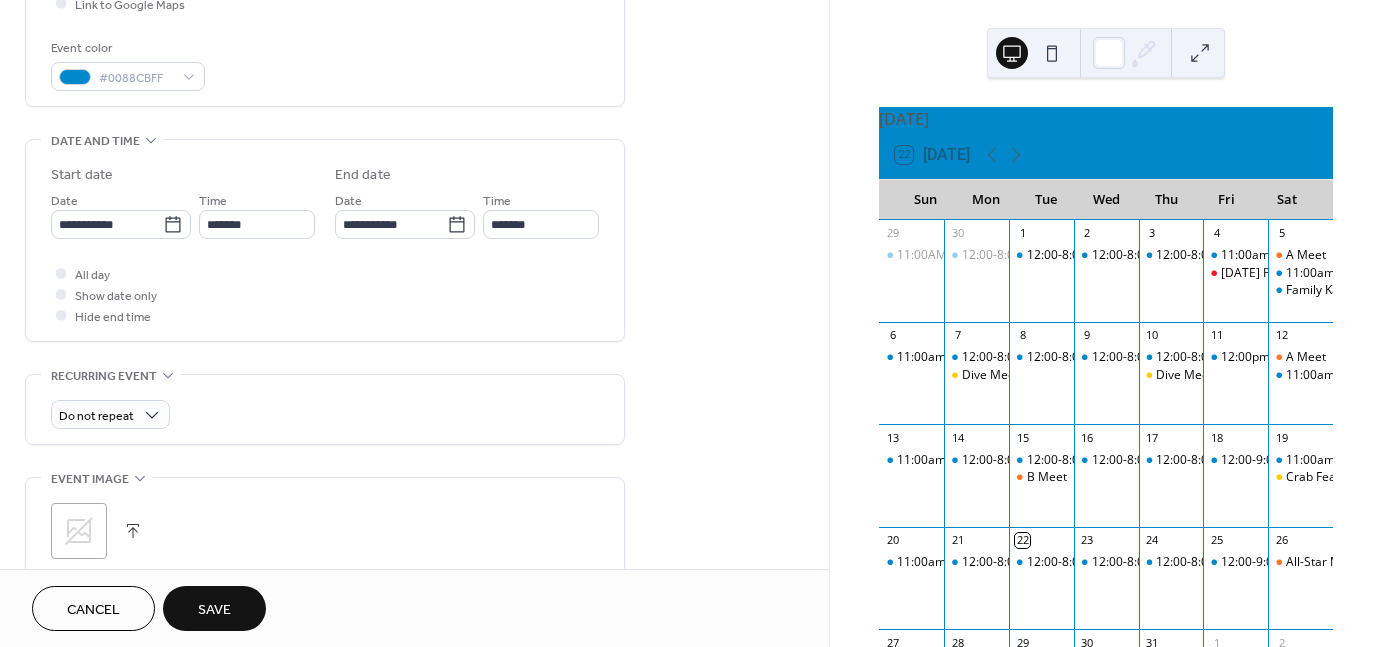 scroll, scrollTop: 514, scrollLeft: 0, axis: vertical 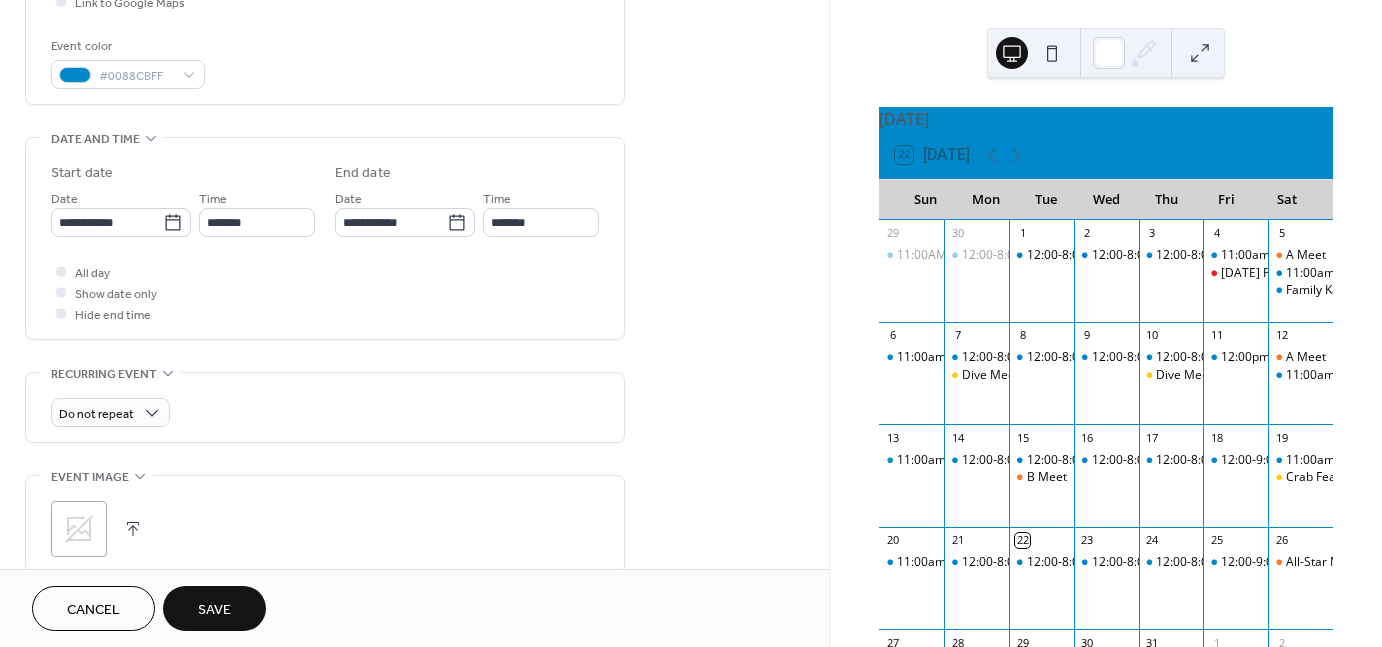 type on "**********" 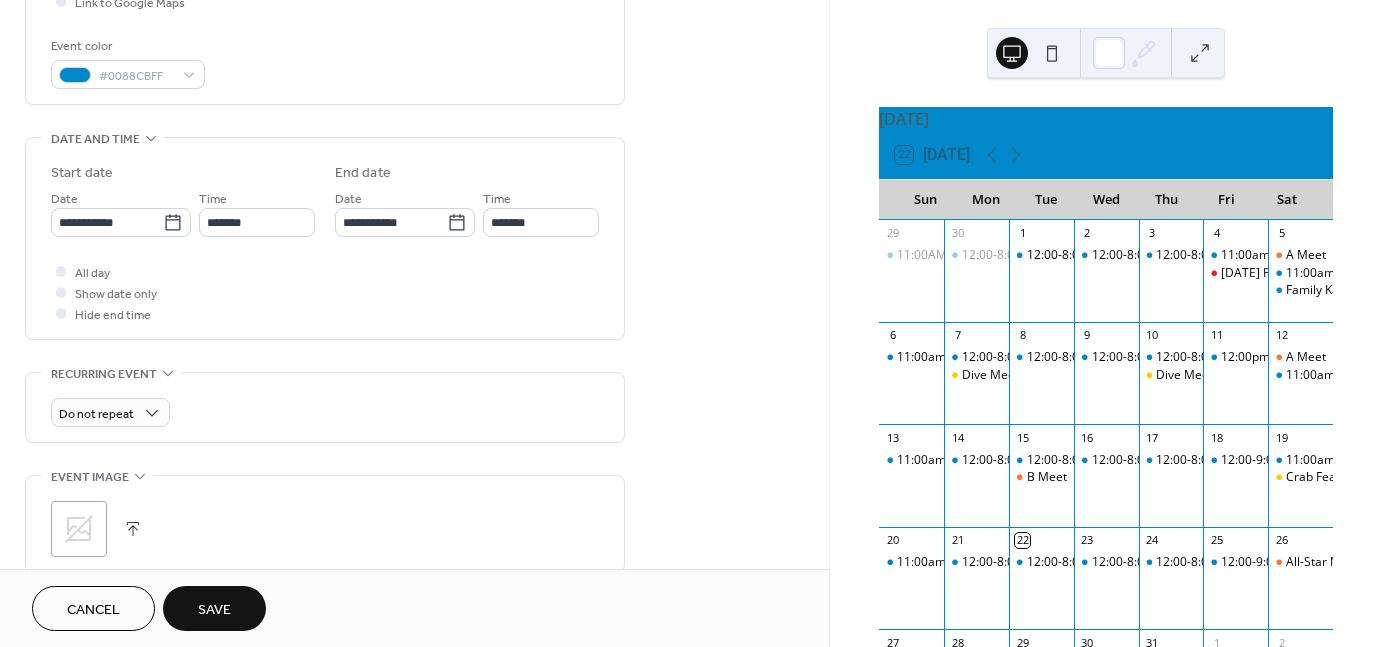 click on "Save" at bounding box center (214, 610) 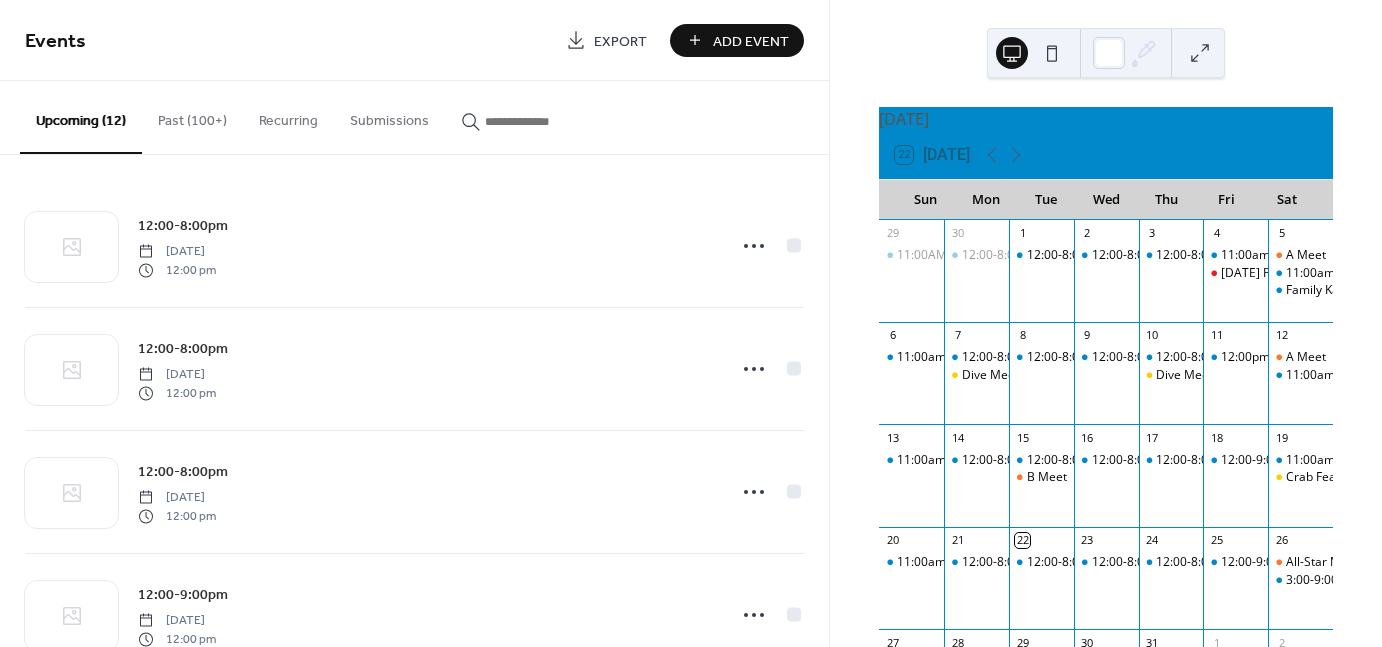 click at bounding box center [1200, 53] 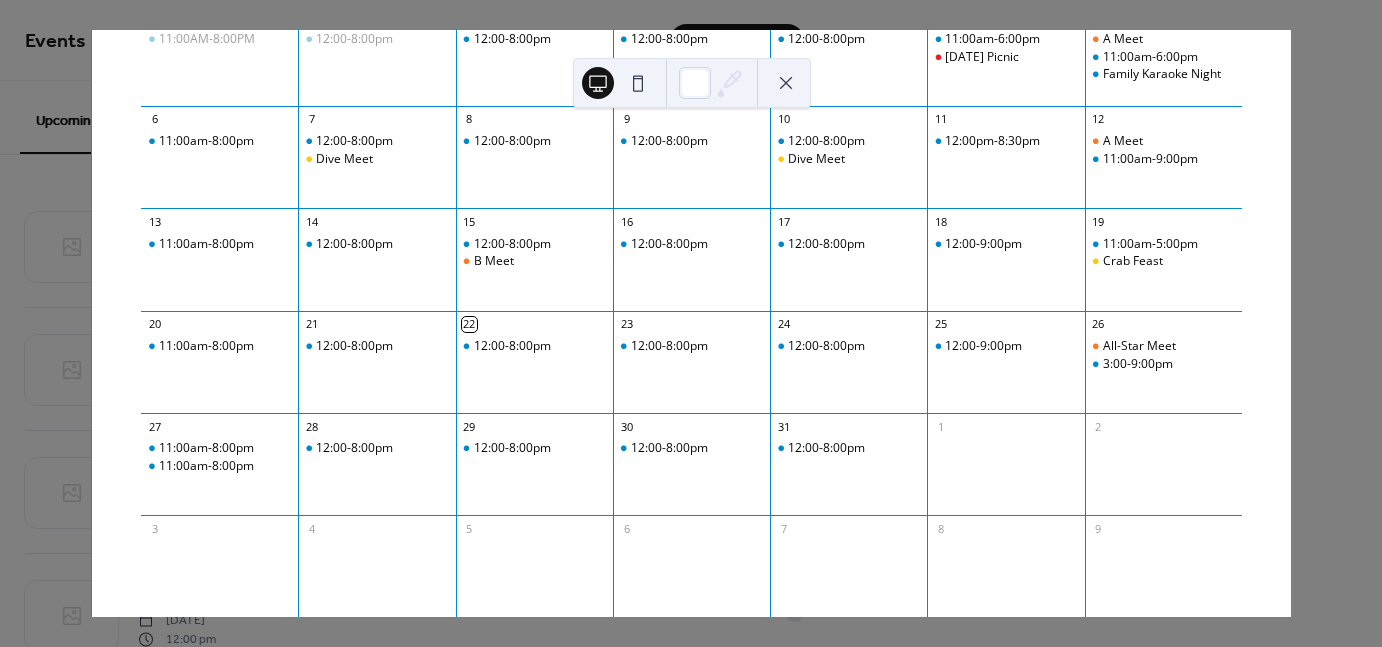 scroll, scrollTop: 224, scrollLeft: 0, axis: vertical 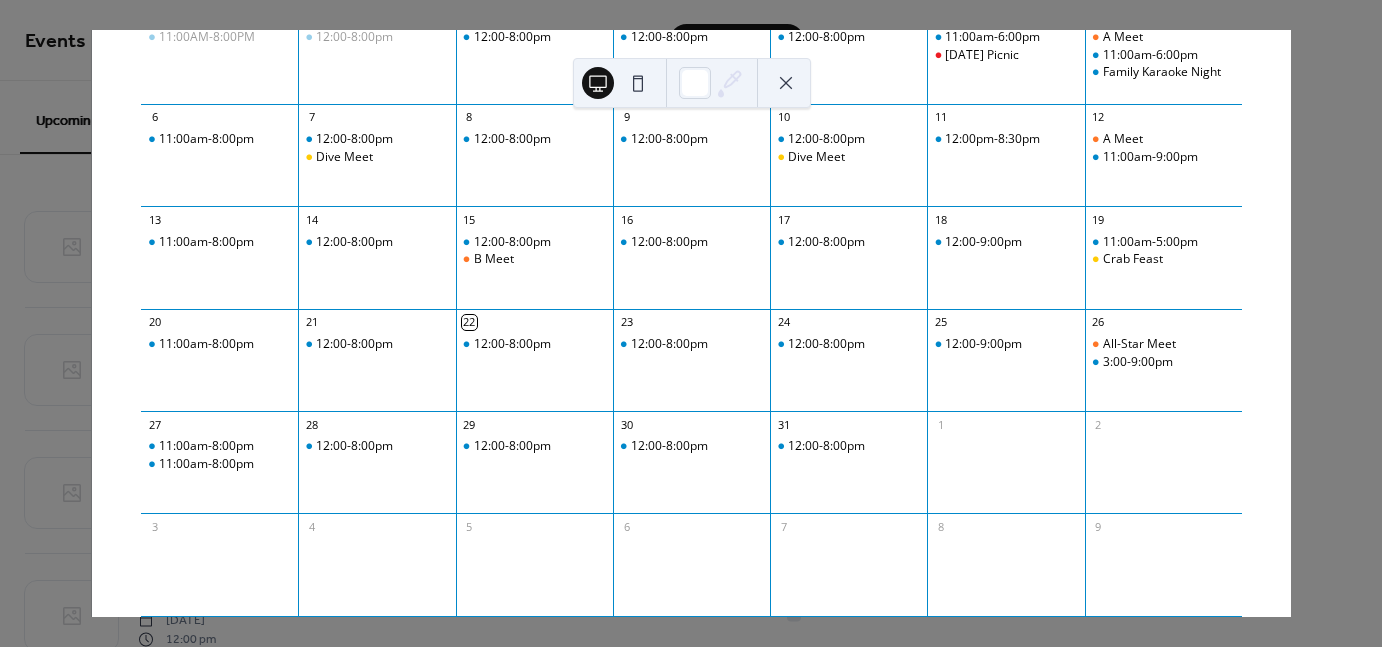 click at bounding box center (786, 83) 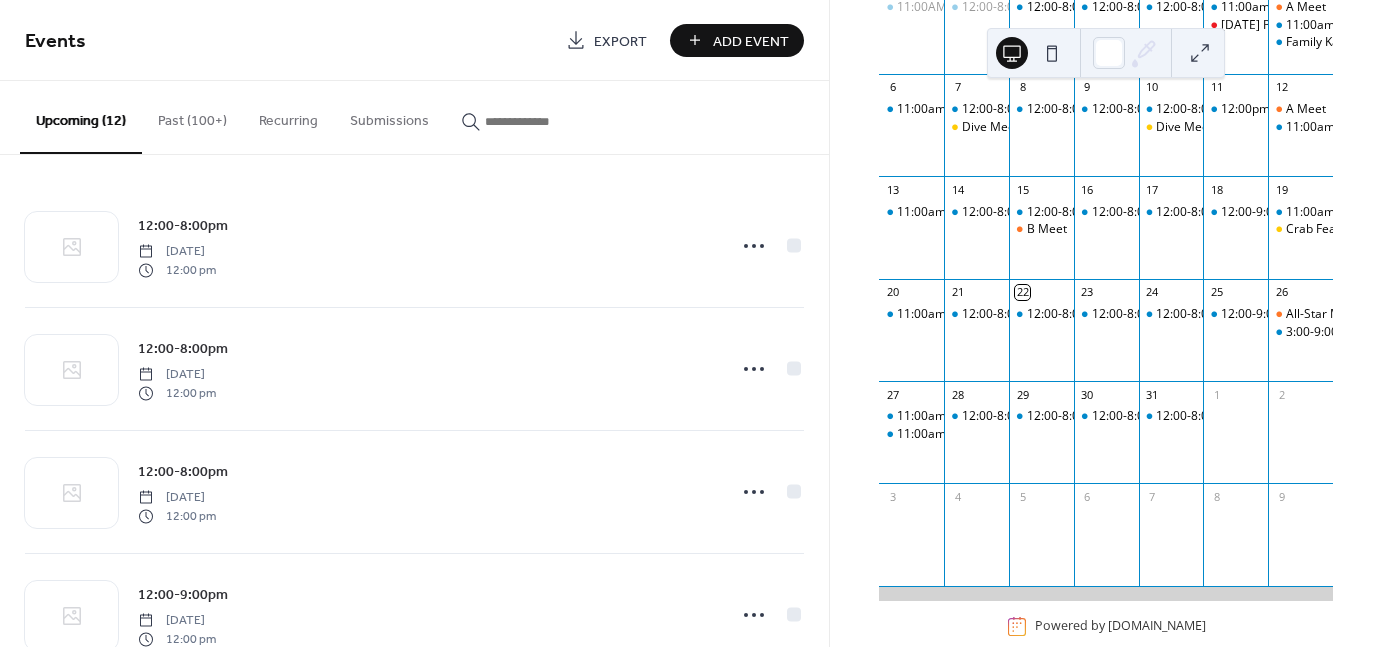 scroll, scrollTop: 260, scrollLeft: 0, axis: vertical 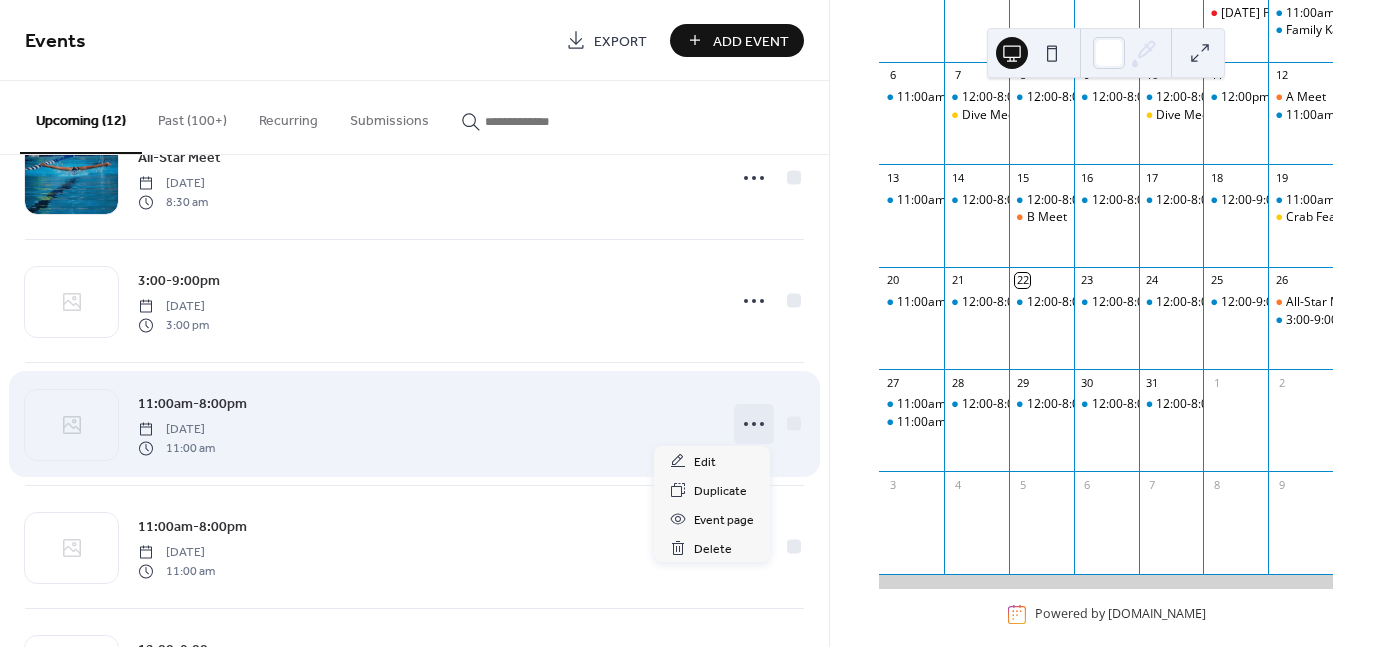 click 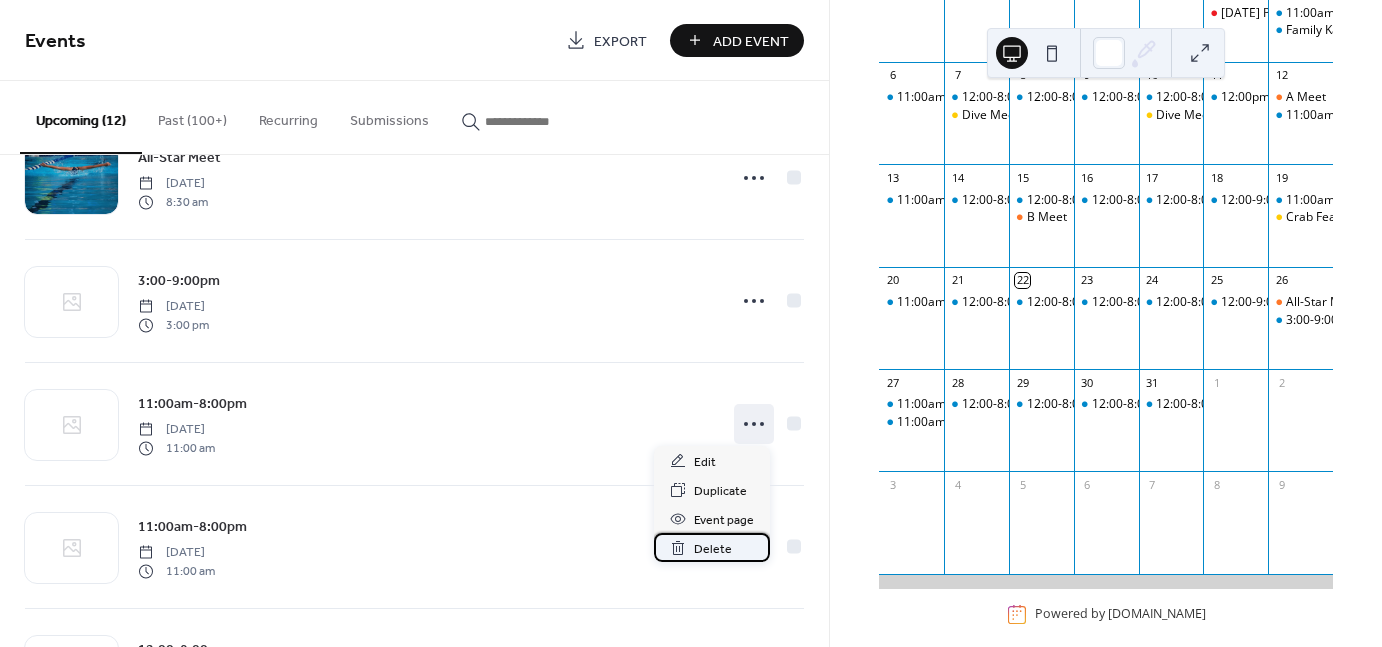 click on "Delete" at bounding box center [713, 549] 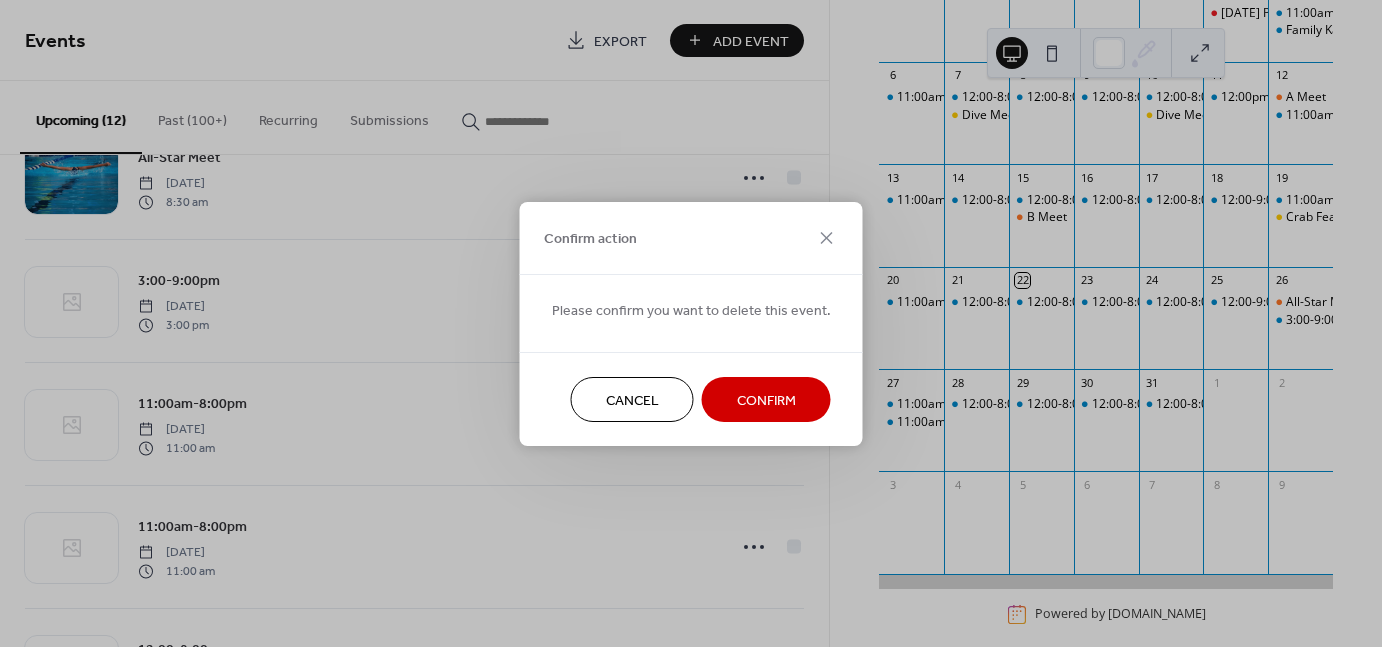 click on "Confirm" at bounding box center [766, 400] 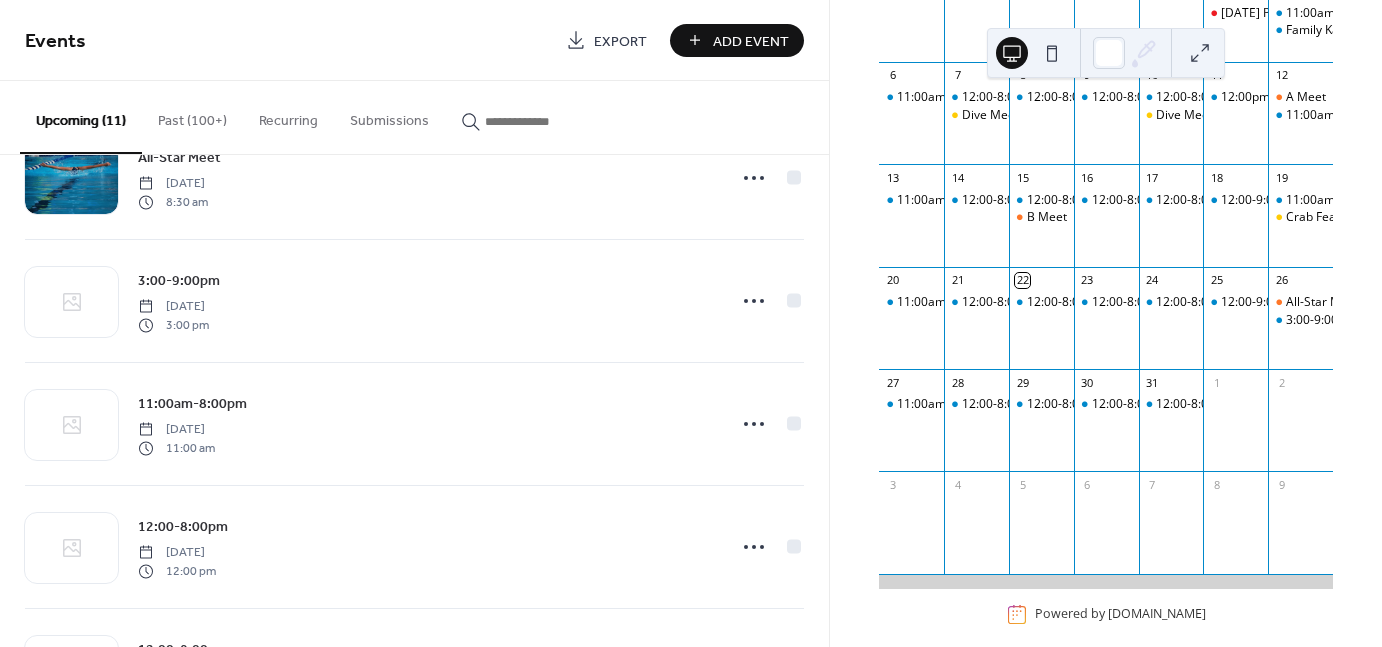 click at bounding box center [545, 121] 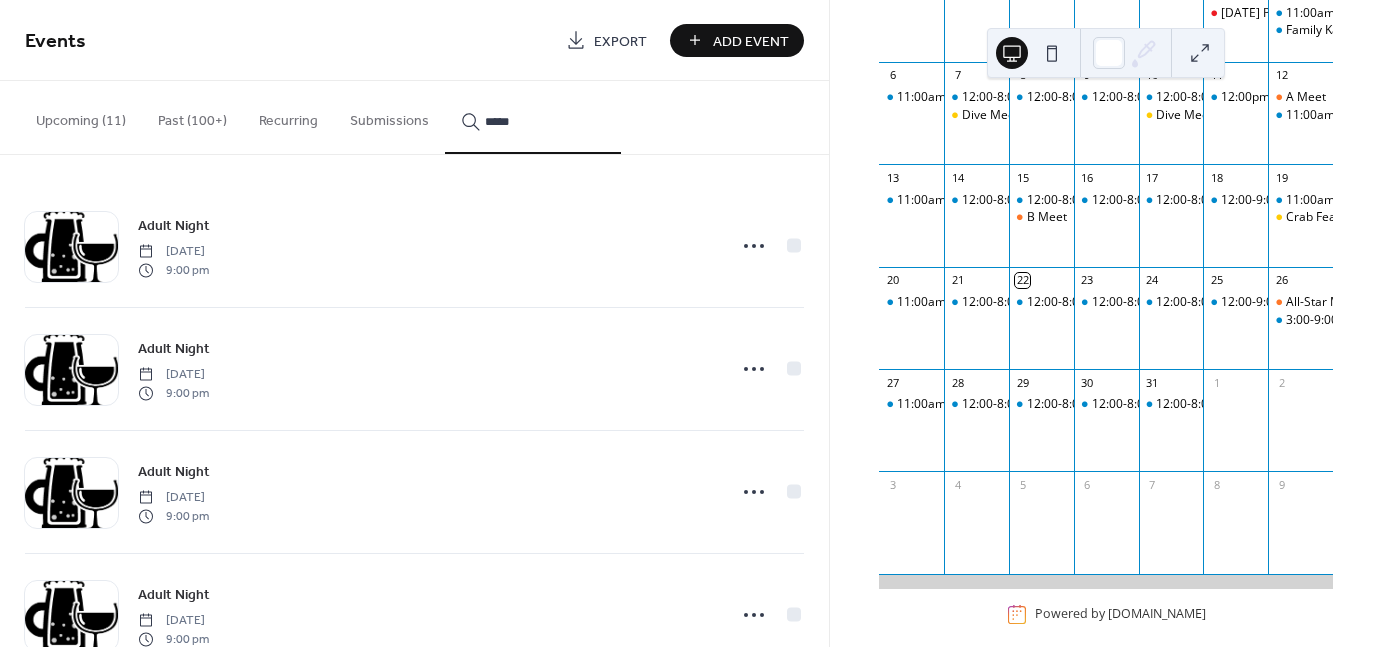 type on "*****" 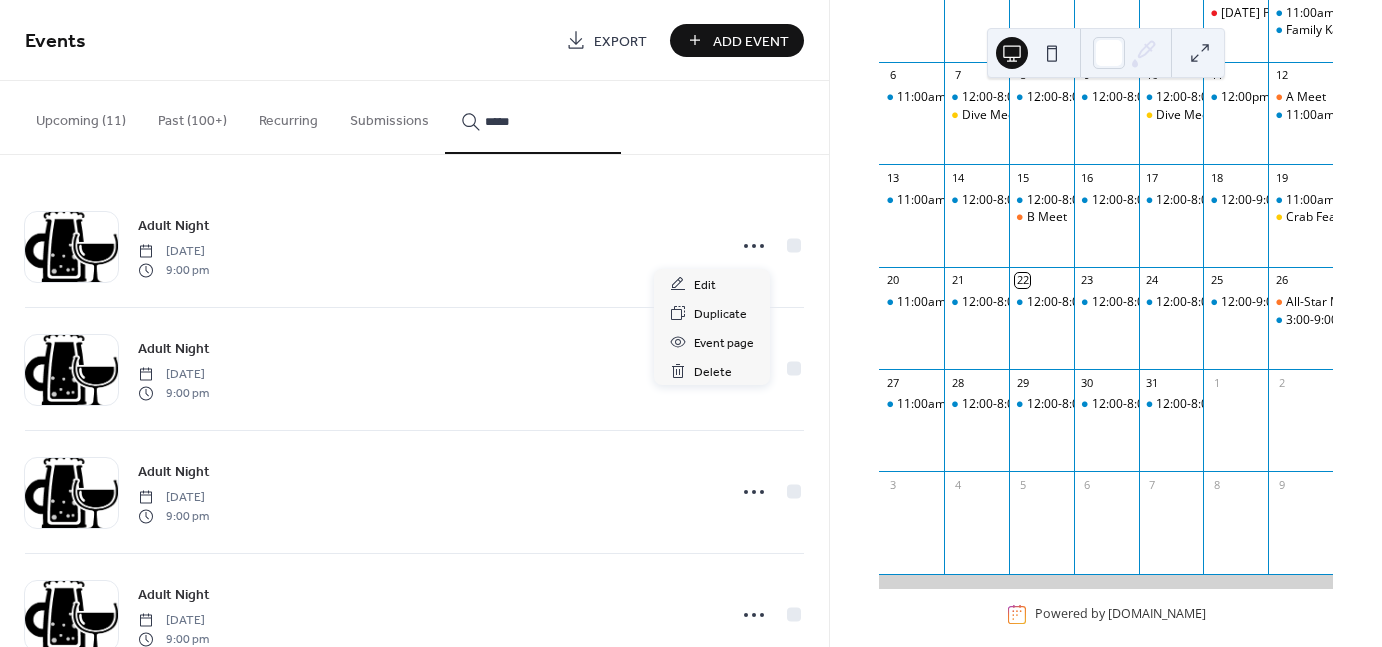 click 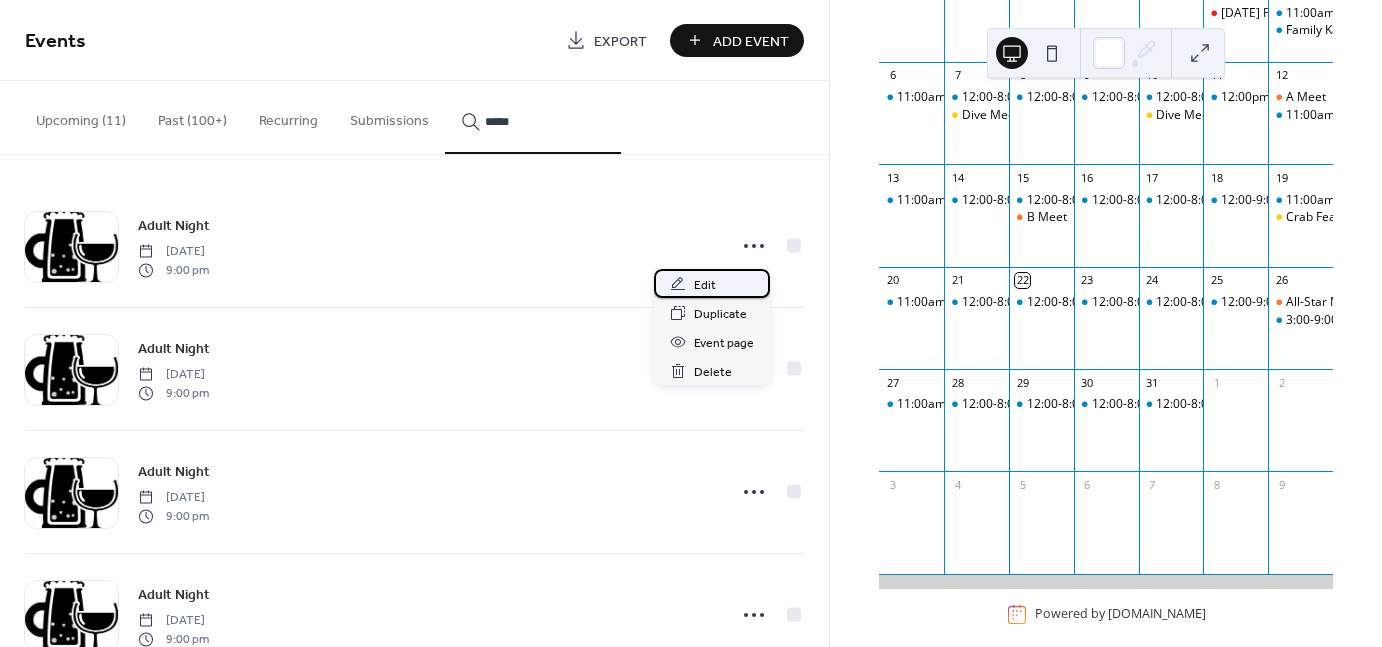 click on "Edit" at bounding box center [705, 285] 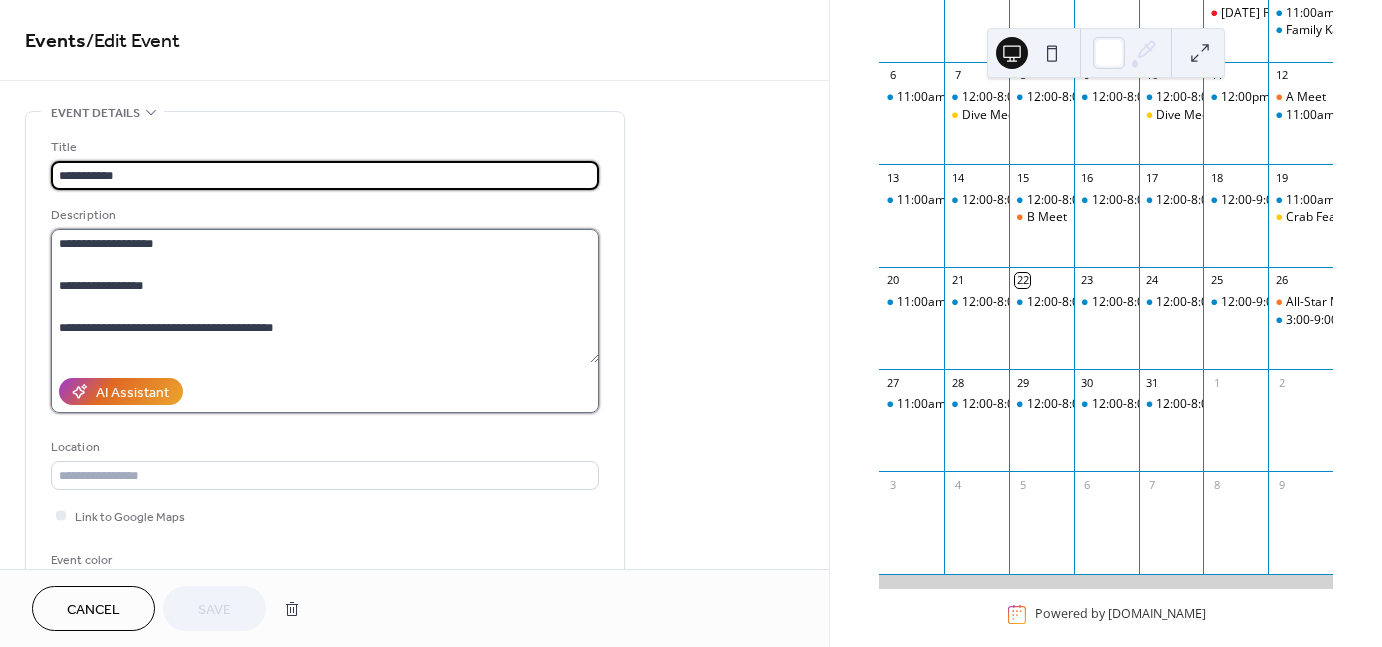 click on "**********" at bounding box center [325, 296] 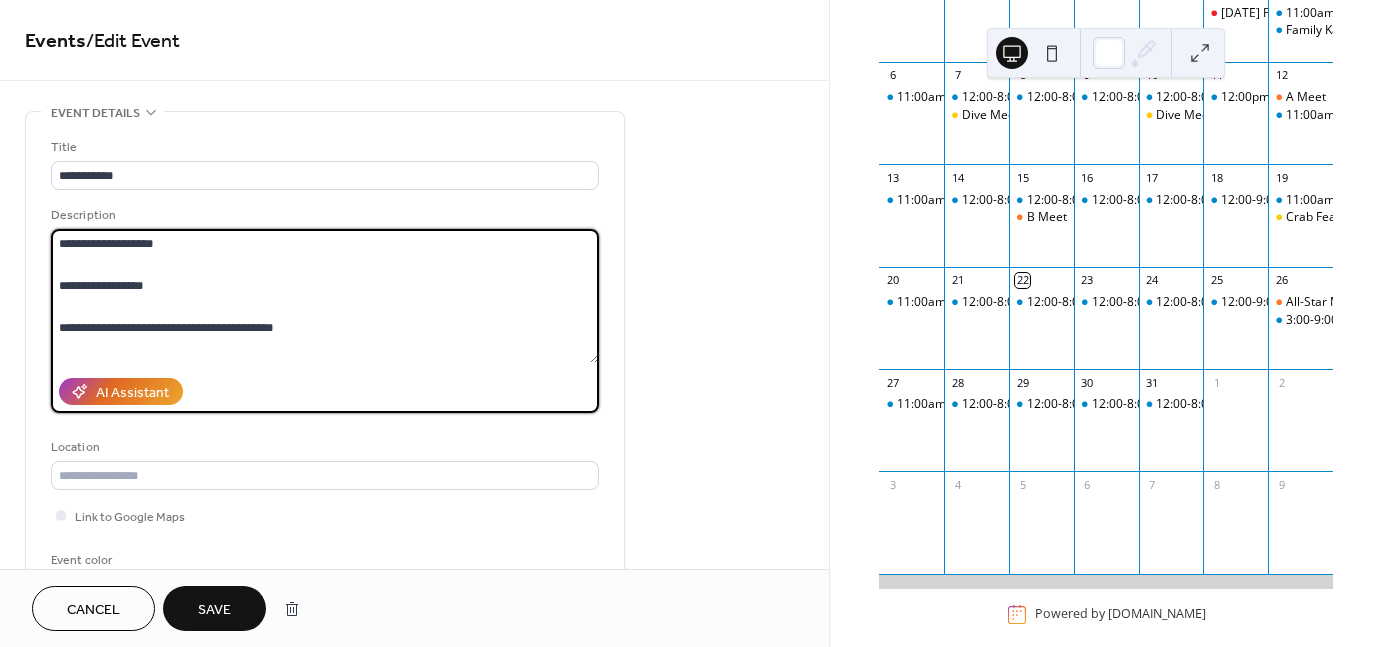 click on "**********" at bounding box center [325, 296] 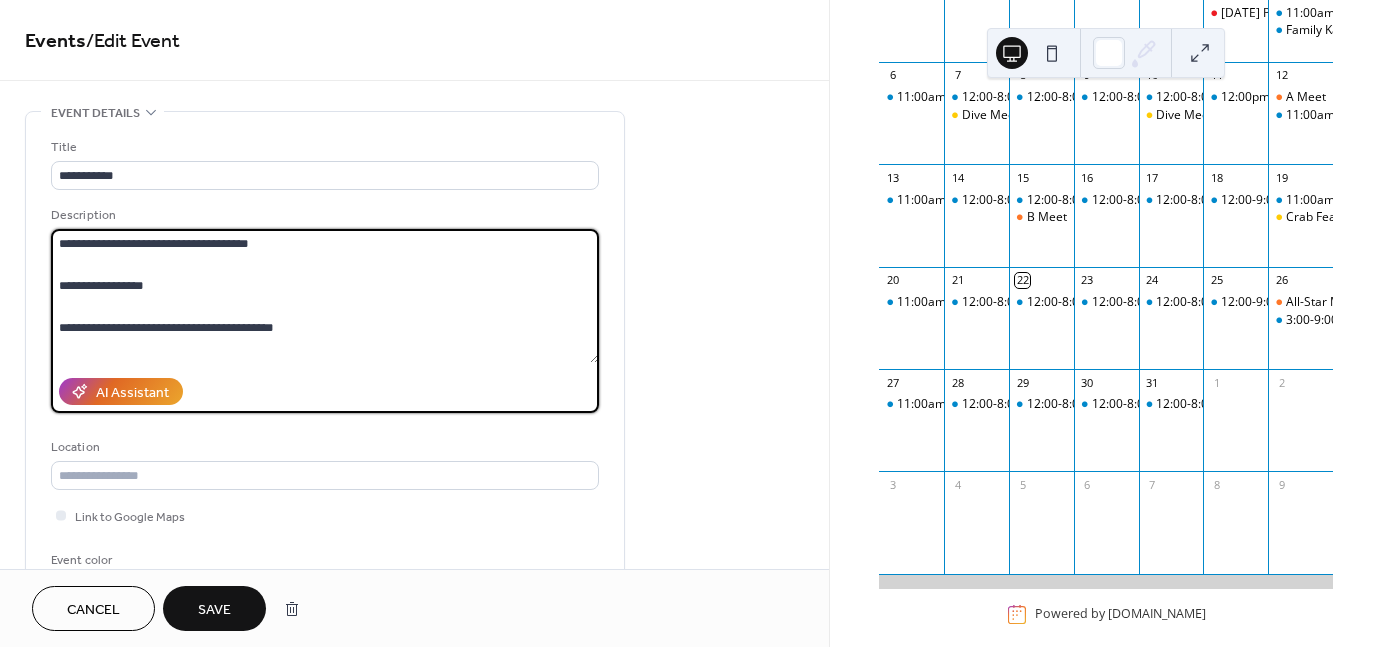 click on "**********" at bounding box center (325, 296) 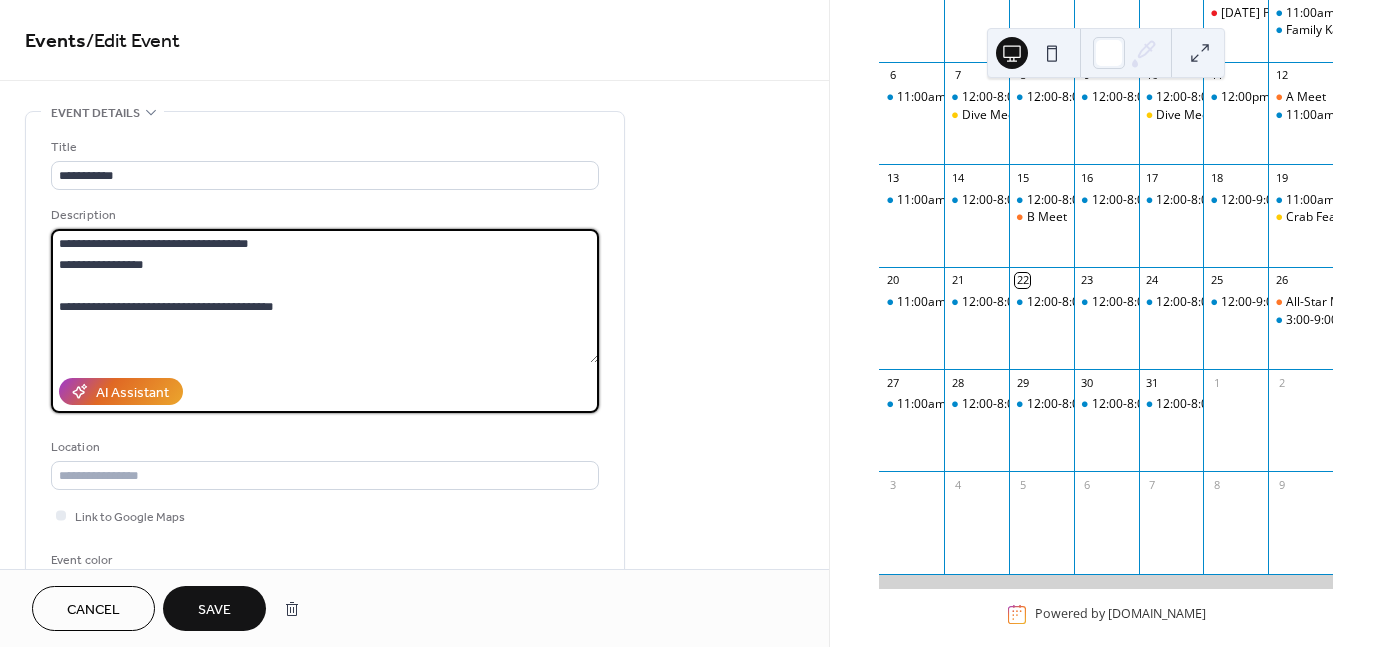 click on "**********" at bounding box center [325, 296] 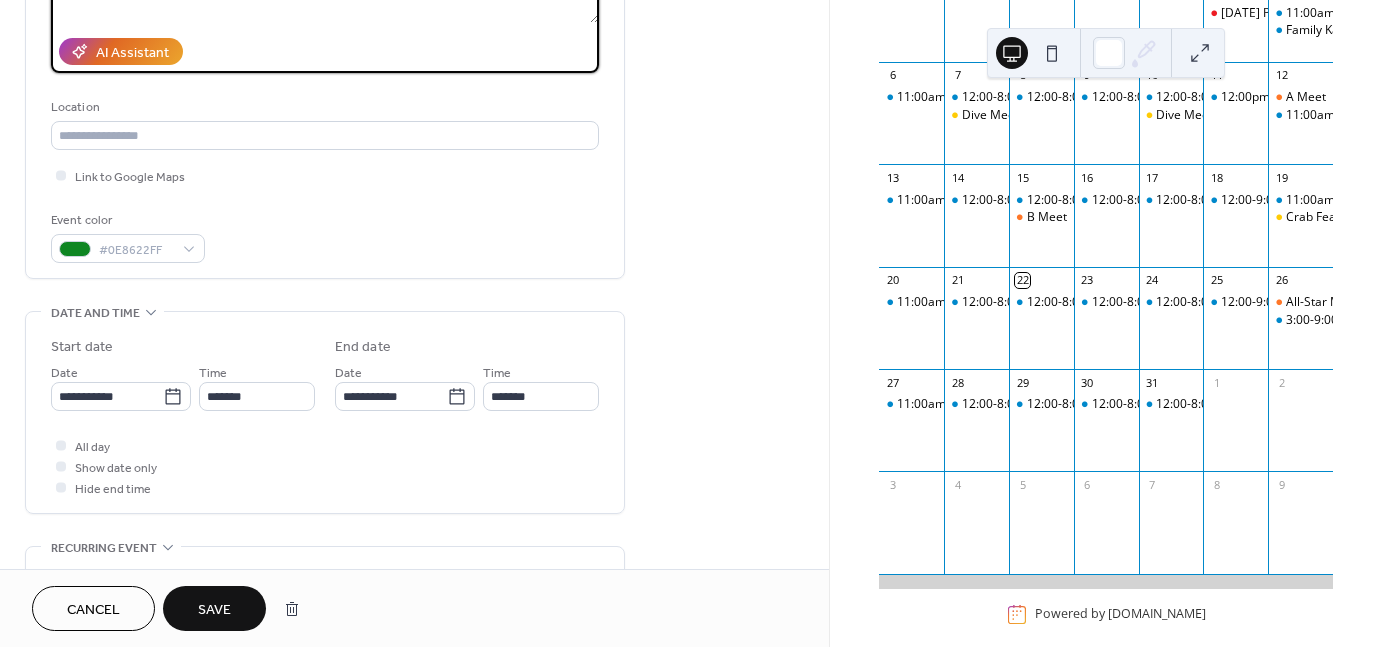 scroll, scrollTop: 375, scrollLeft: 0, axis: vertical 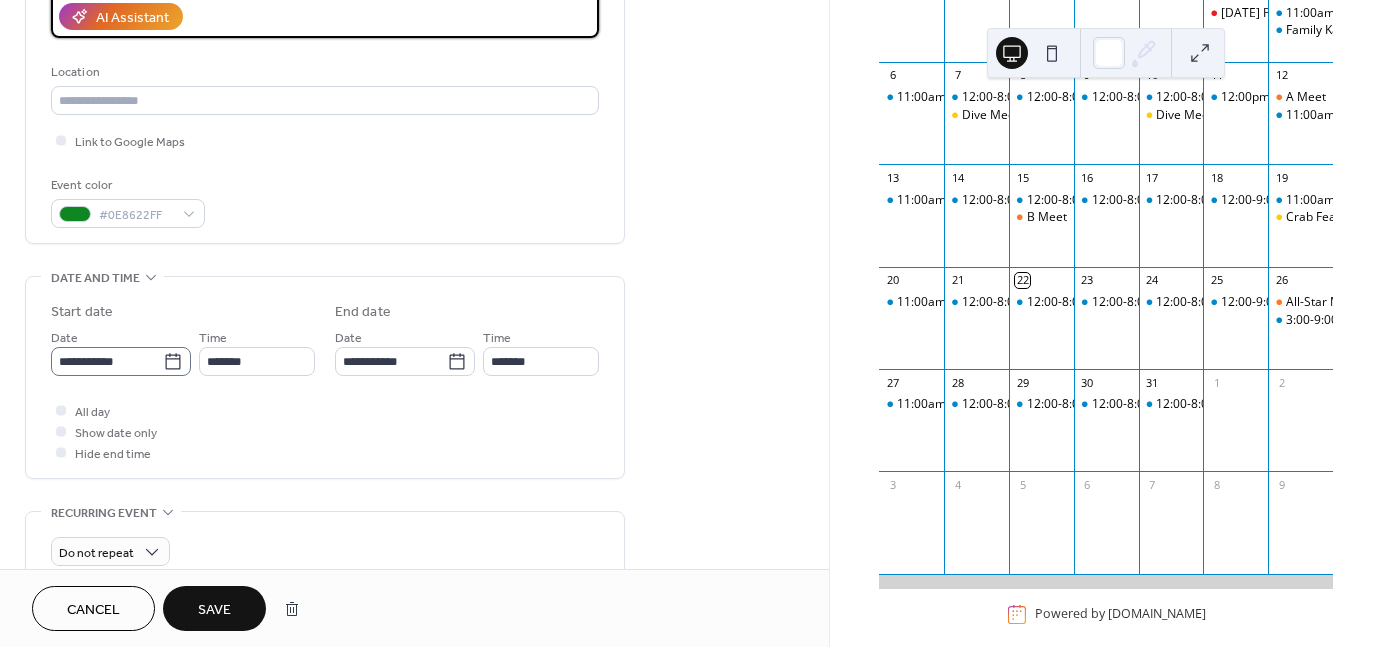 type on "**********" 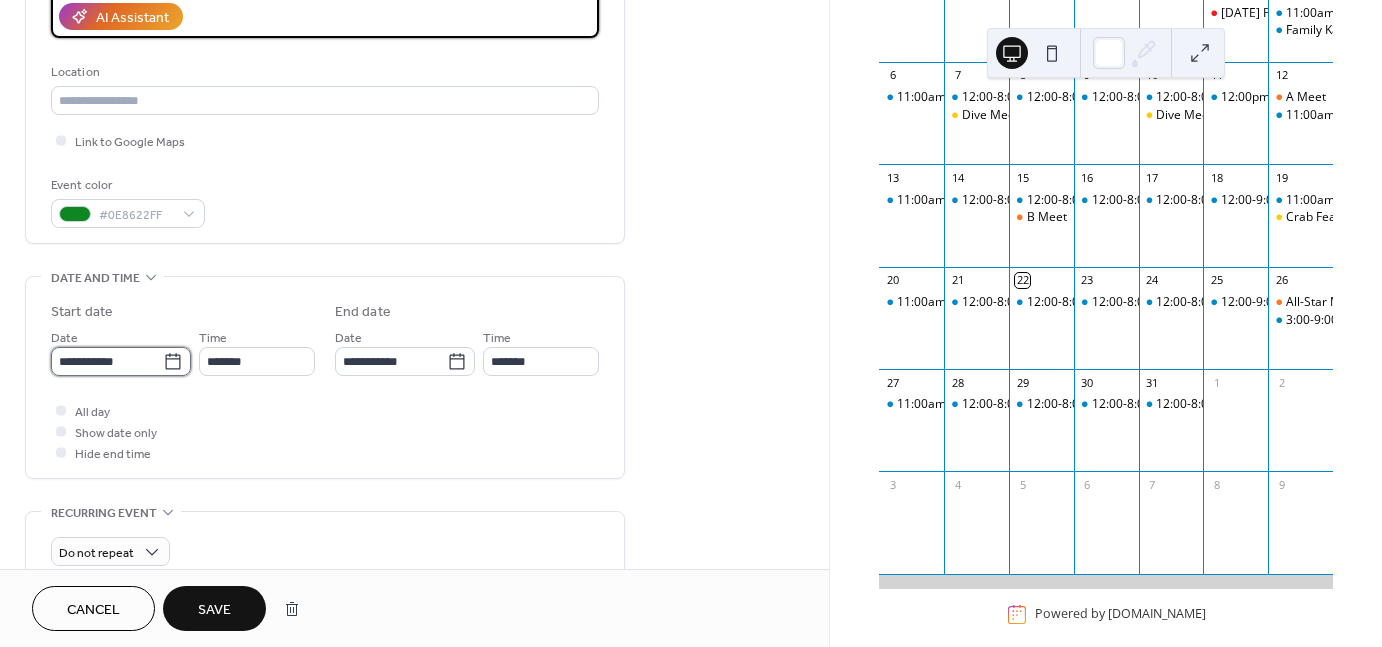 click on "**********" at bounding box center [107, 361] 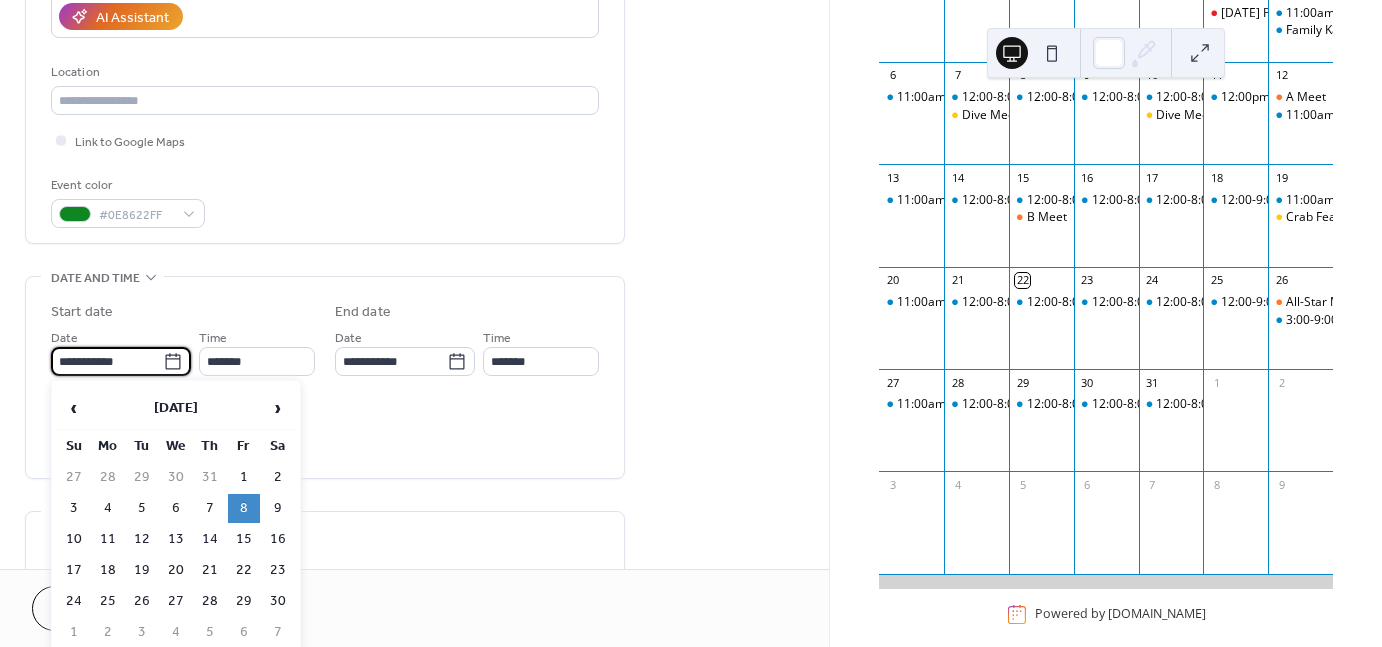 click 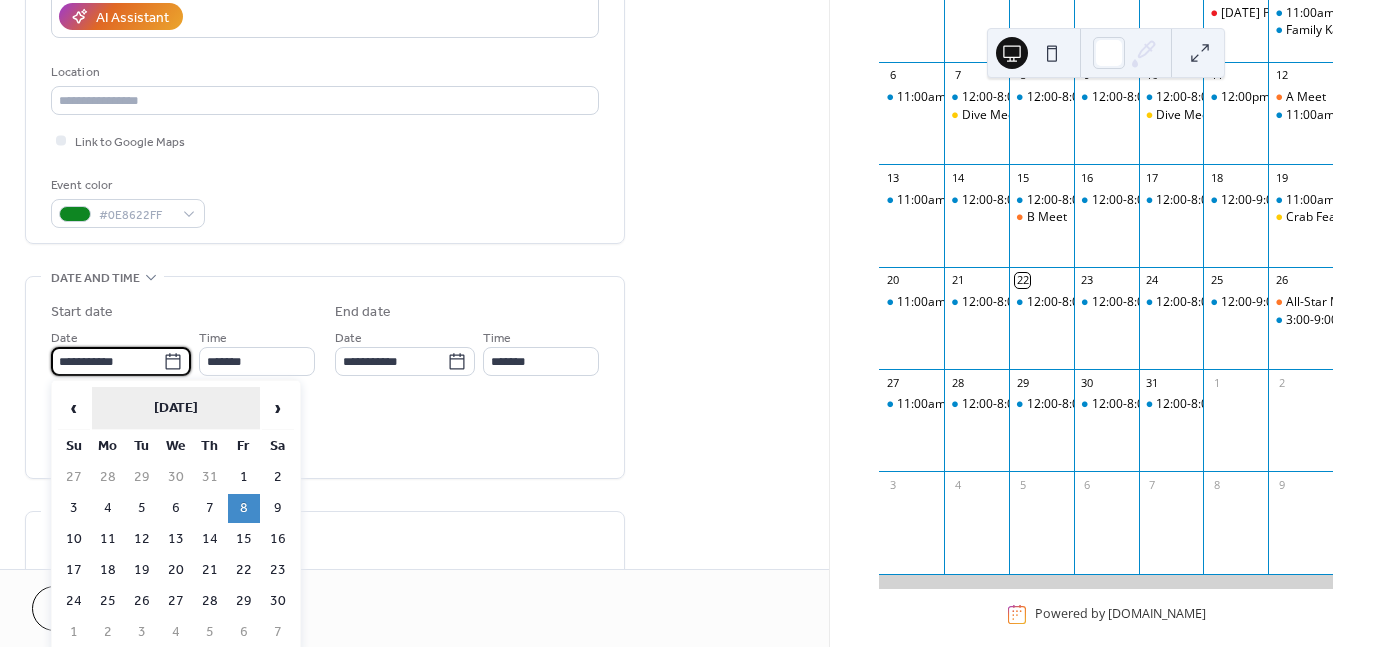 click on "[DATE]" at bounding box center [176, 408] 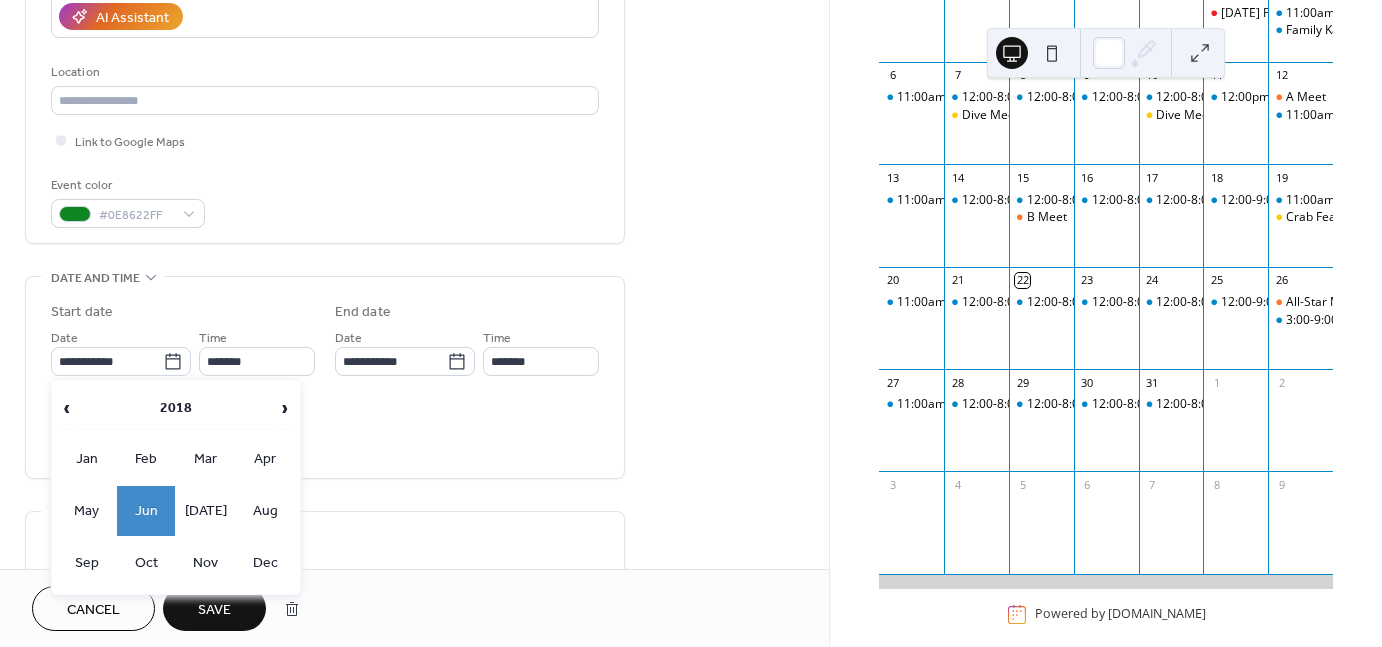 click on "2018" at bounding box center [175, 408] 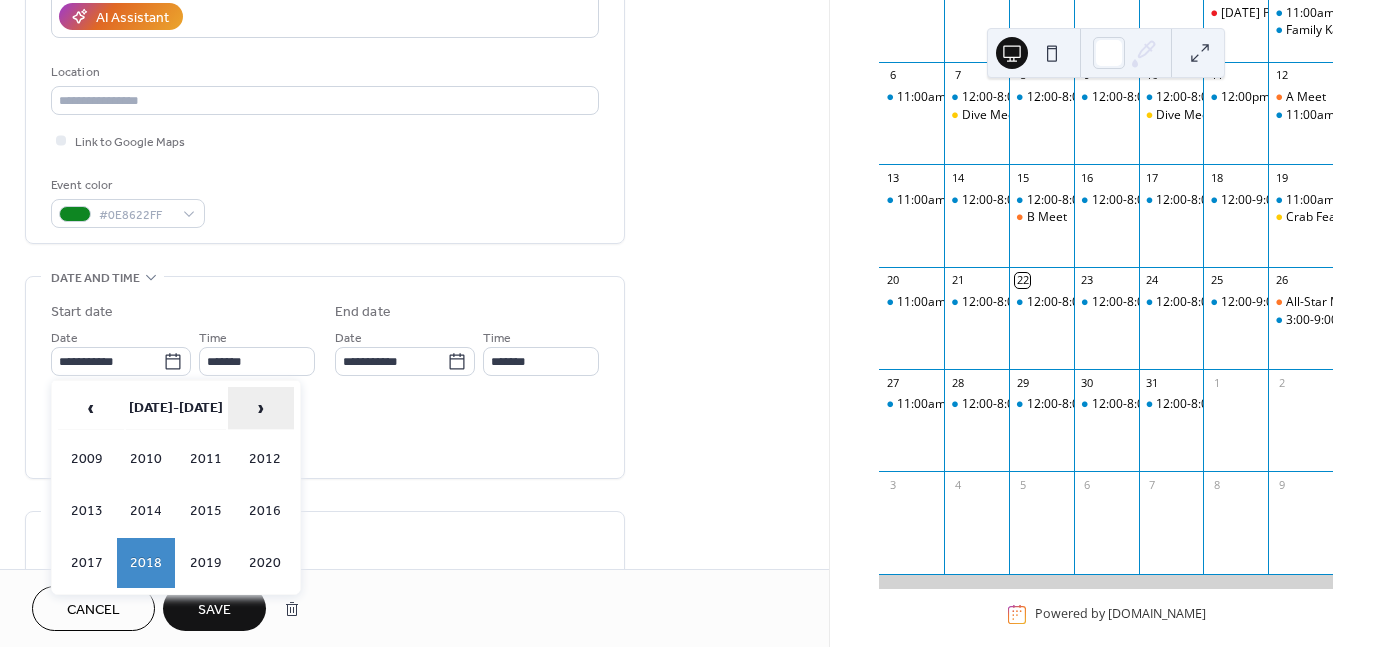 click on "›" at bounding box center (261, 408) 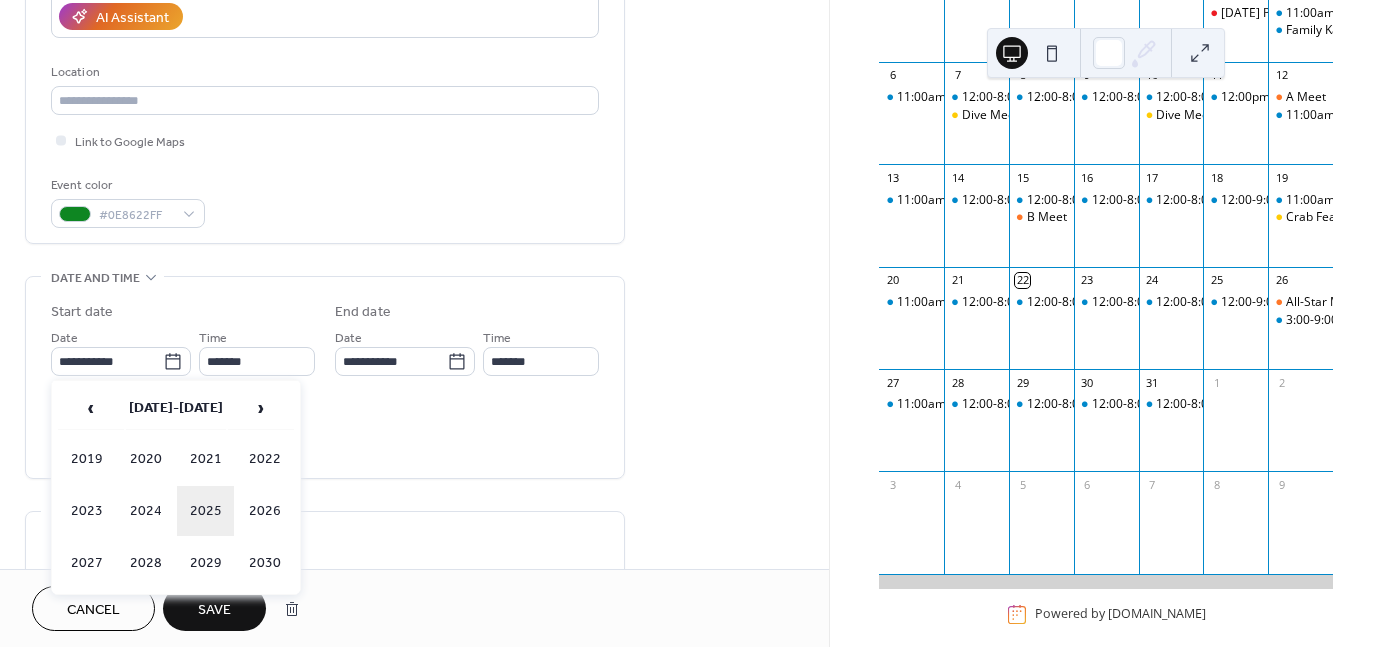 click on "2025" at bounding box center (206, 511) 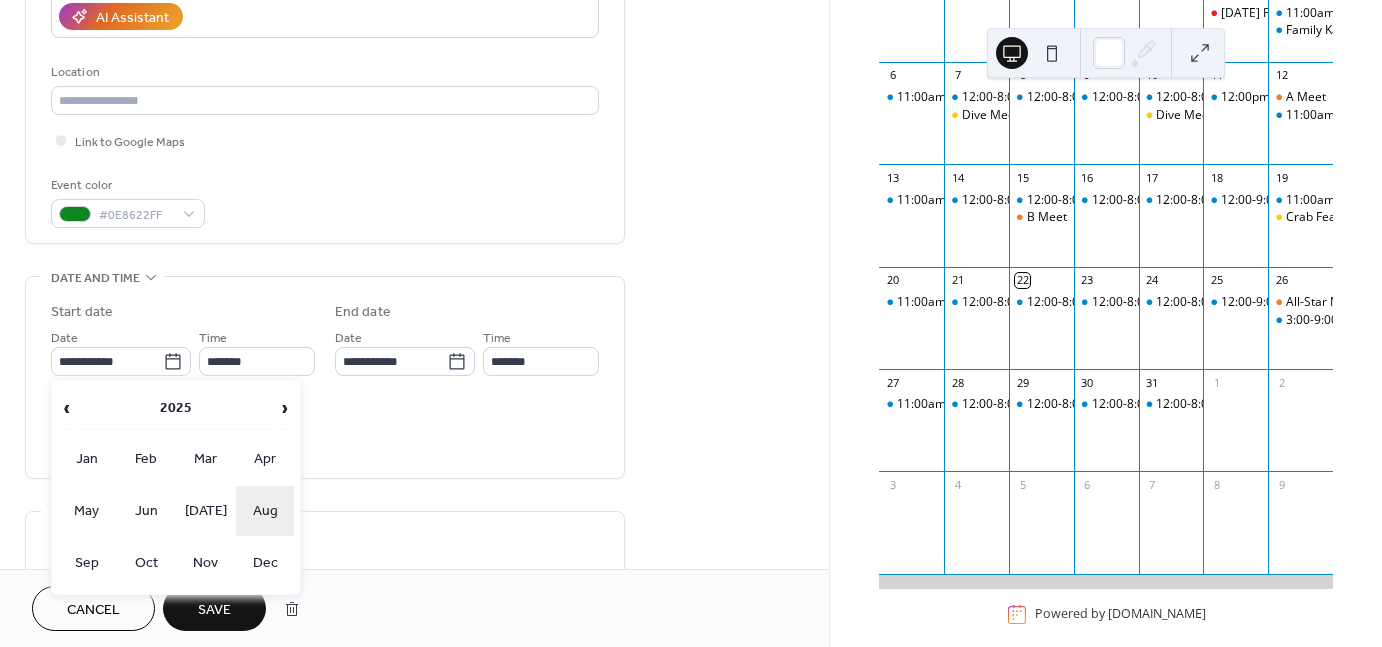 click on "Aug" at bounding box center (265, 511) 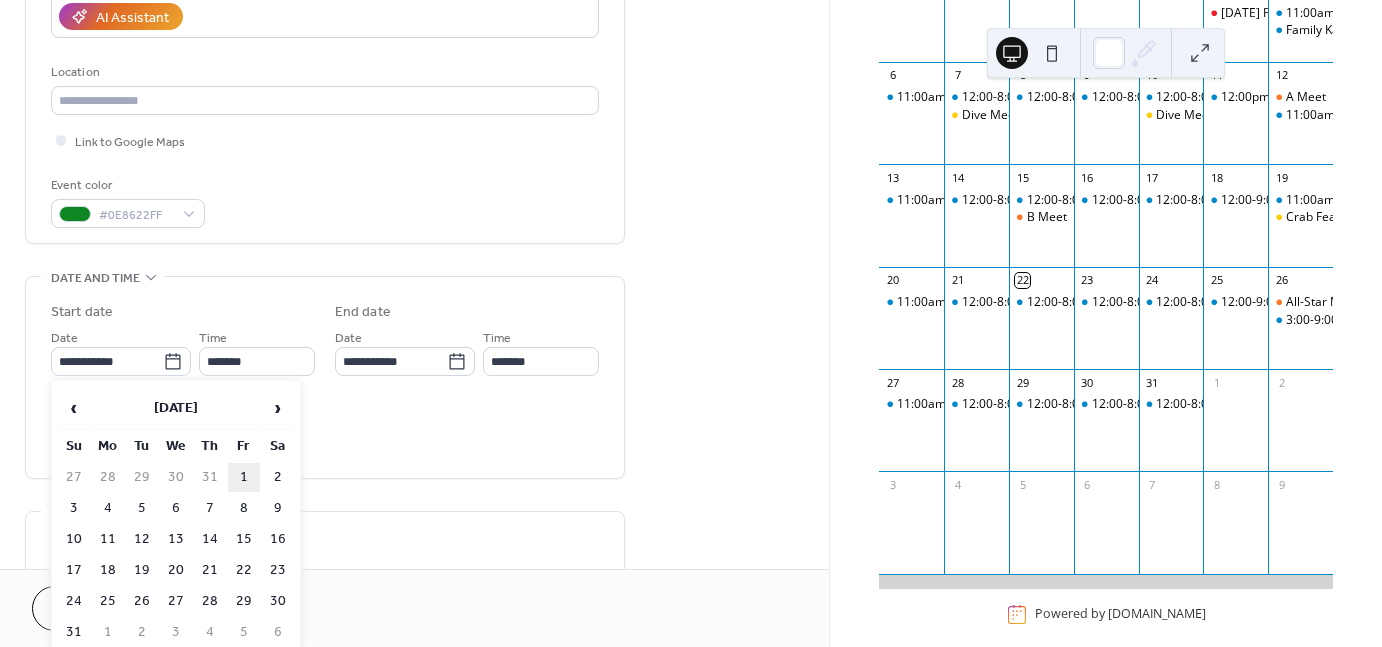 click on "1" at bounding box center (244, 477) 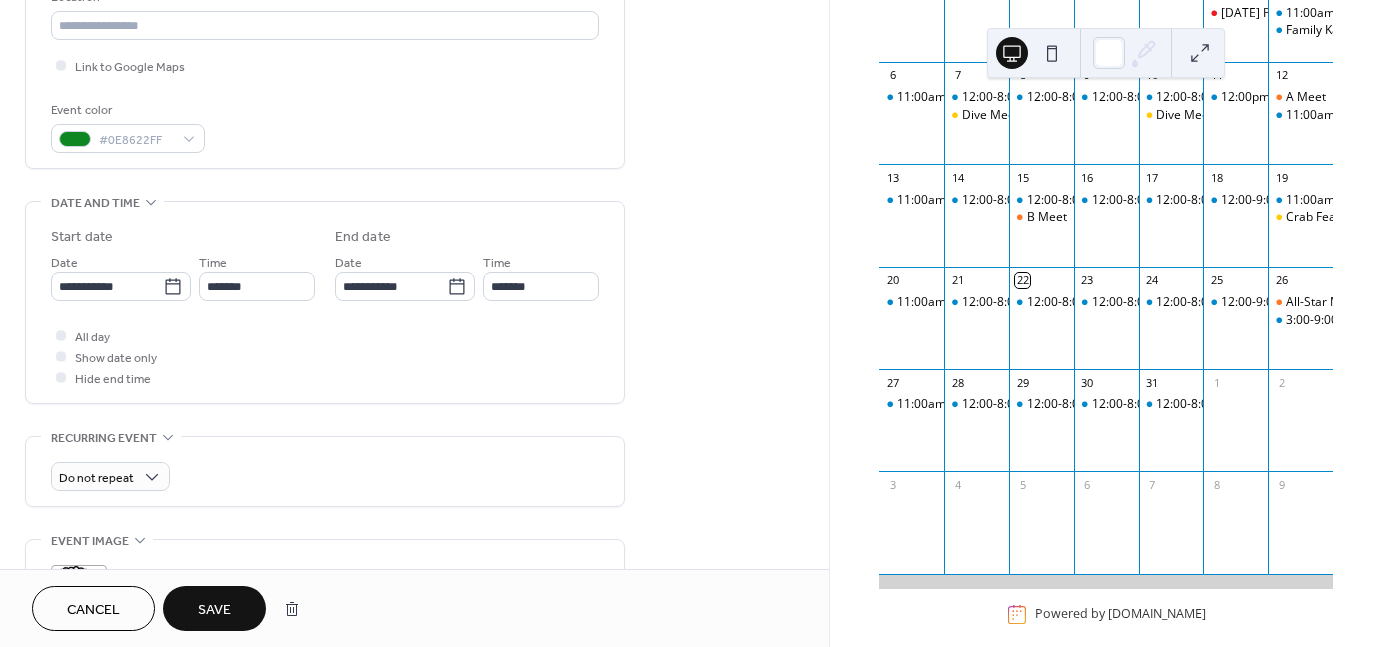 scroll, scrollTop: 458, scrollLeft: 0, axis: vertical 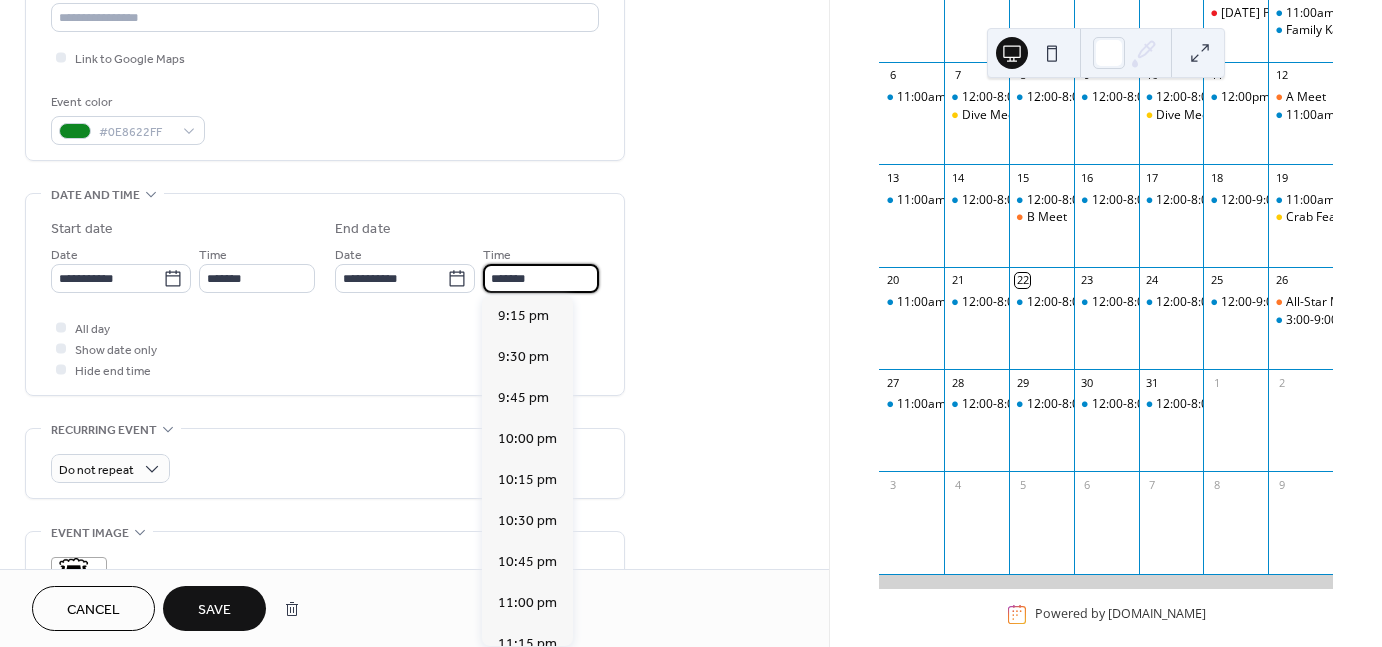 click on "*******" at bounding box center (541, 278) 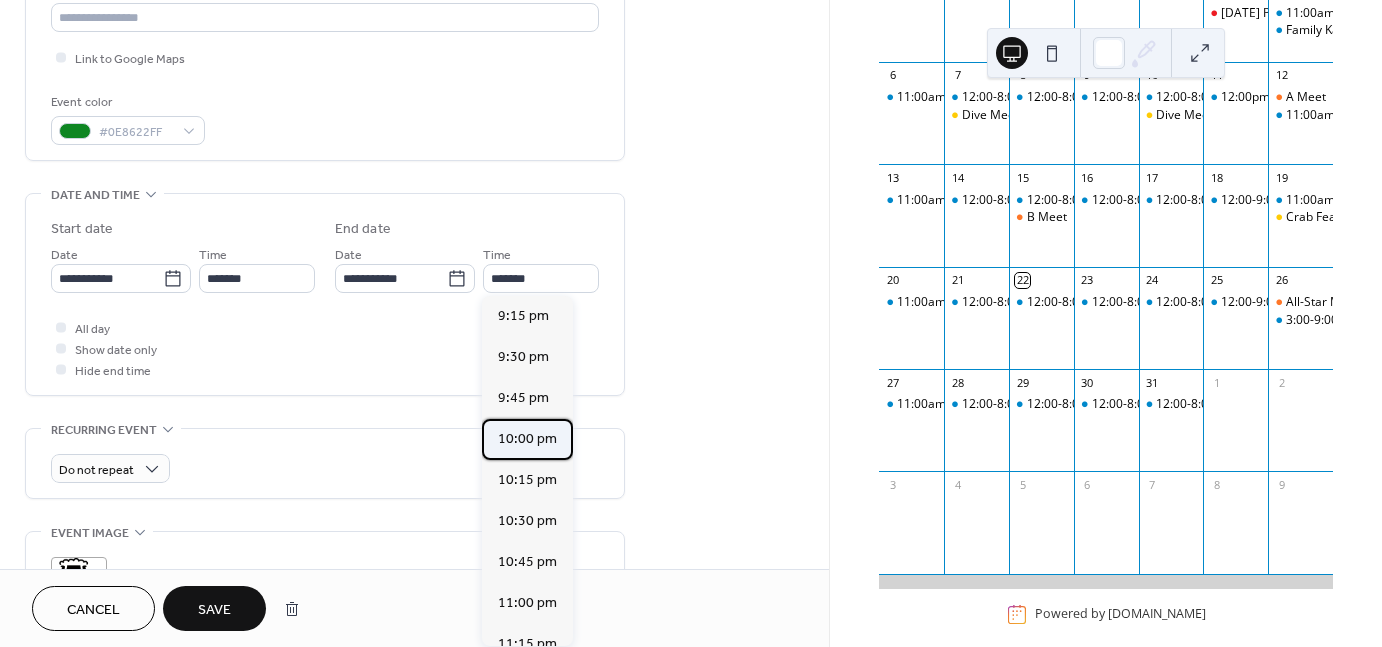click on "10:00 pm" at bounding box center [527, 438] 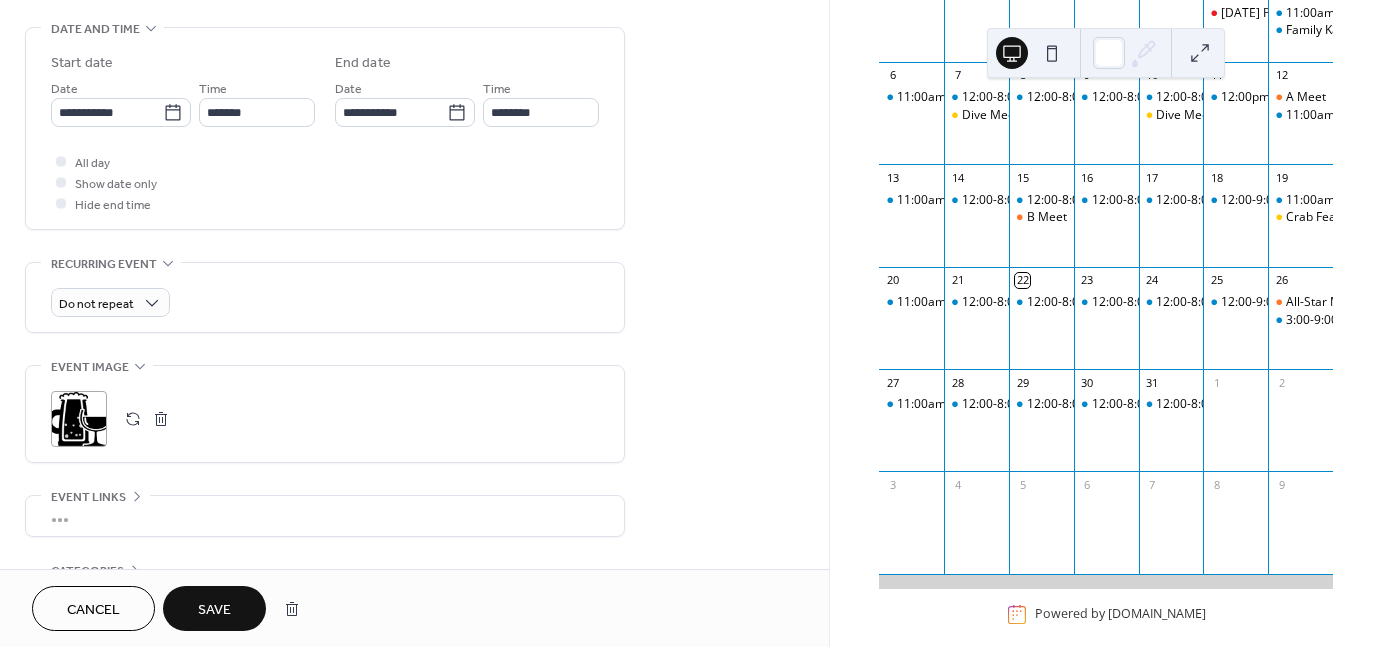 scroll, scrollTop: 622, scrollLeft: 0, axis: vertical 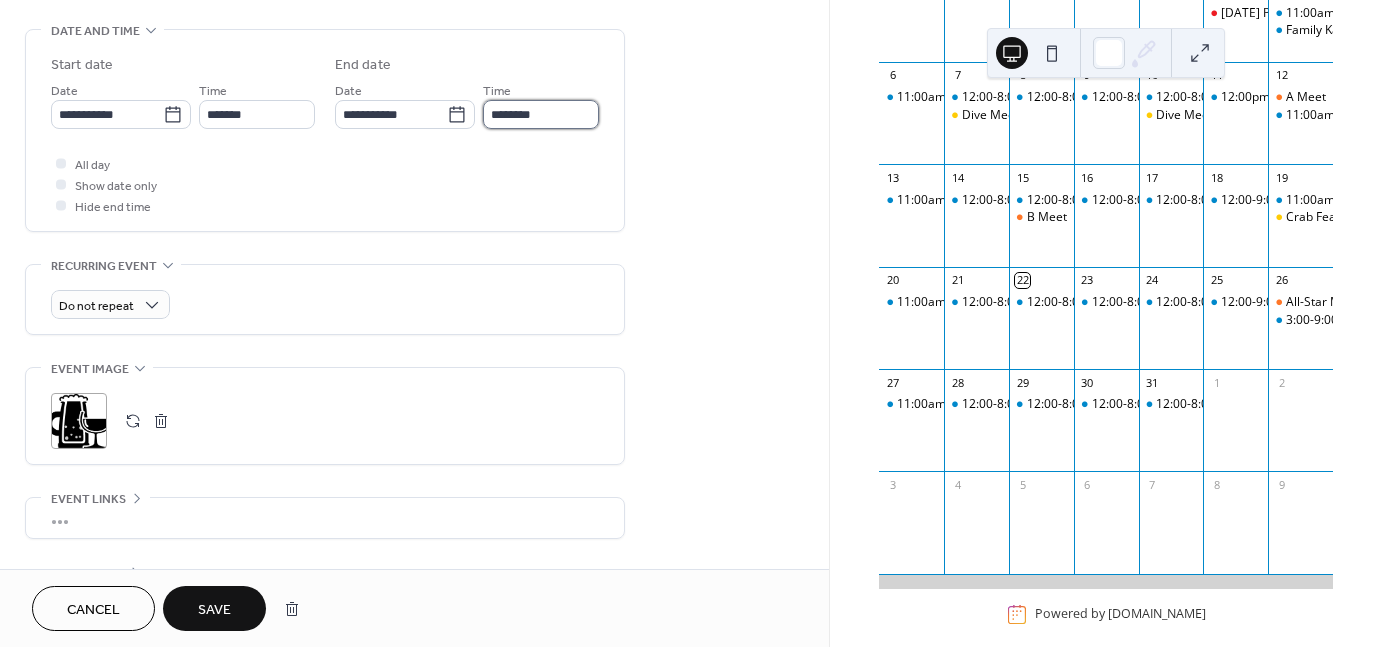 click on "********" at bounding box center [541, 114] 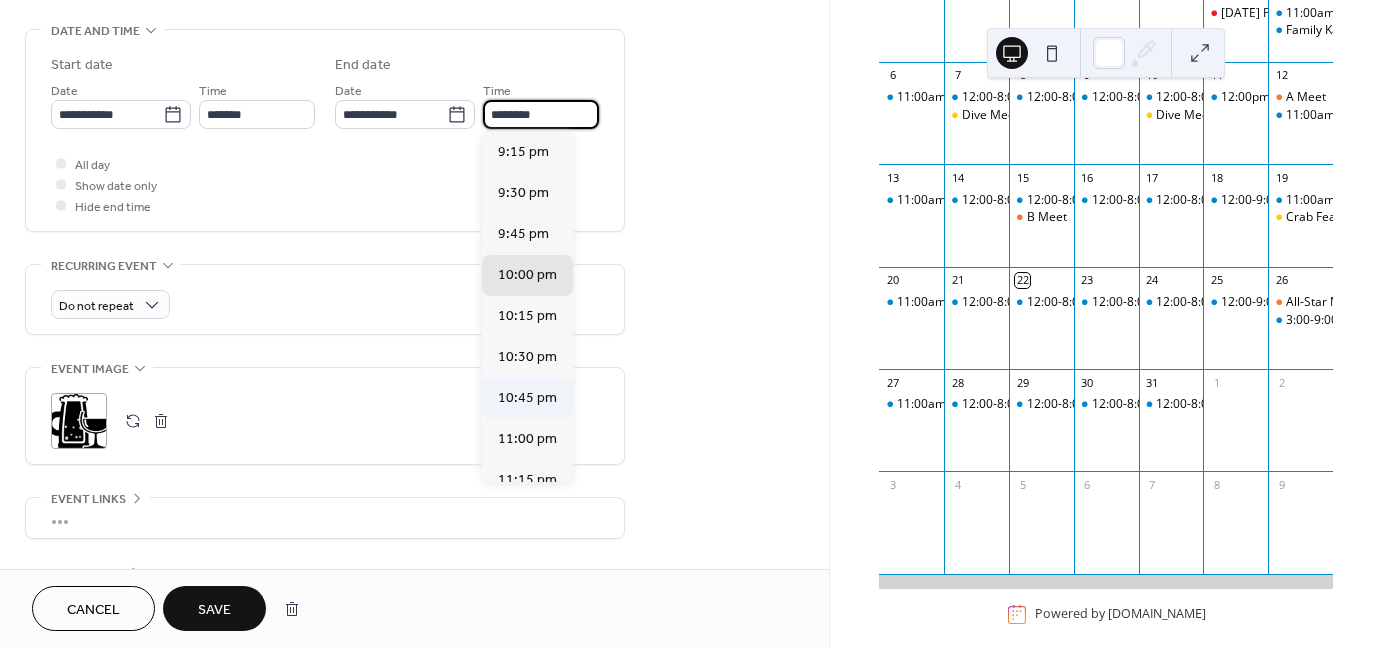 scroll, scrollTop: 100, scrollLeft: 0, axis: vertical 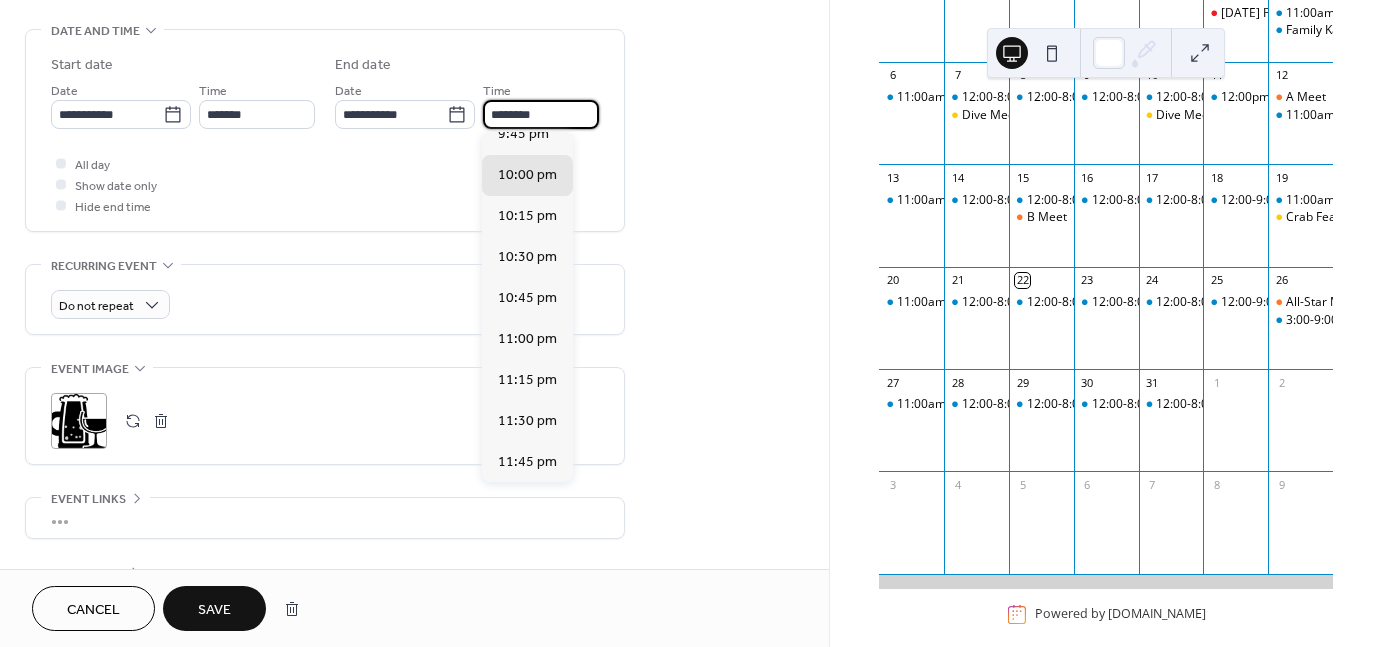 click on "********" at bounding box center [541, 114] 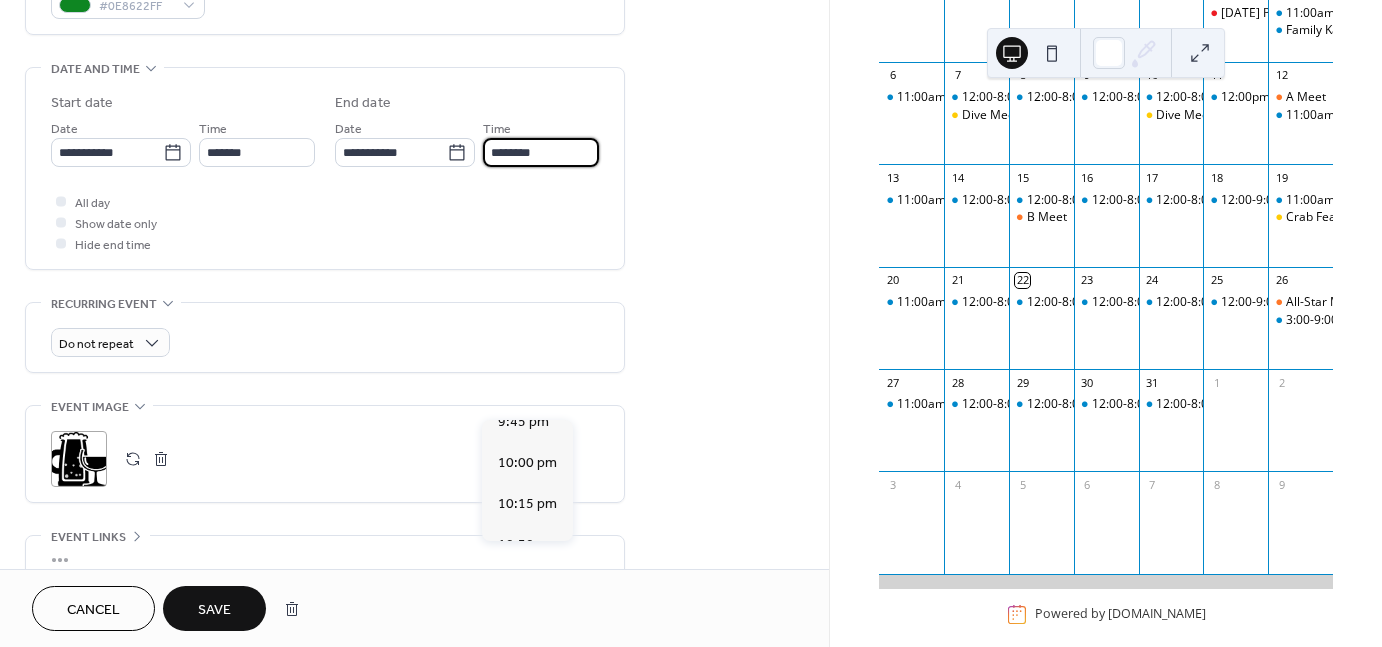 scroll, scrollTop: 586, scrollLeft: 0, axis: vertical 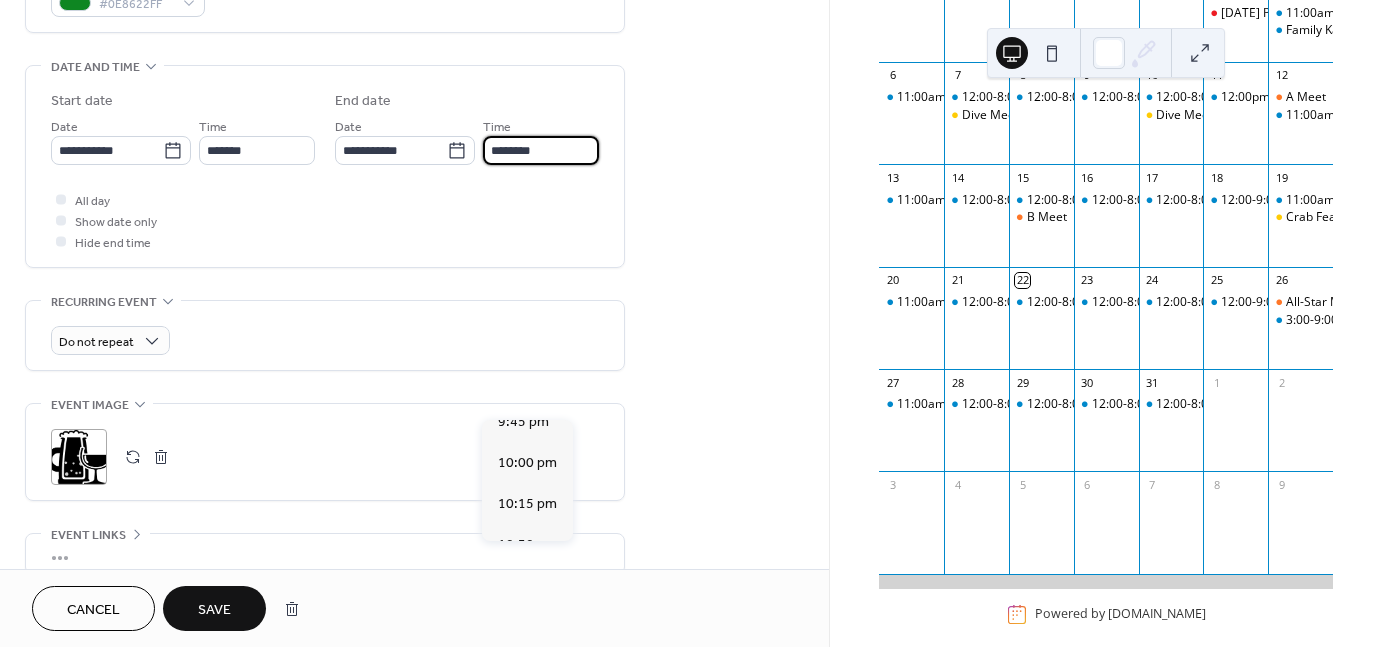type on "********" 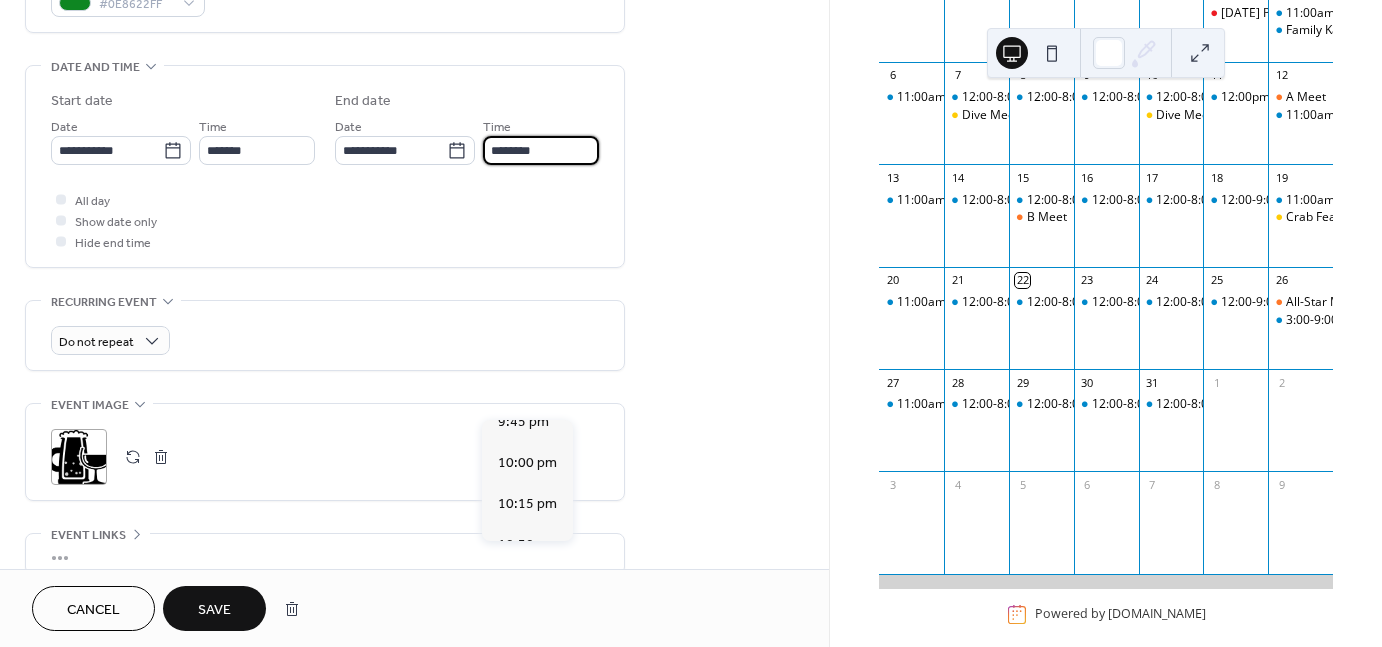 click on "Save" at bounding box center [214, 610] 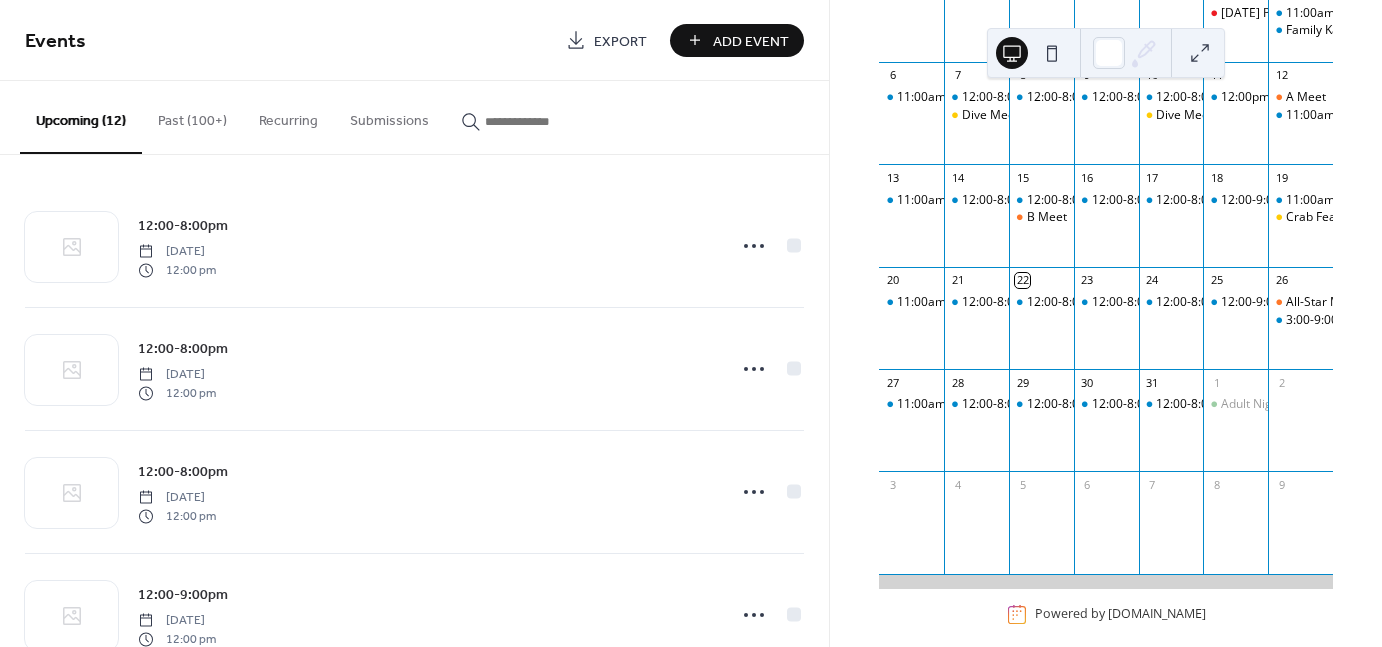 click at bounding box center (545, 121) 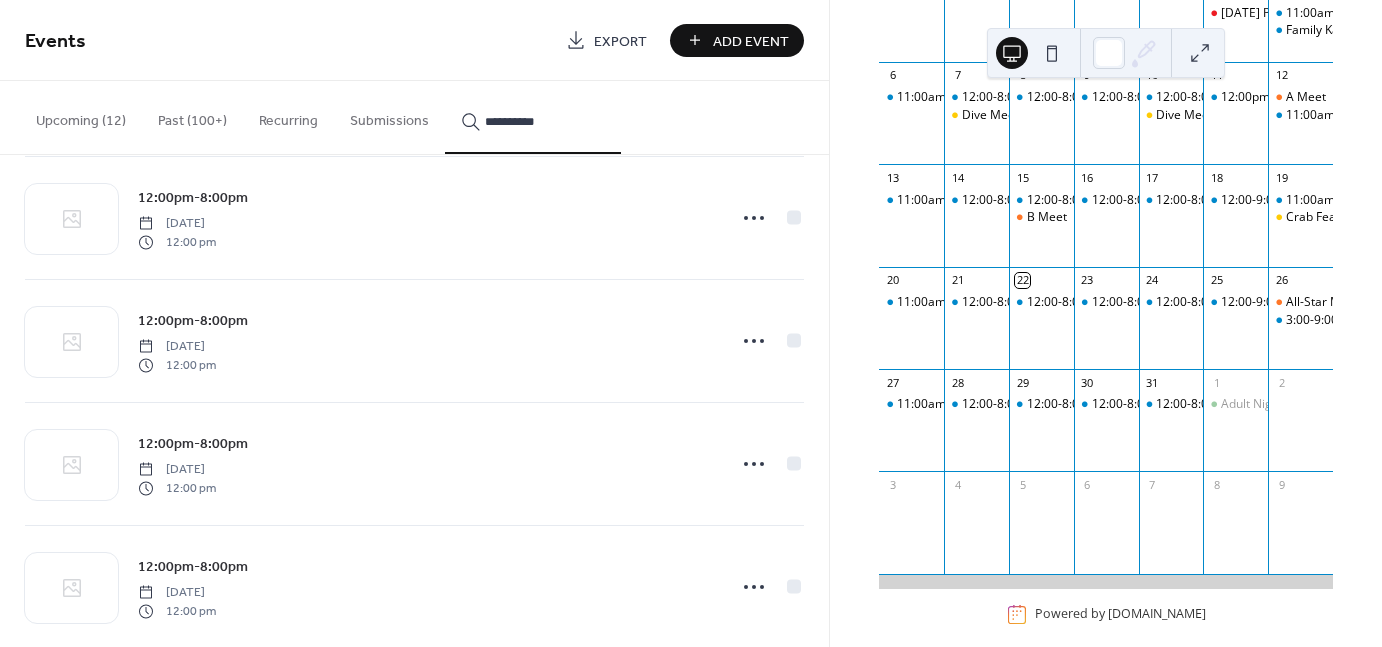 scroll, scrollTop: 0, scrollLeft: 0, axis: both 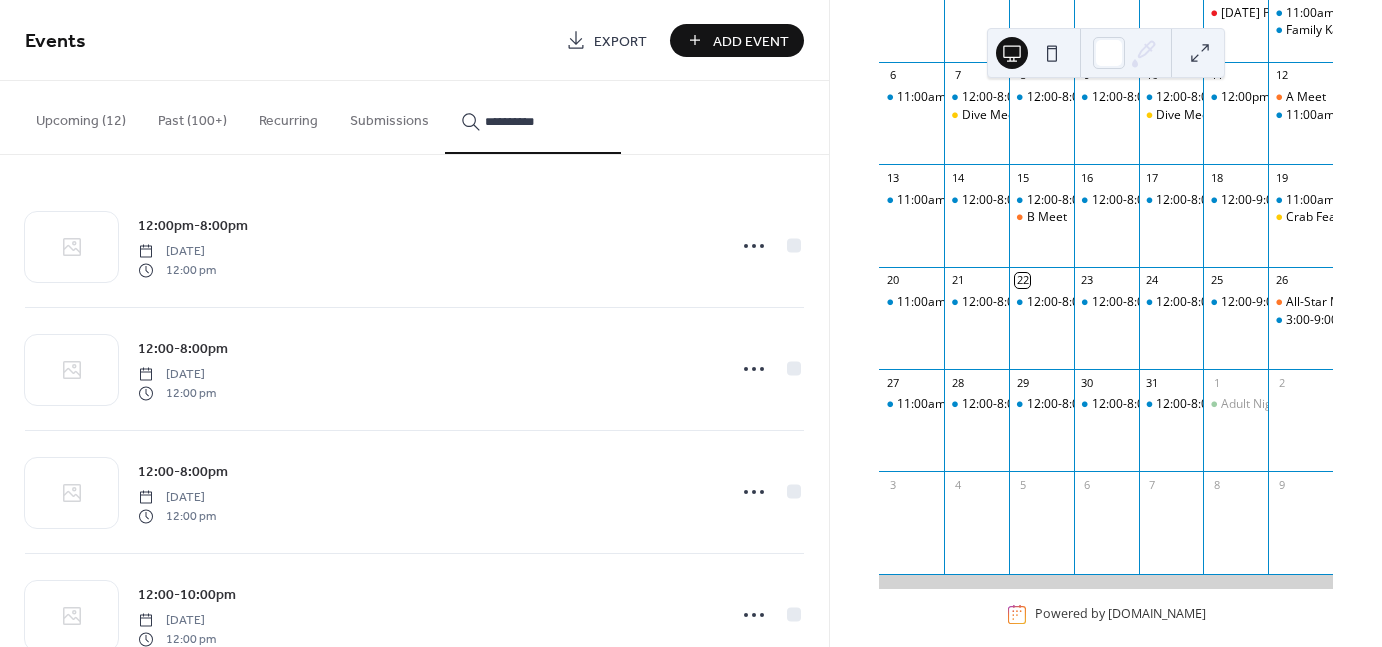 type on "**********" 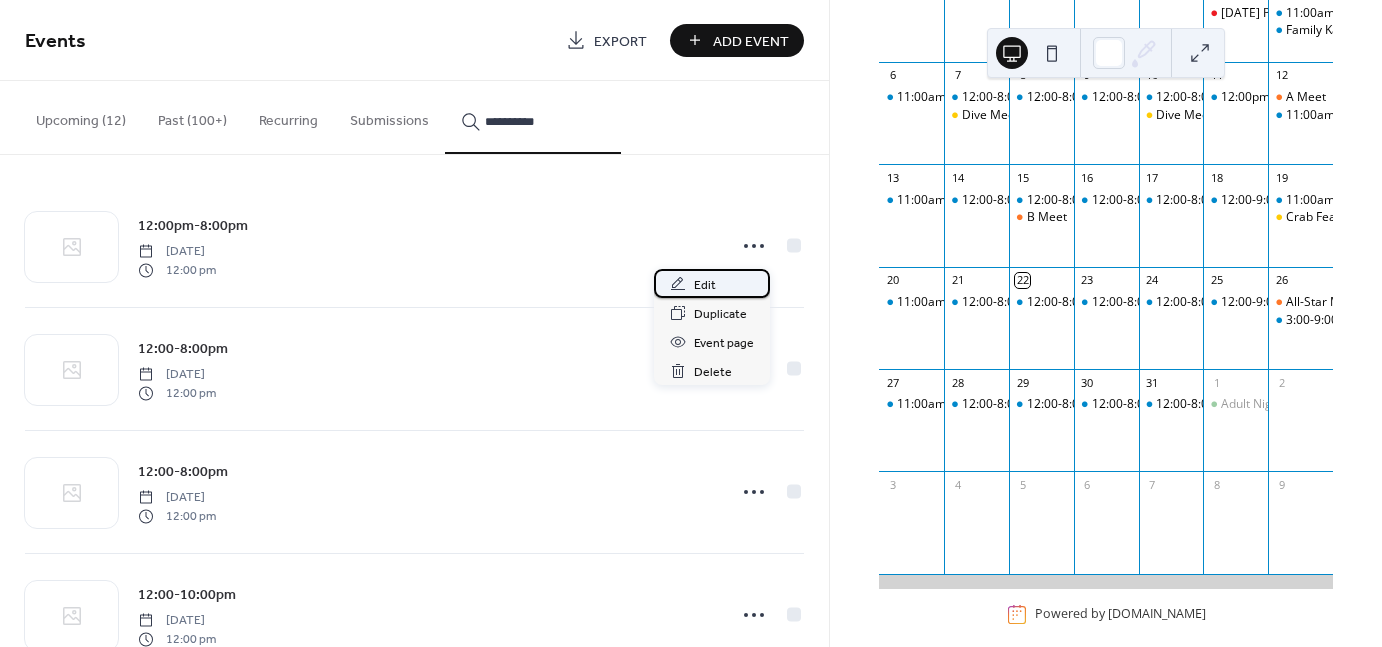 click on "Edit" at bounding box center [705, 285] 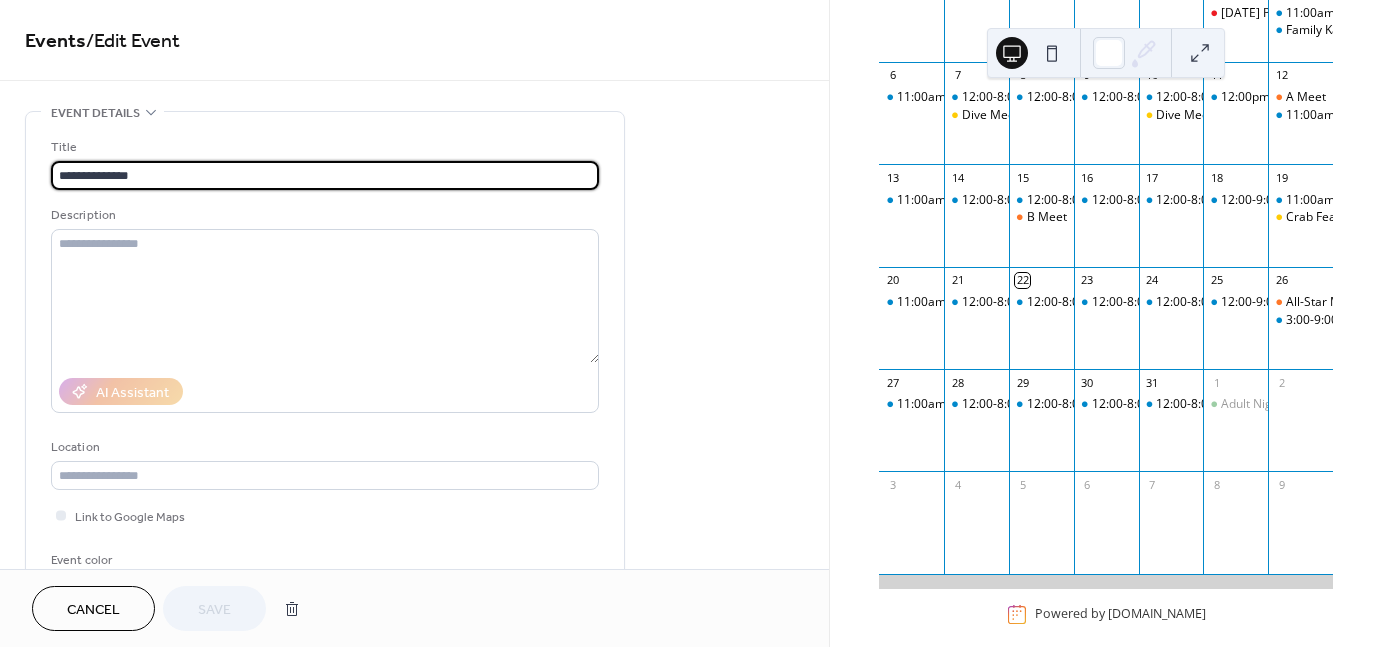 click on "**********" at bounding box center (325, 175) 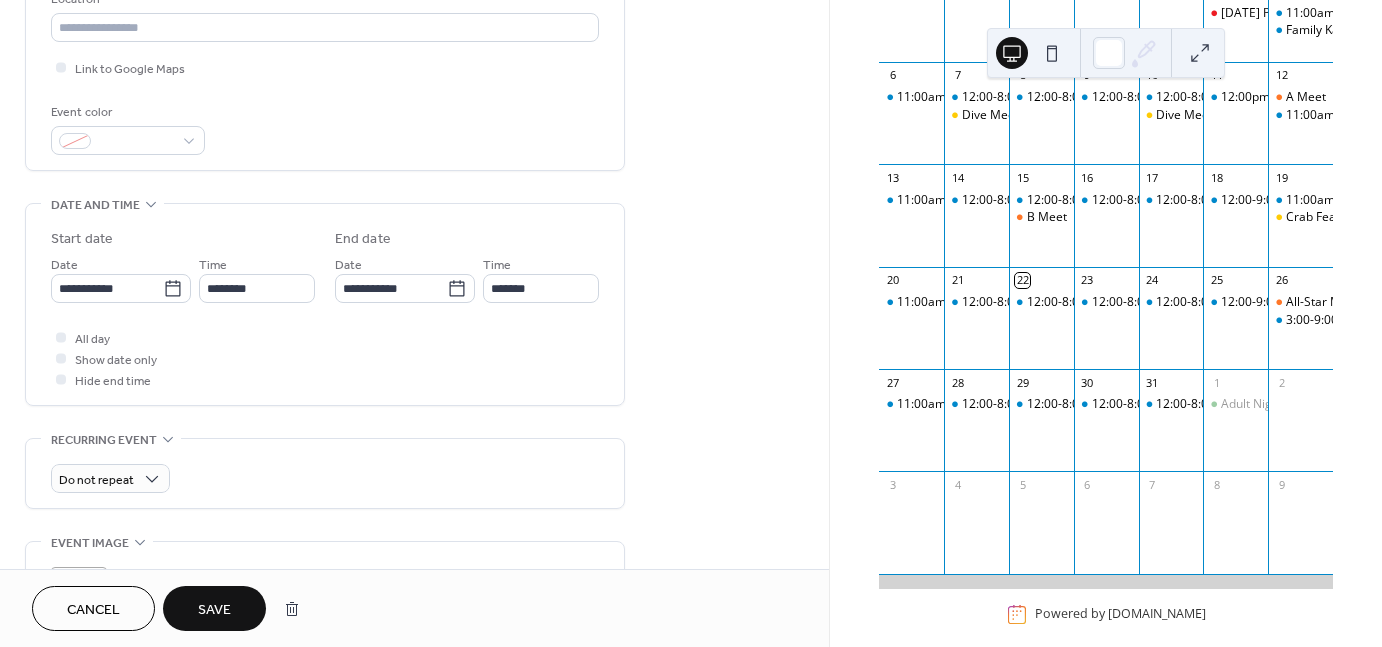 scroll, scrollTop: 450, scrollLeft: 0, axis: vertical 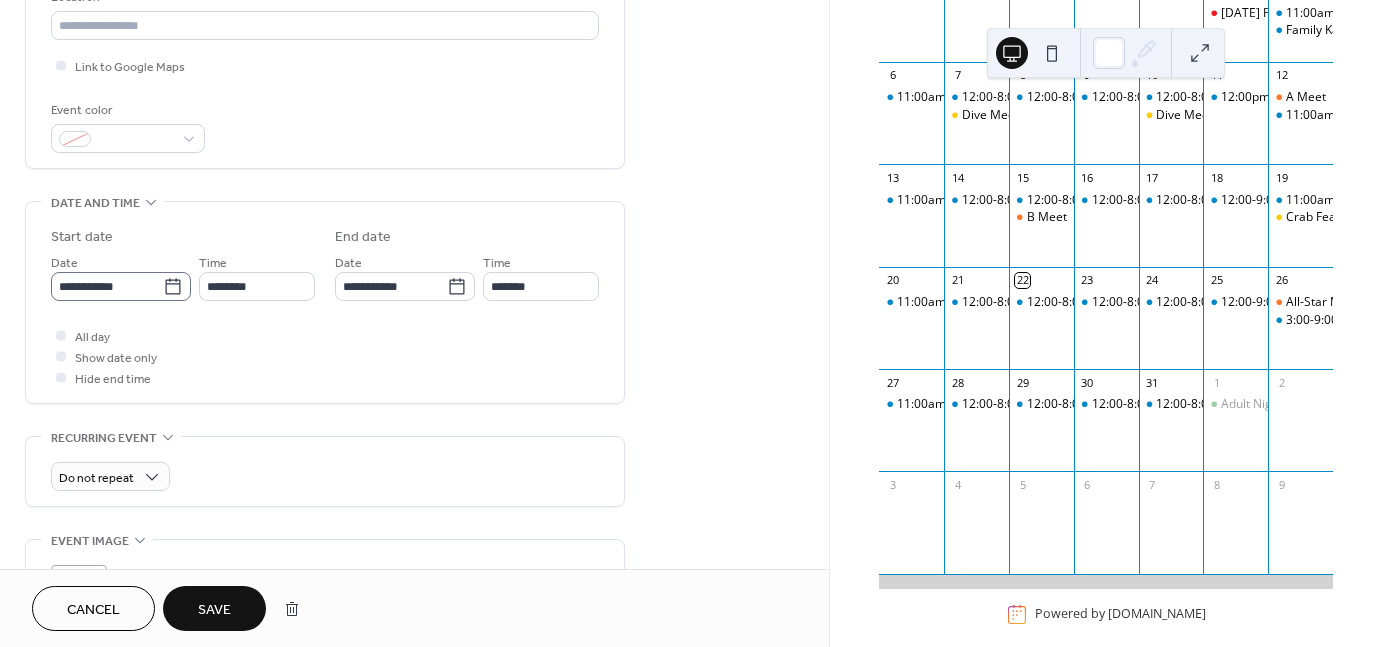 type on "**********" 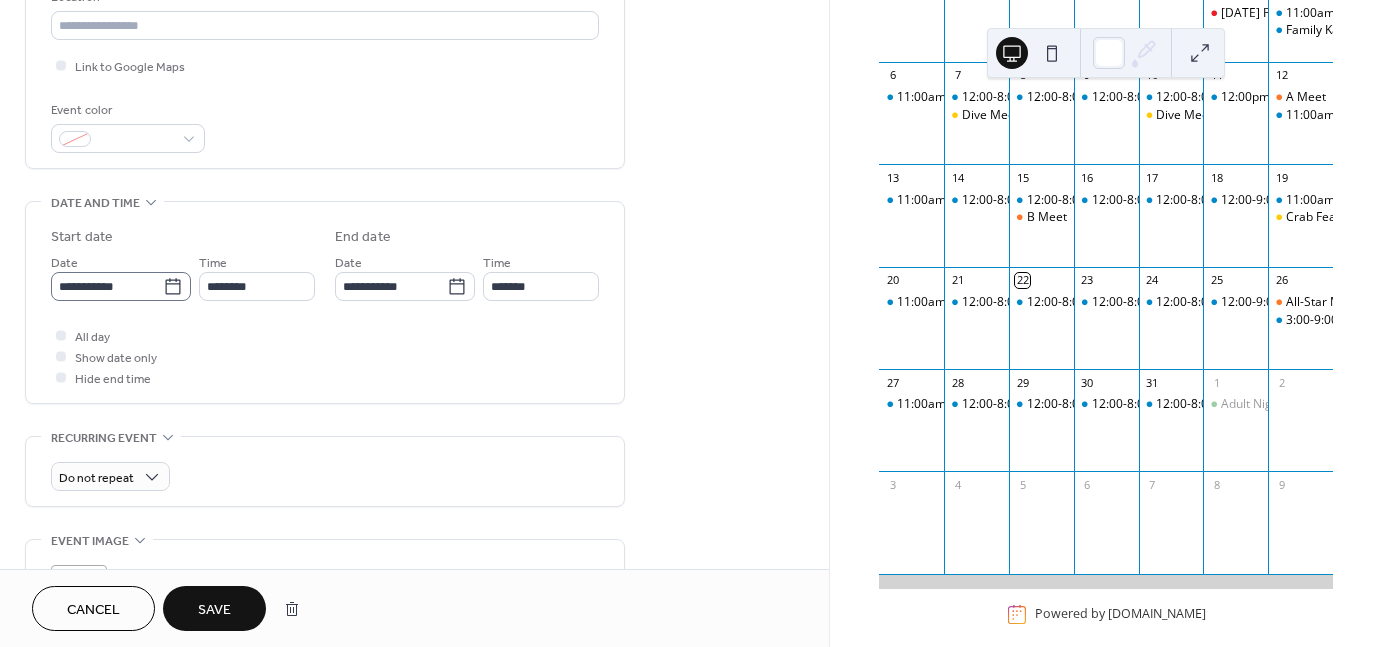 click 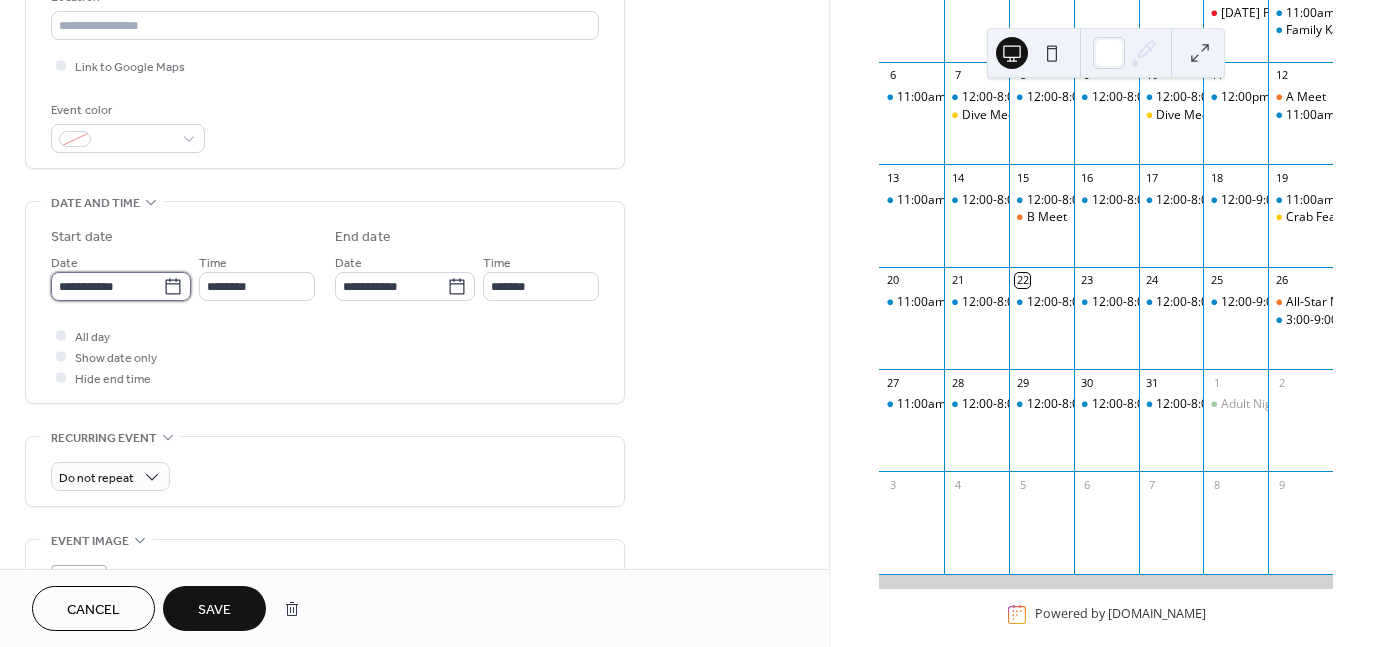 click on "**********" at bounding box center (107, 286) 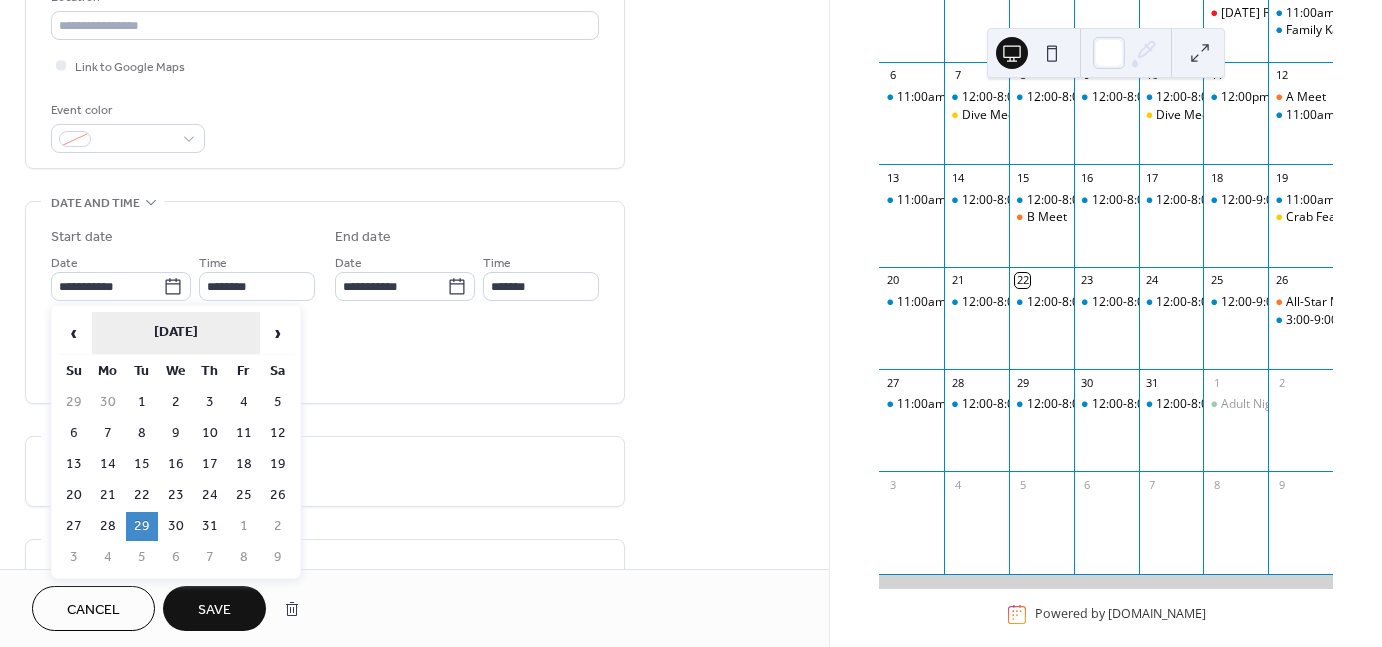 click on "[DATE]" at bounding box center [176, 333] 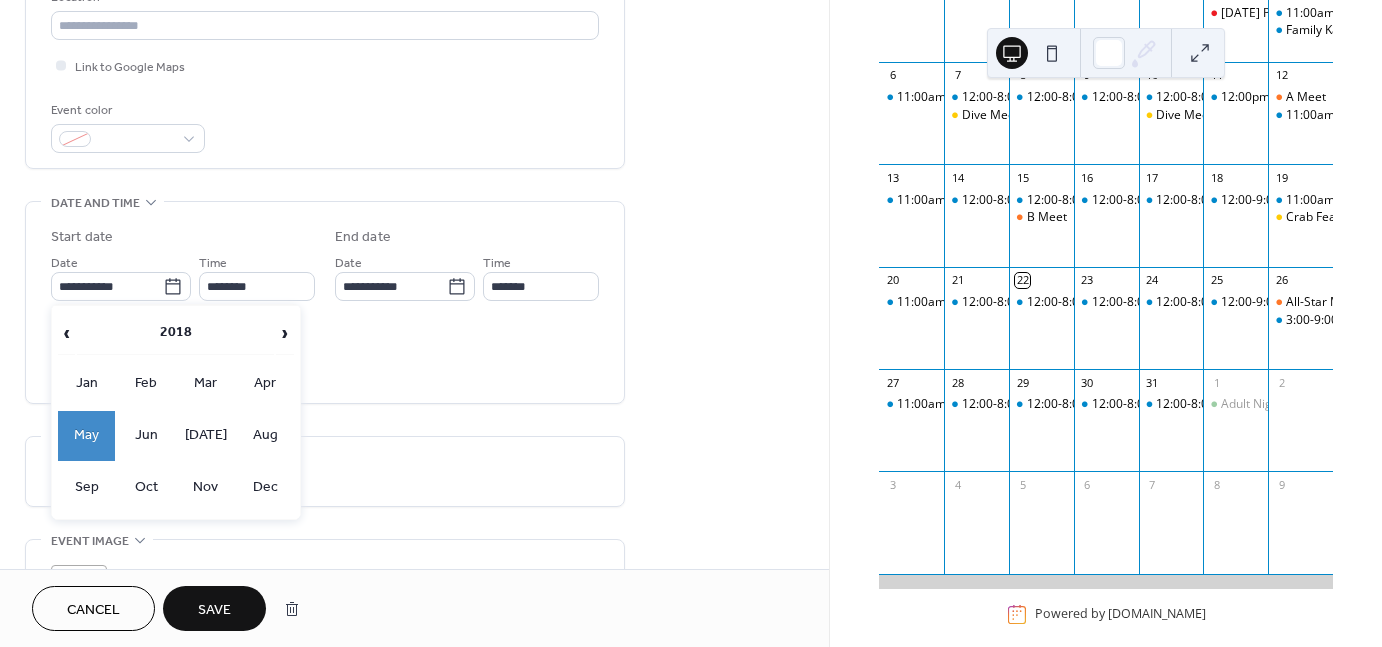 click on "2018" at bounding box center (175, 333) 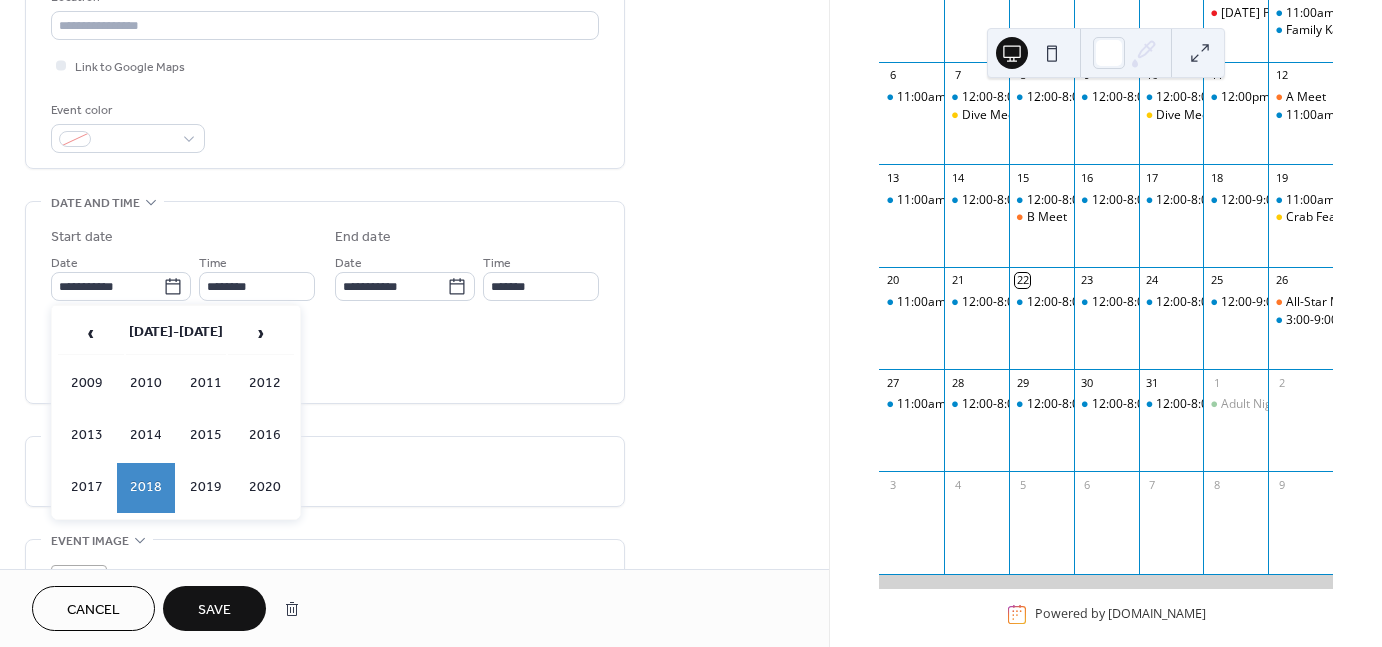 click on "›" at bounding box center [261, 333] 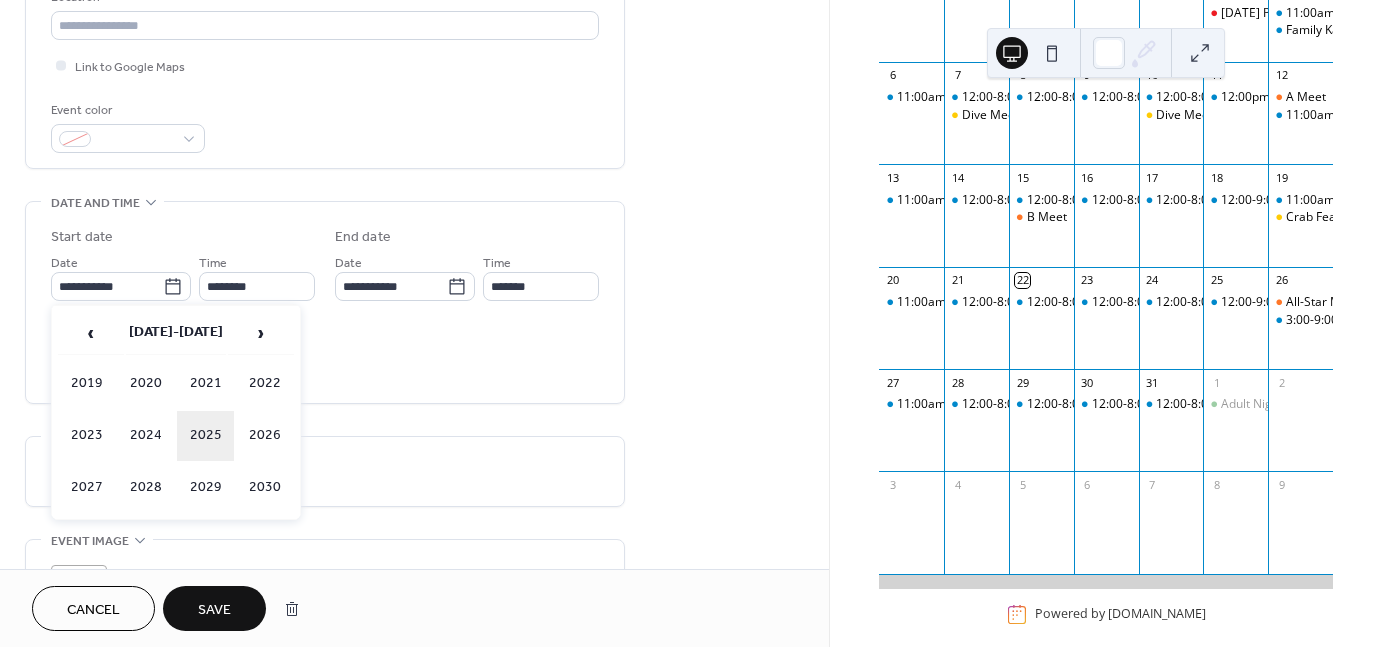click on "2025" at bounding box center (206, 436) 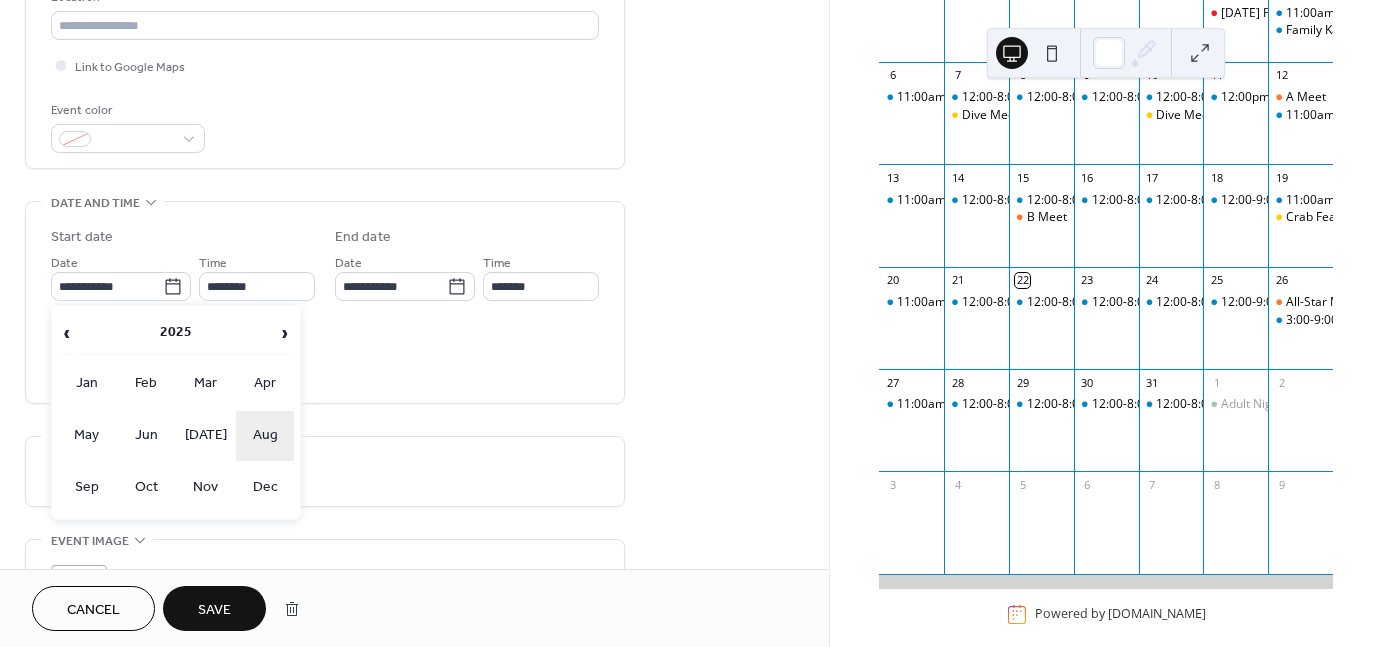 click on "Aug" at bounding box center [265, 436] 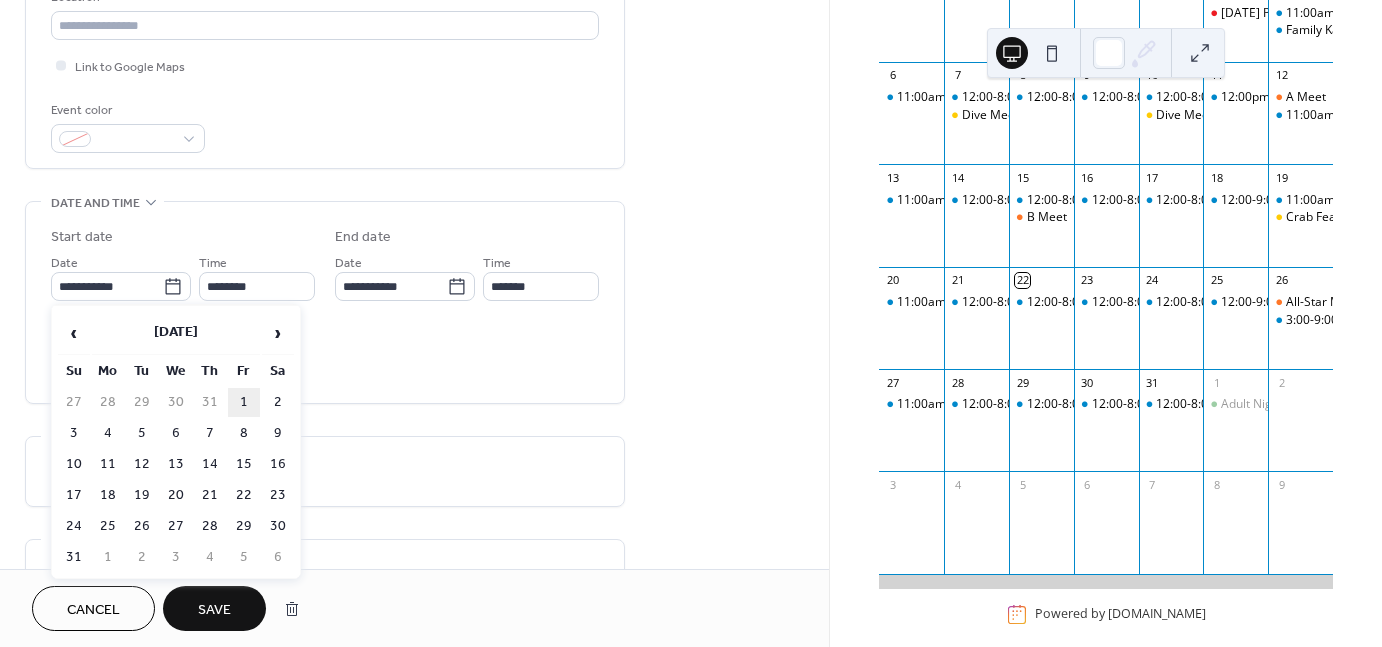 click on "1" at bounding box center [244, 402] 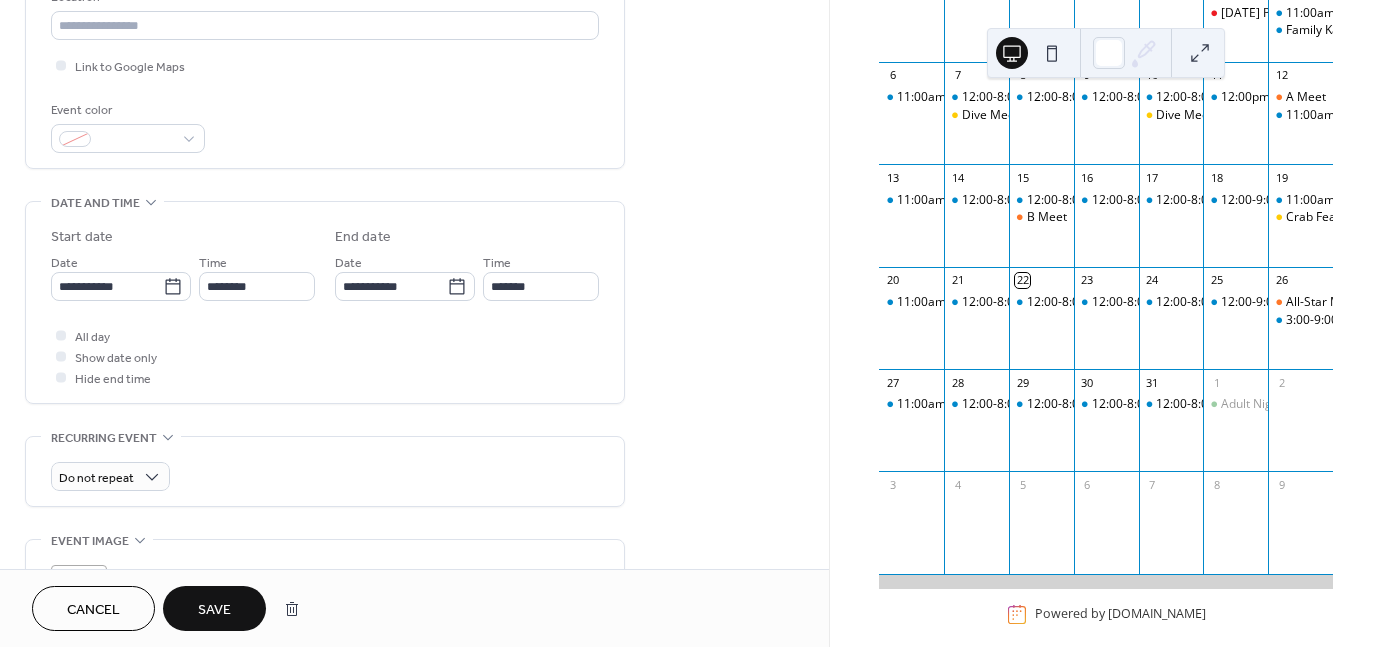 type on "**********" 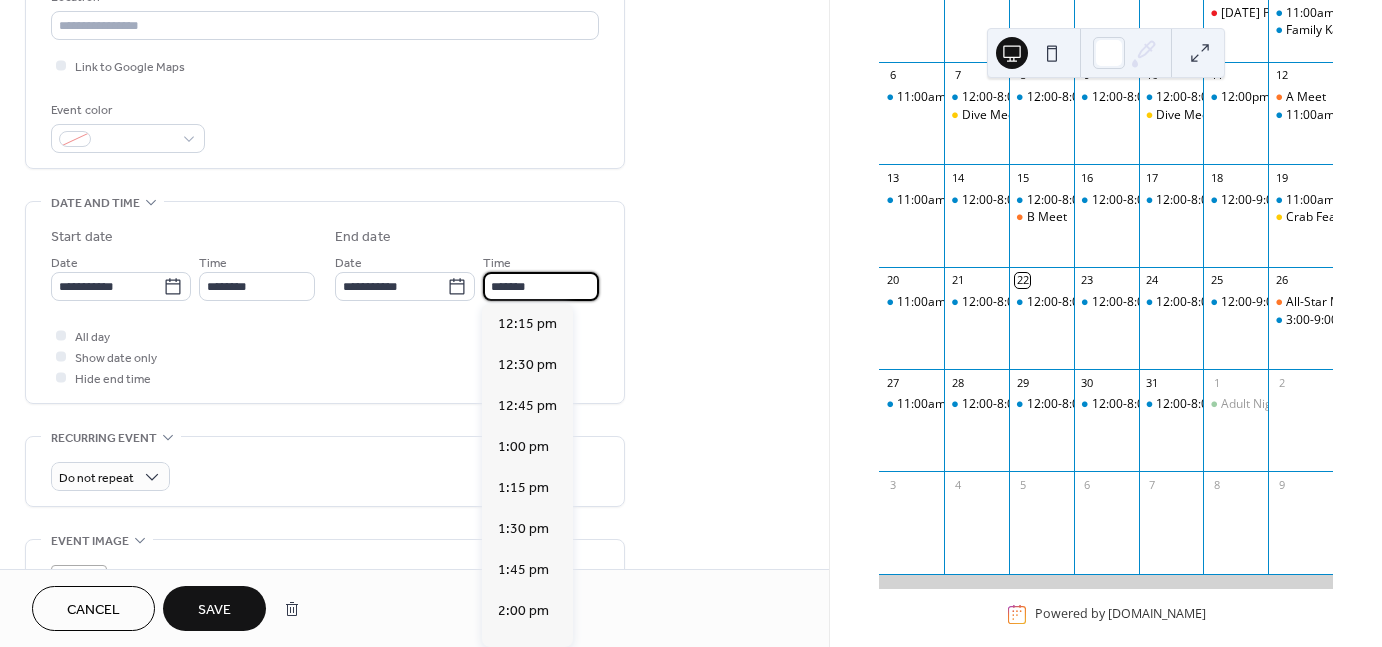 click on "*******" at bounding box center (541, 286) 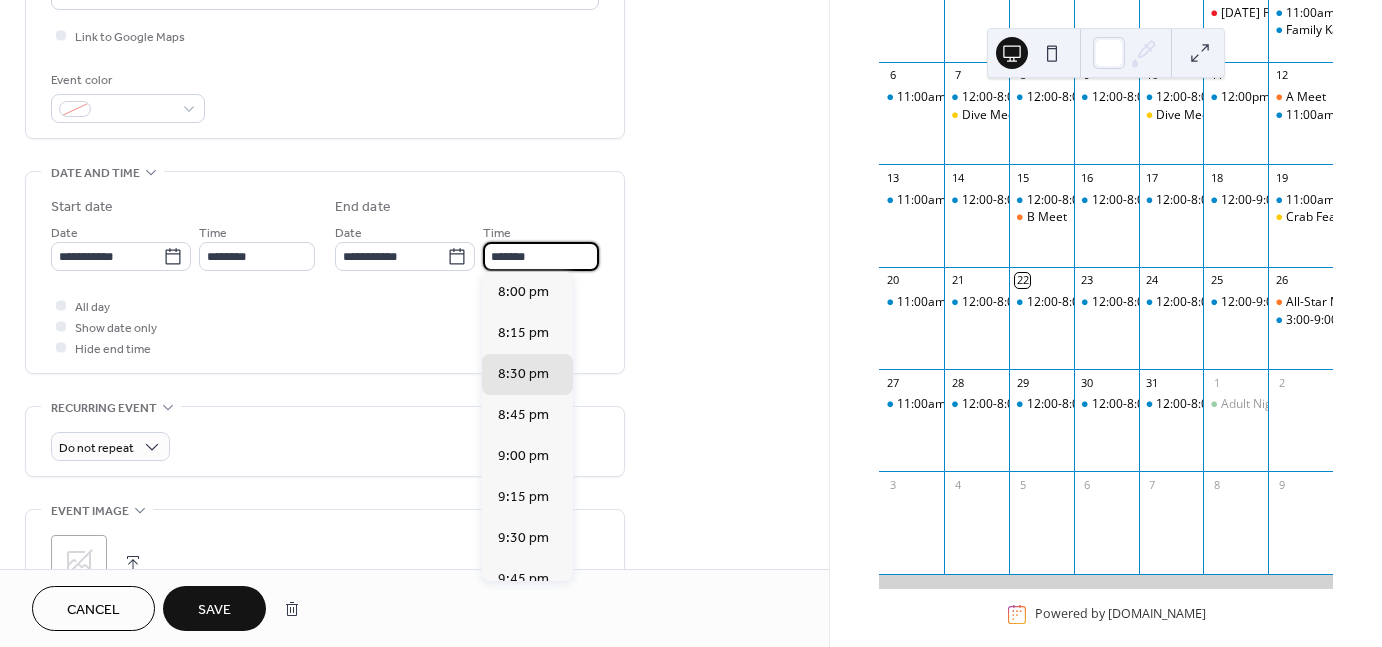 scroll, scrollTop: 484, scrollLeft: 0, axis: vertical 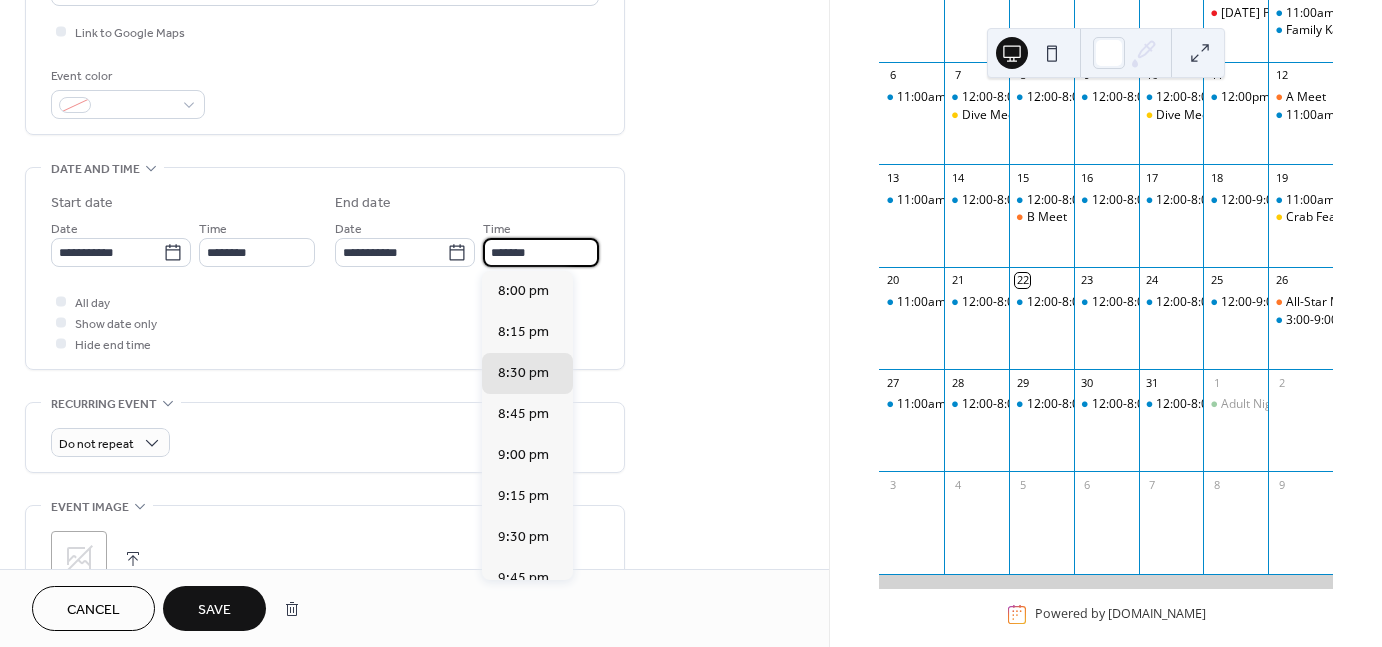 type on "*******" 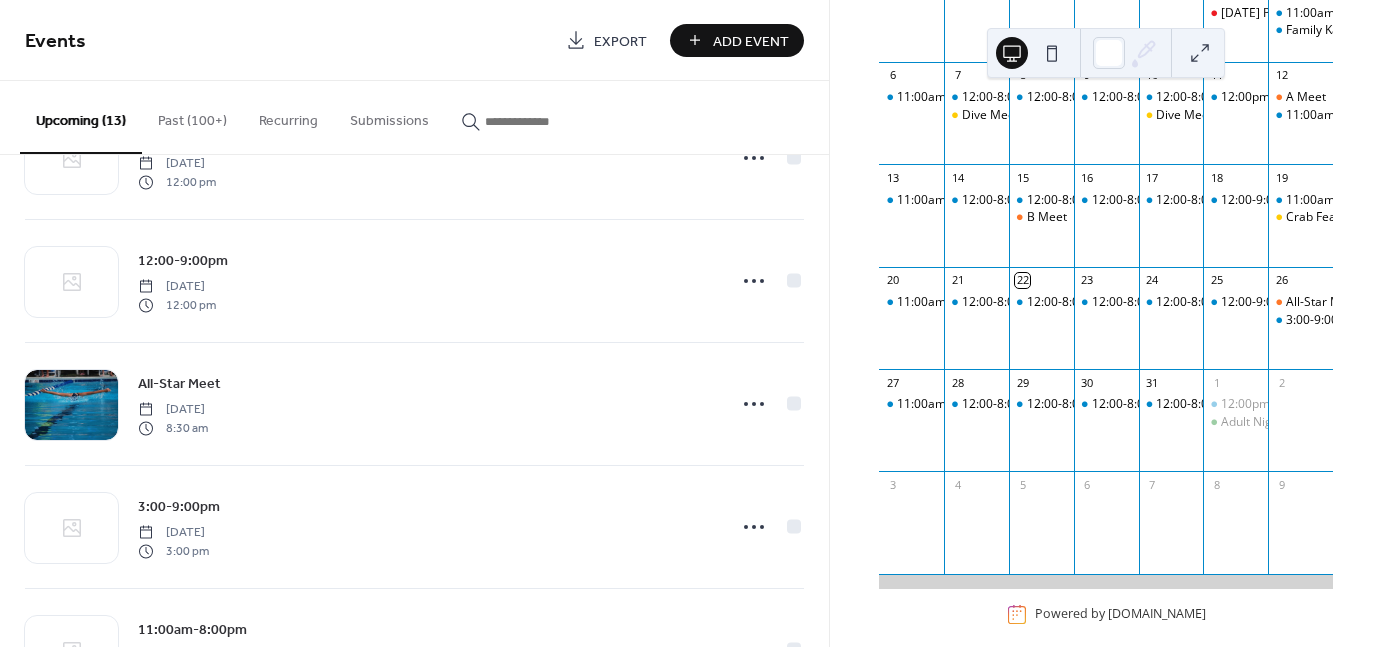 scroll, scrollTop: 0, scrollLeft: 0, axis: both 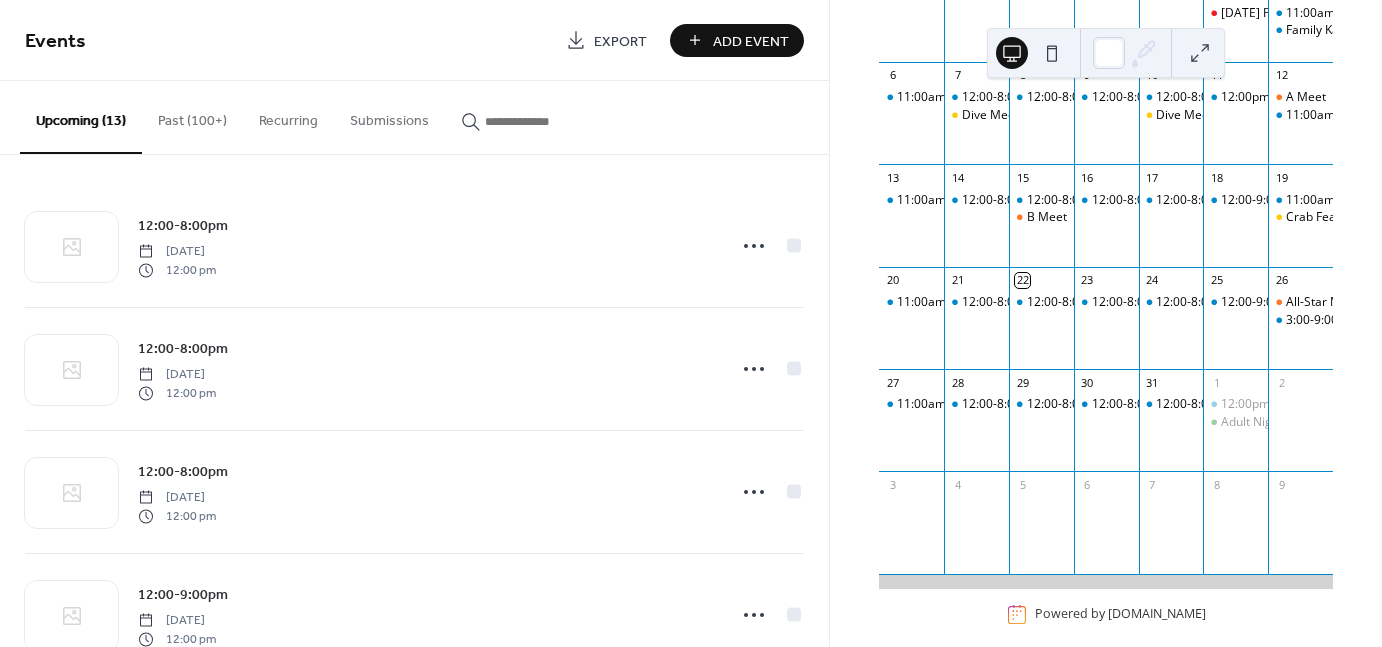 click on "Past (100+)" at bounding box center [192, 116] 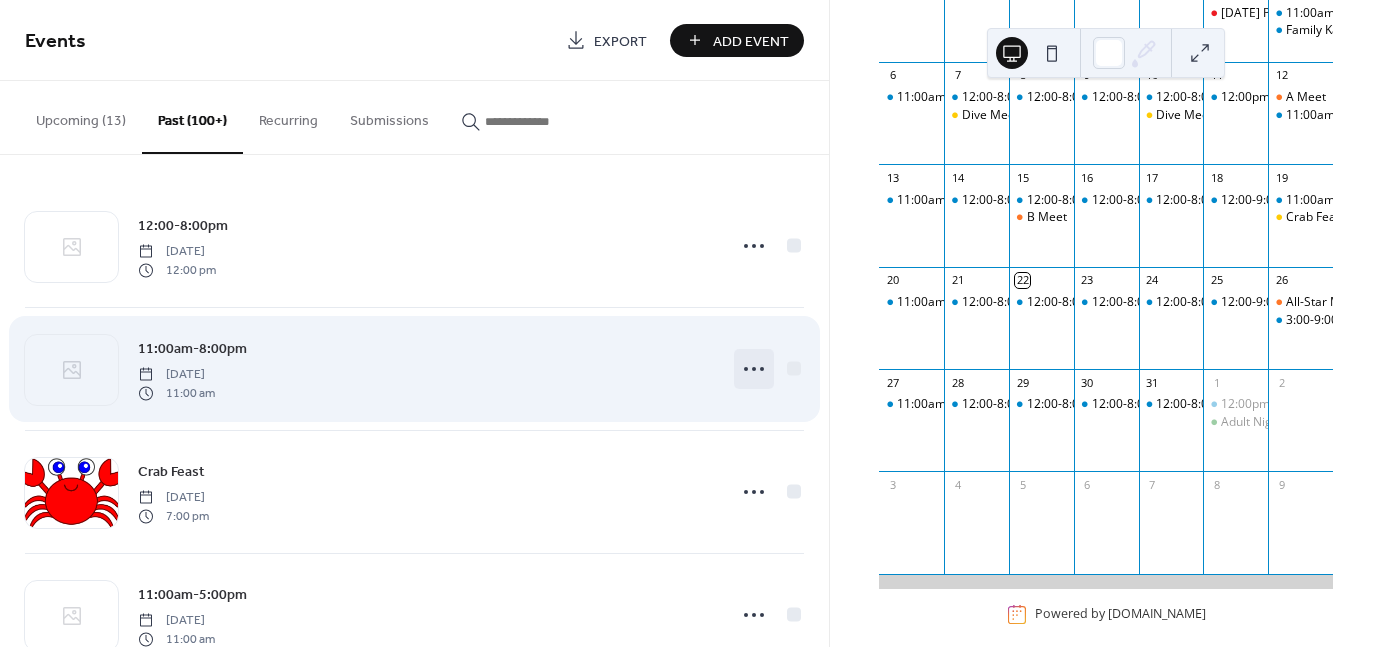 click 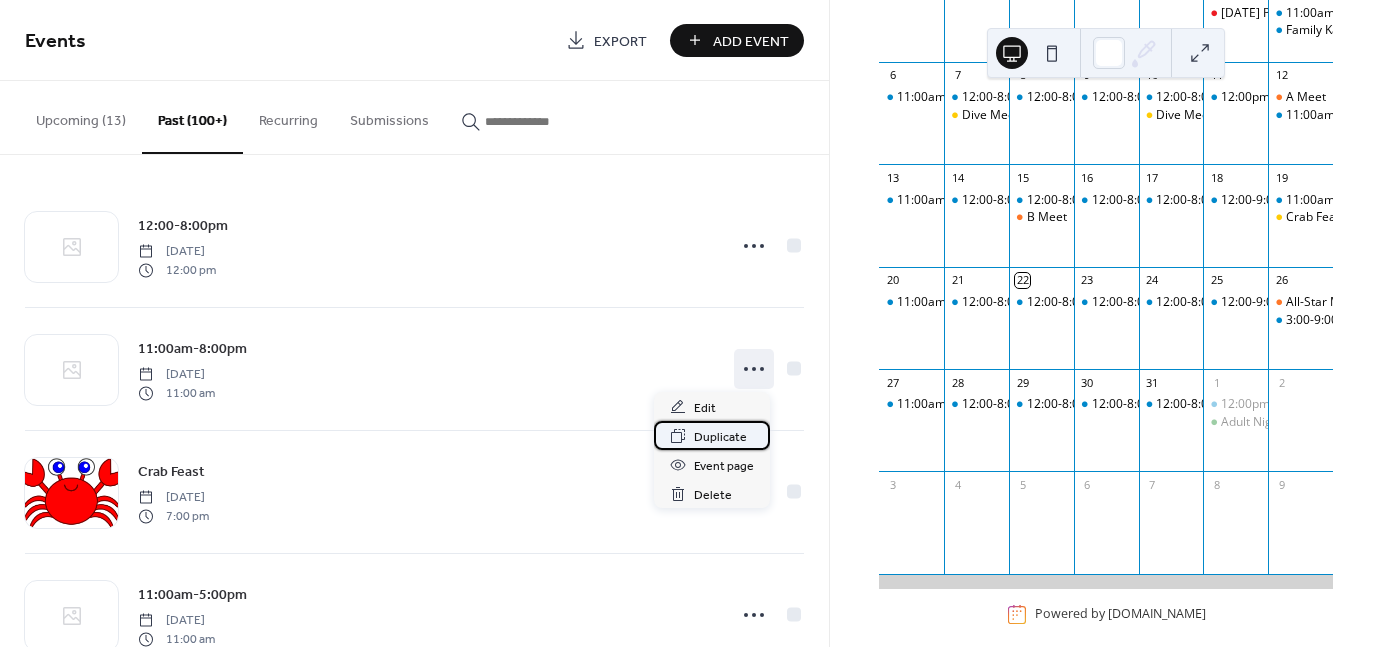 click on "Duplicate" at bounding box center (720, 437) 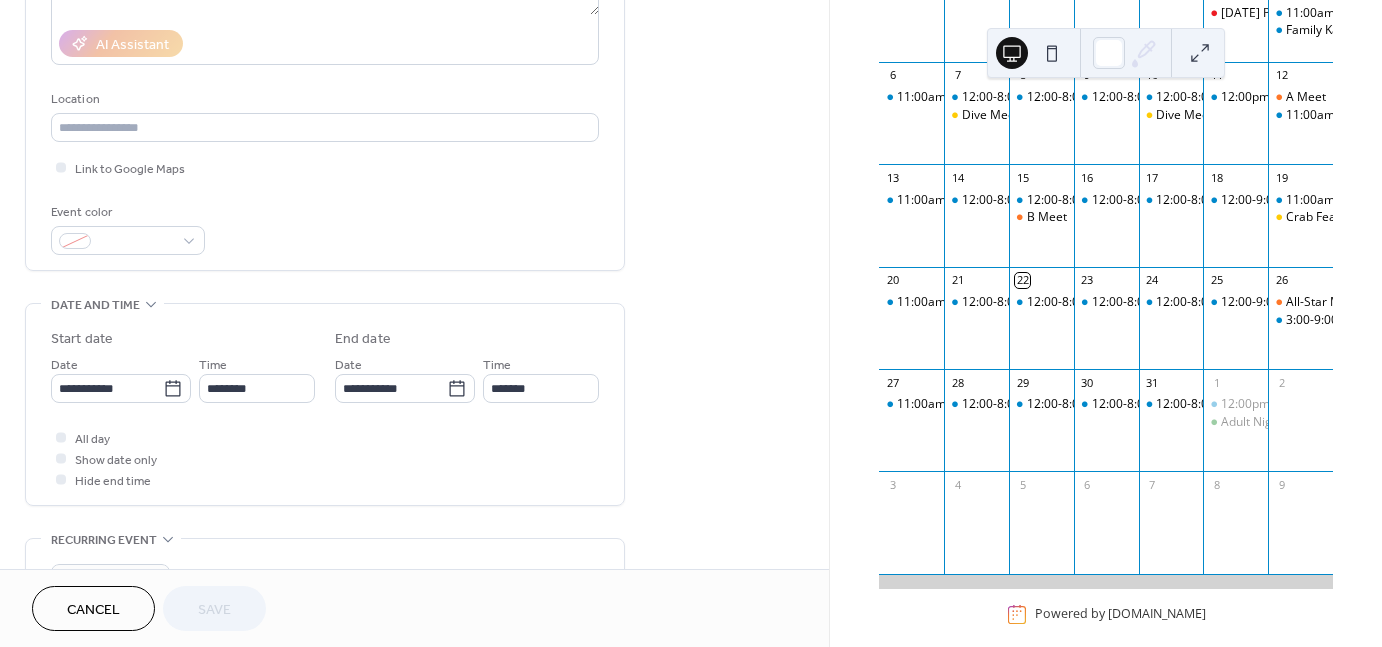 scroll, scrollTop: 360, scrollLeft: 0, axis: vertical 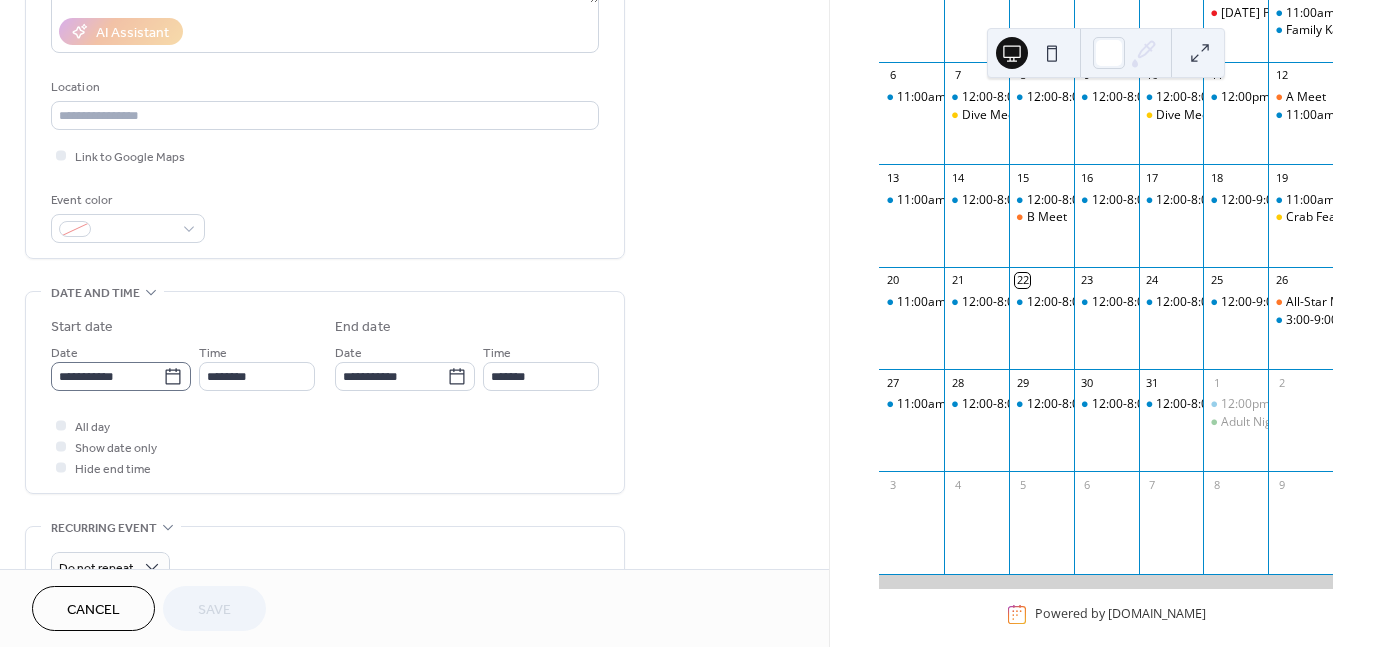 click 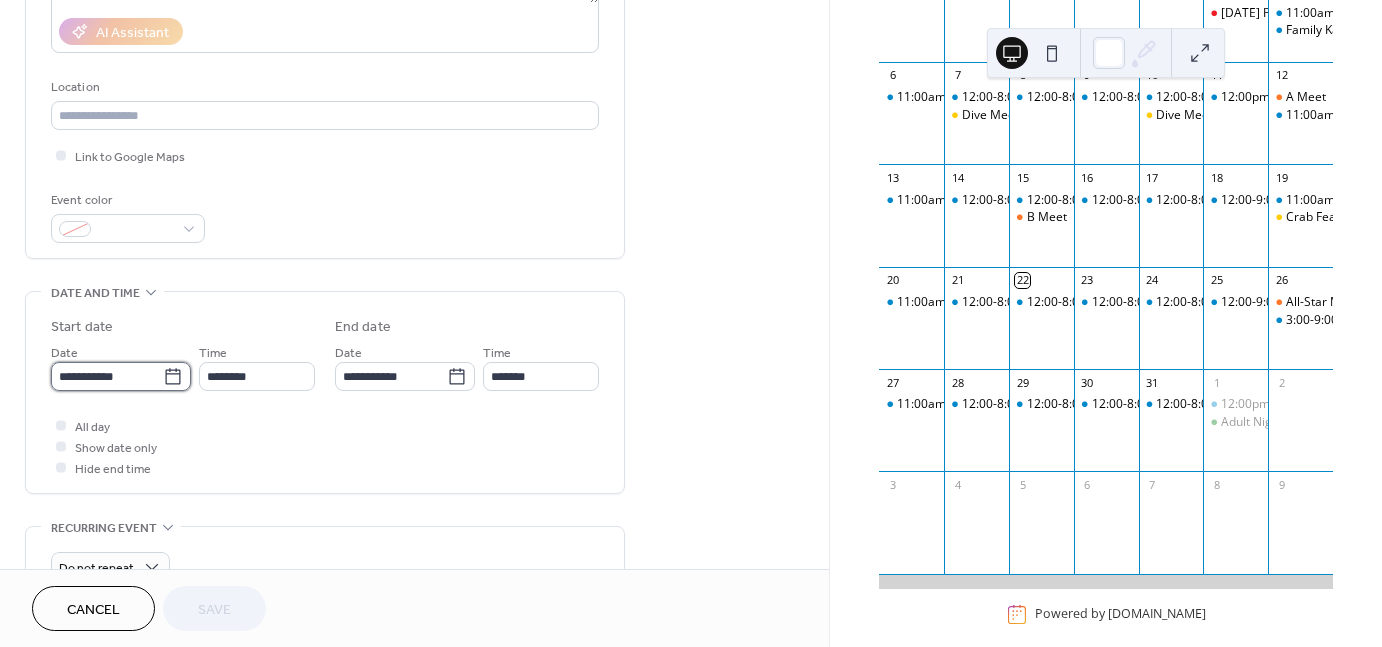 click on "**********" at bounding box center [107, 376] 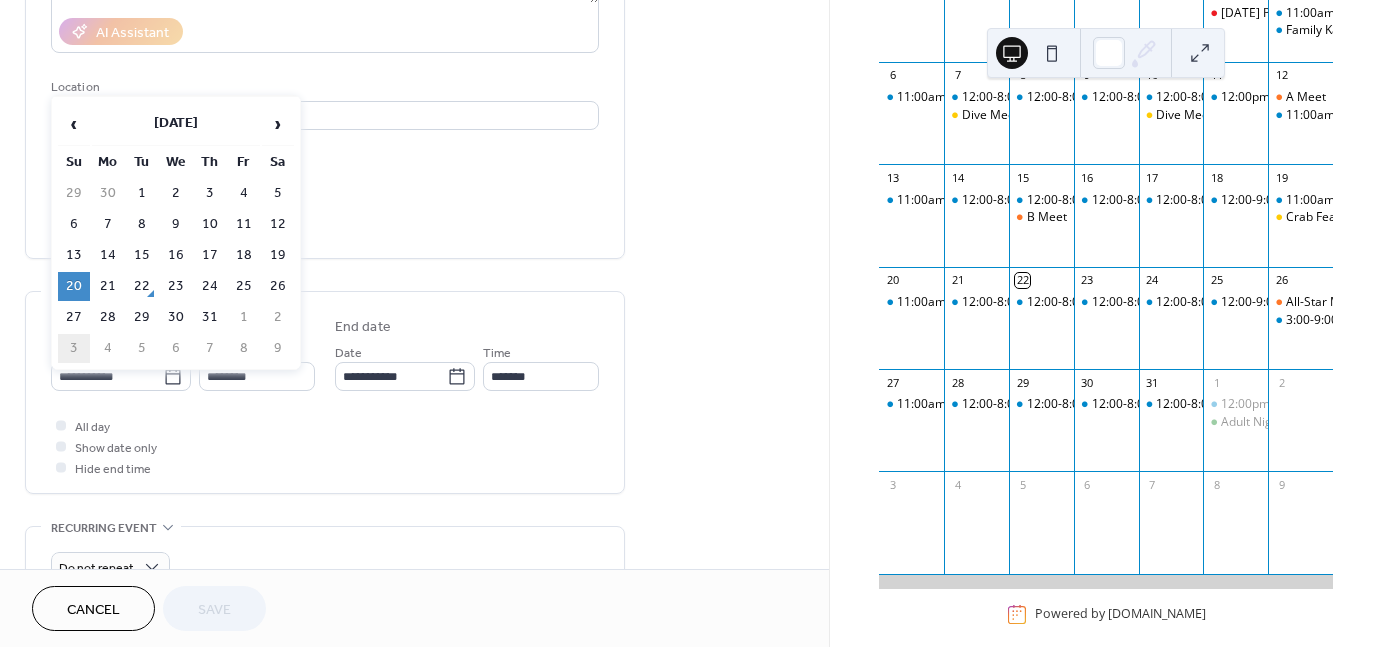 click on "3" at bounding box center (74, 348) 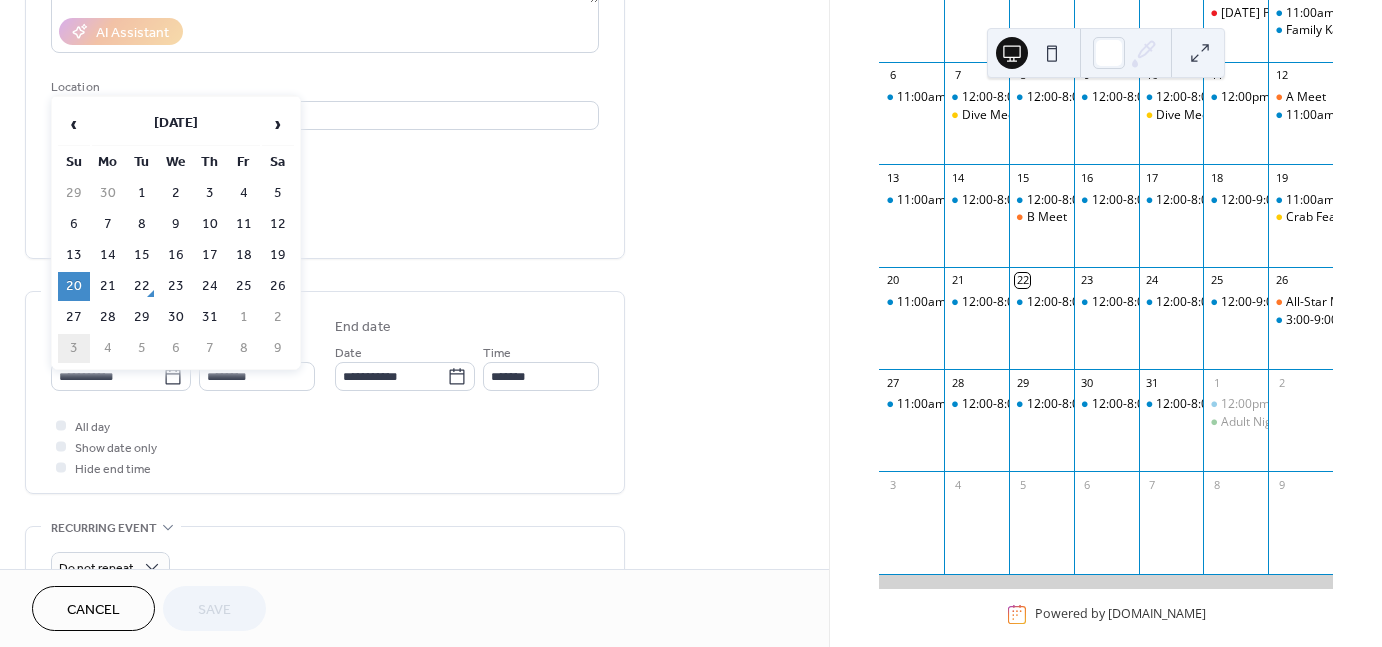 type on "**********" 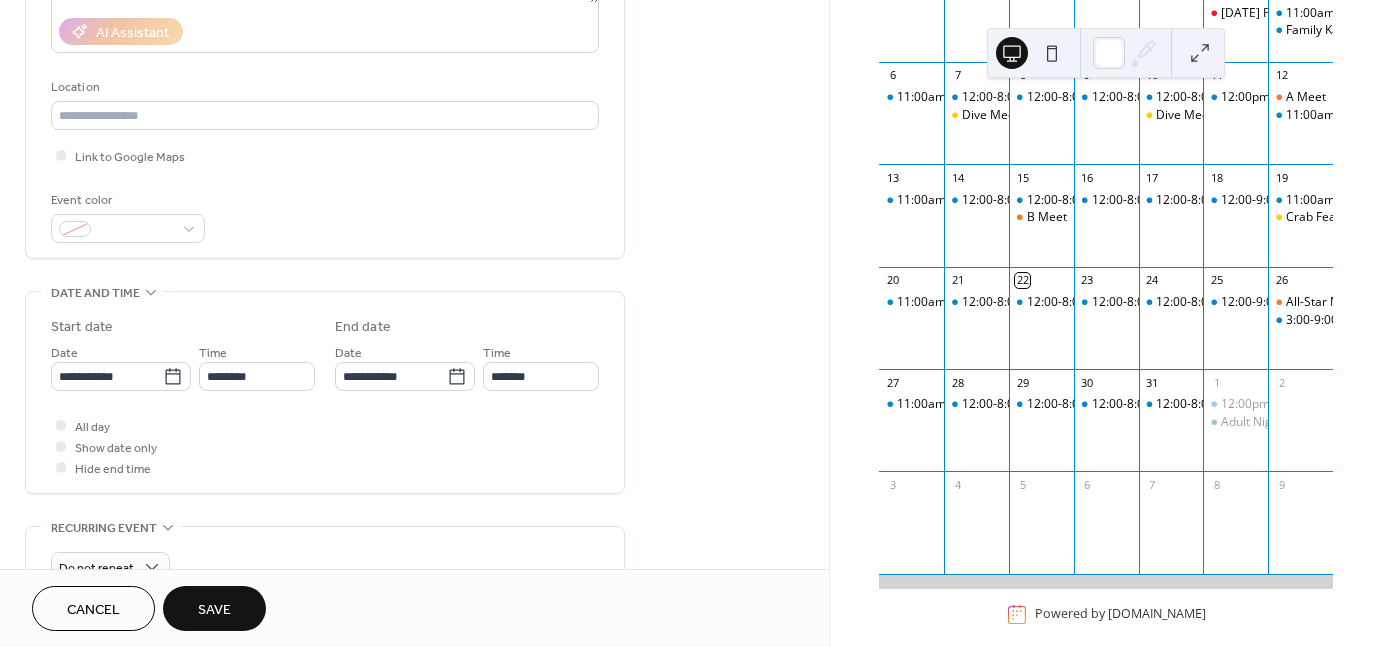 click on "Save" at bounding box center [214, 610] 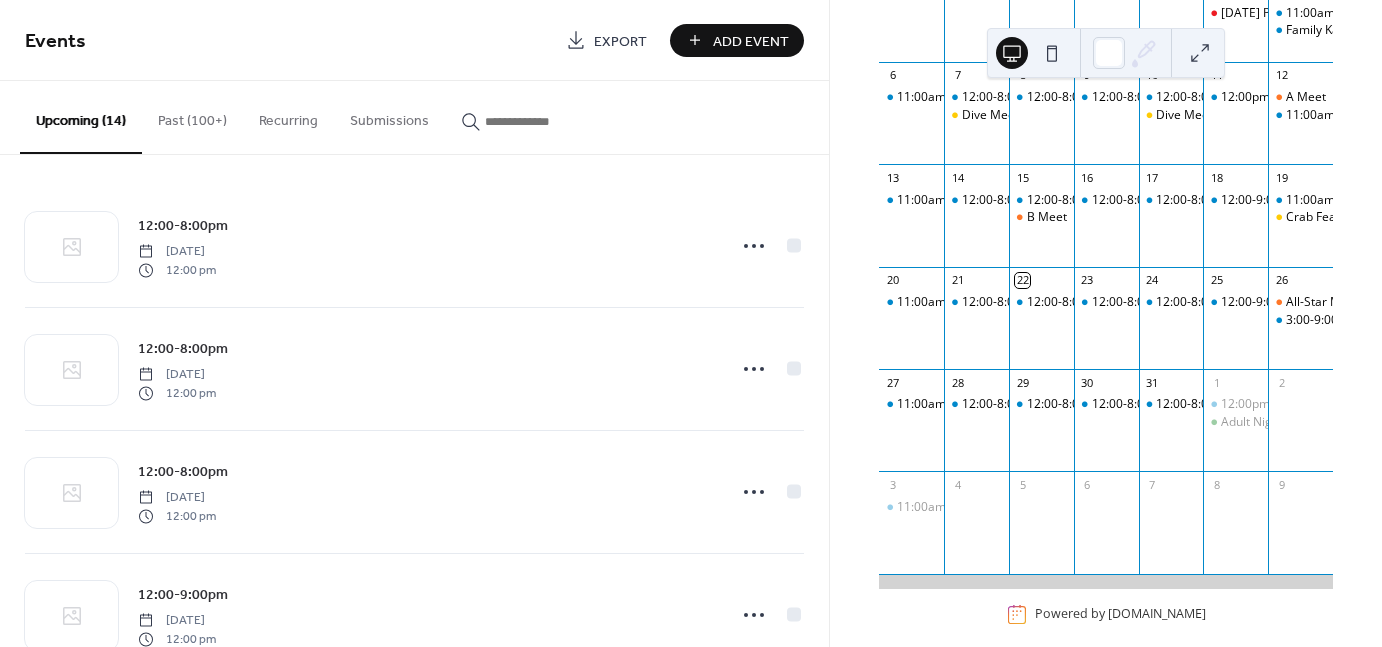 click on "Past (100+)" at bounding box center (192, 116) 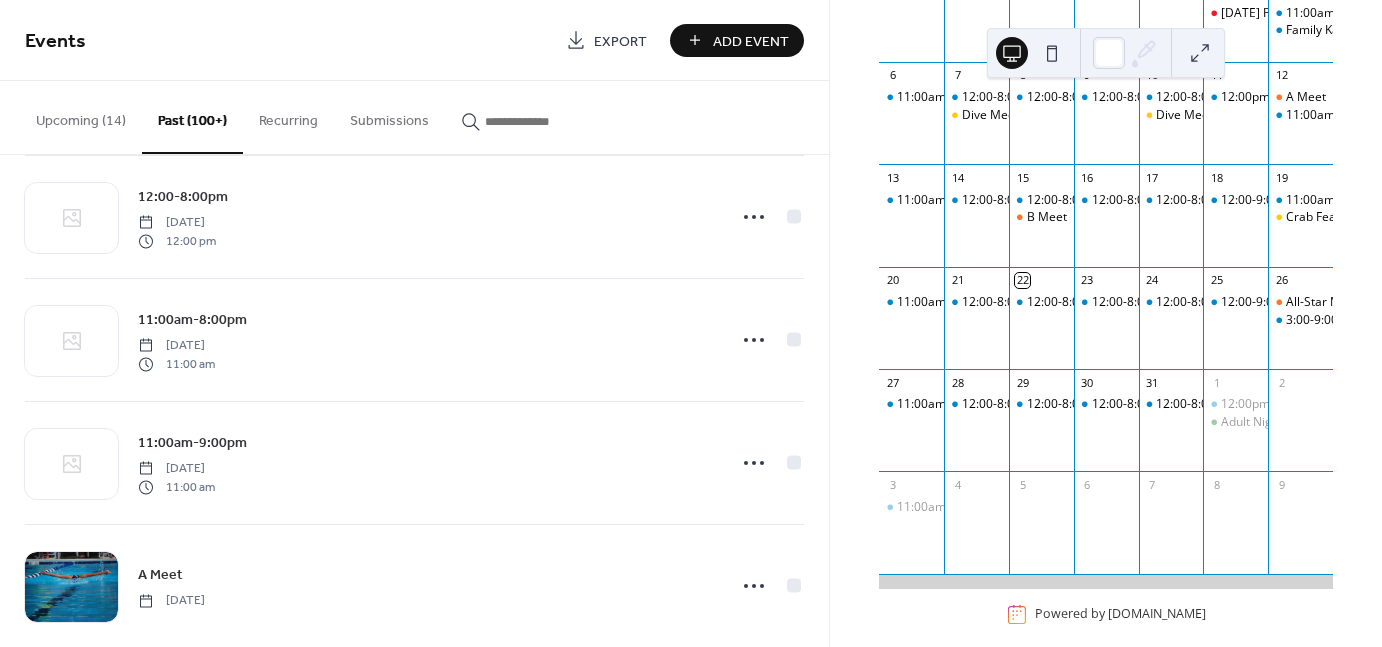 scroll, scrollTop: 1204, scrollLeft: 0, axis: vertical 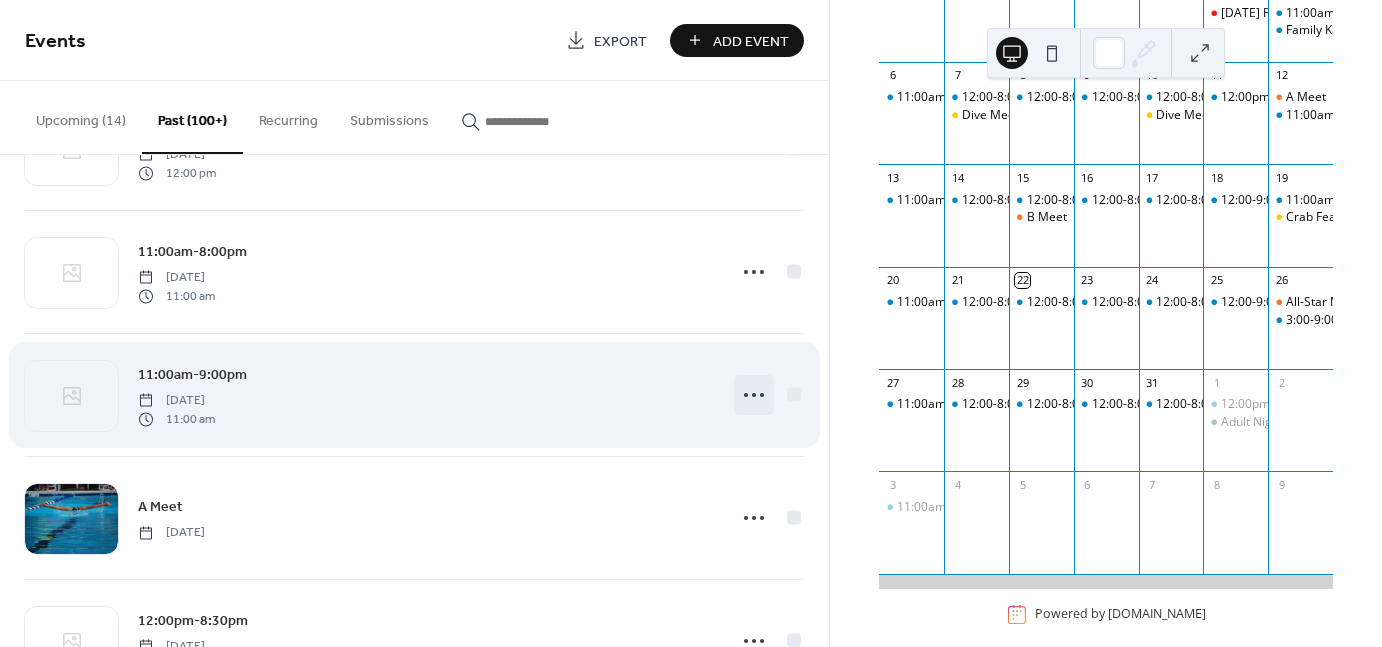 click 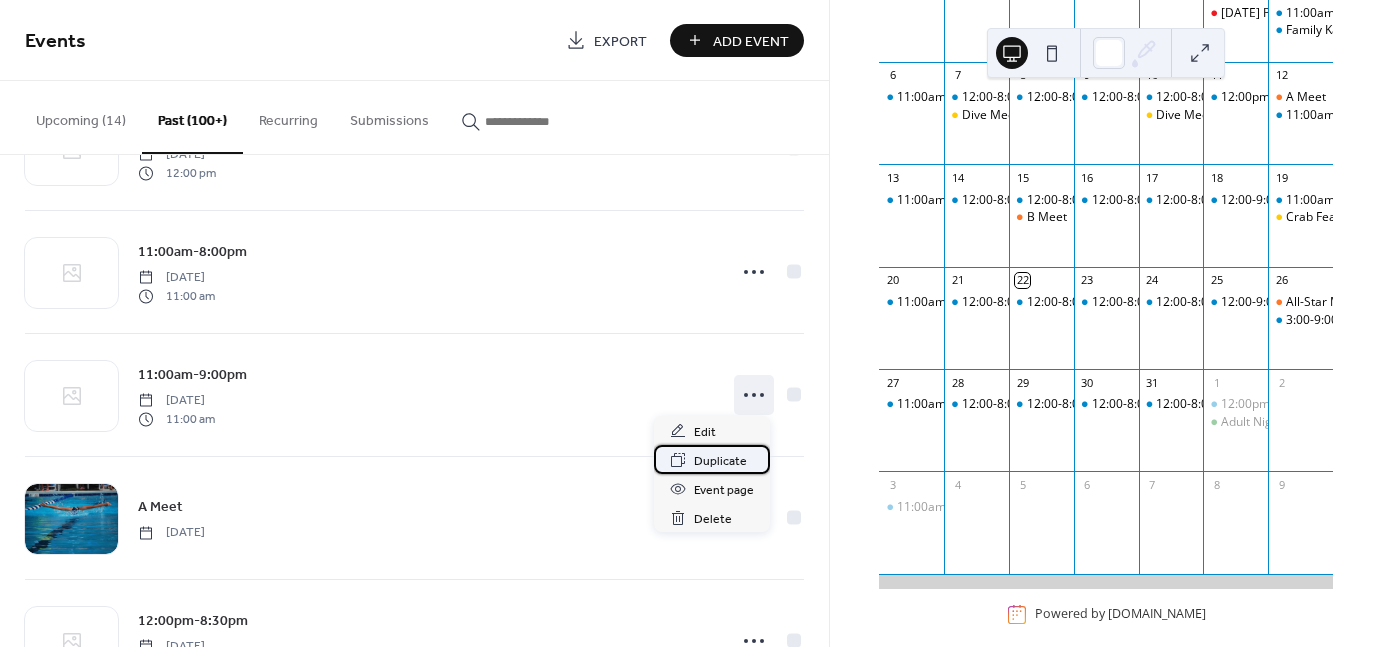 click on "Duplicate" at bounding box center (720, 461) 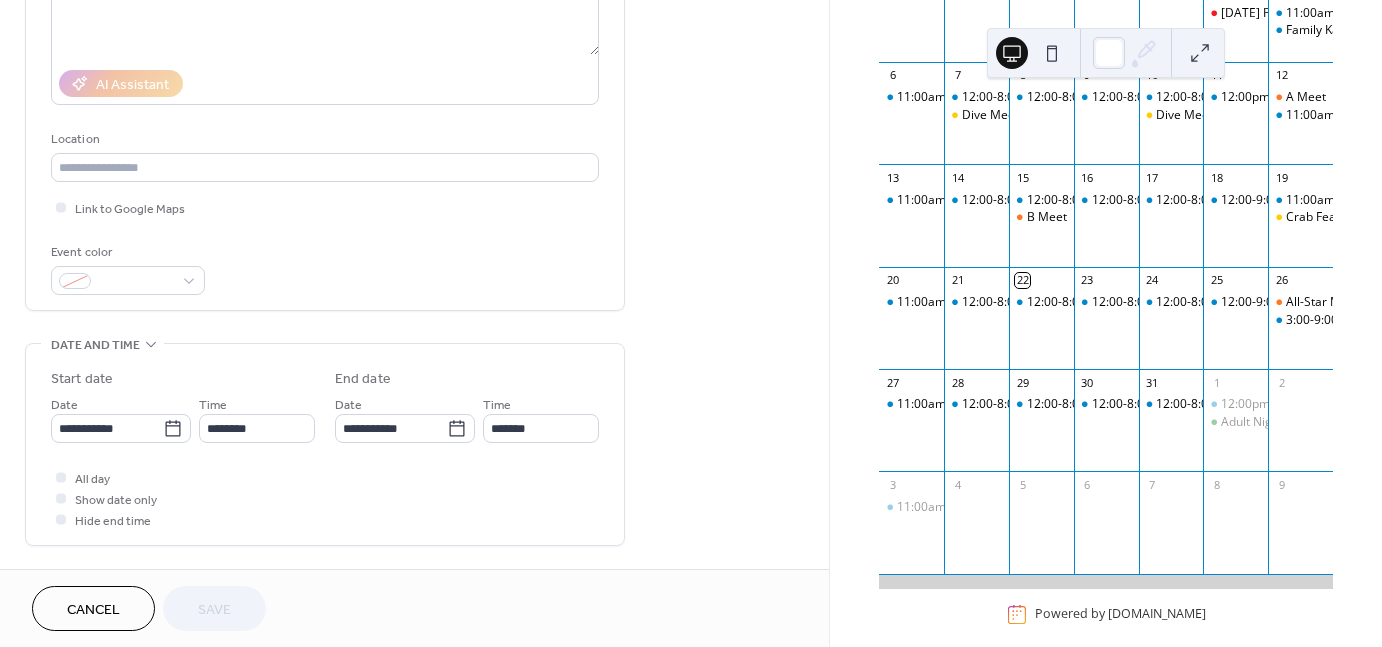 scroll, scrollTop: 336, scrollLeft: 0, axis: vertical 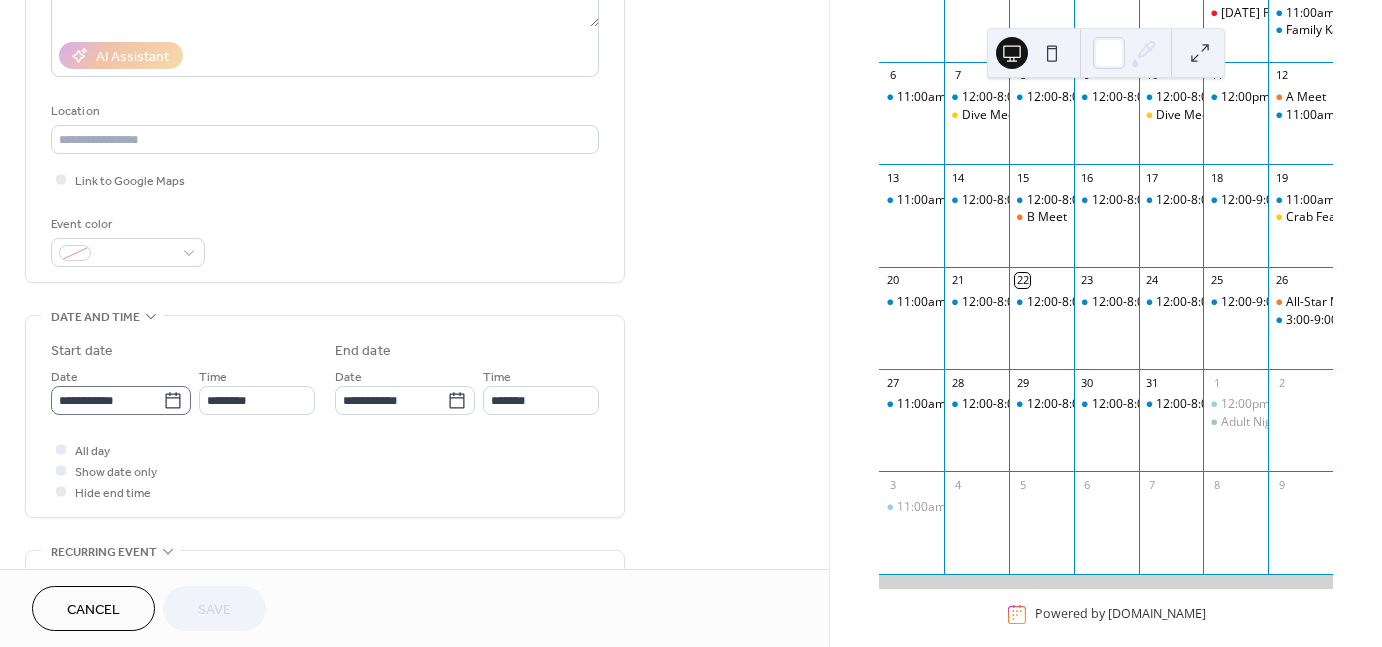 click 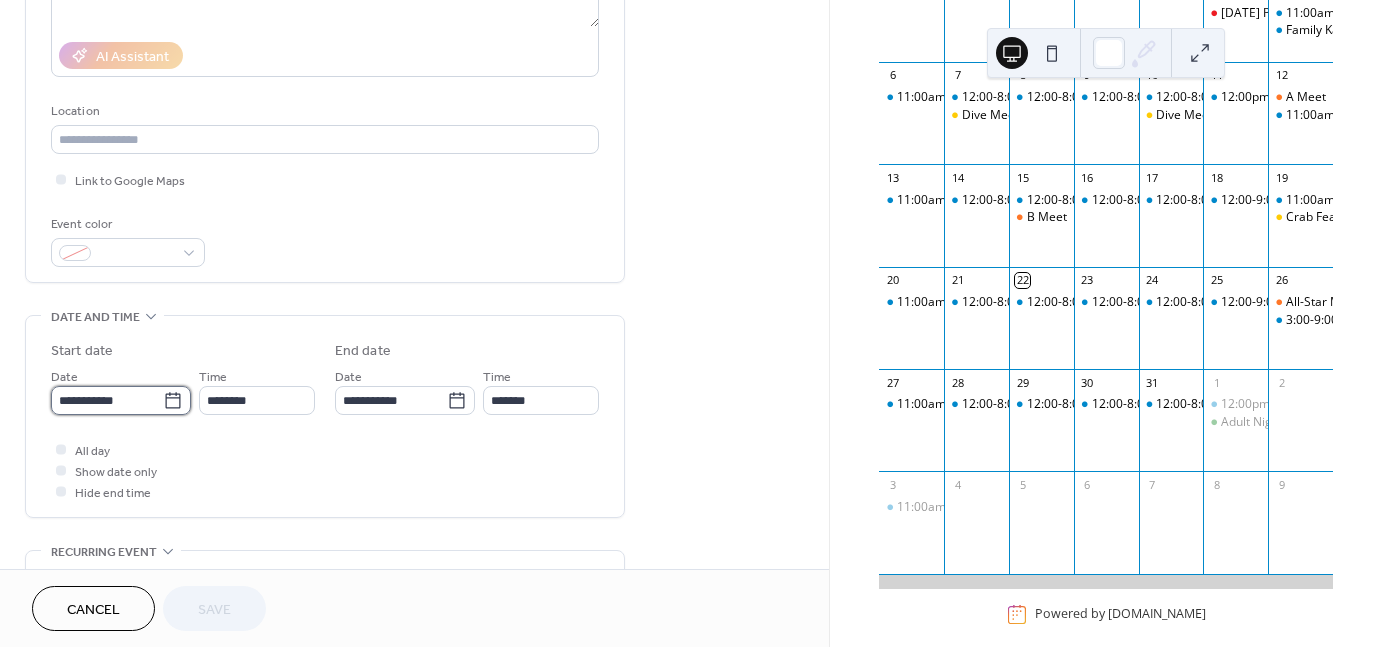 click on "**********" at bounding box center [107, 400] 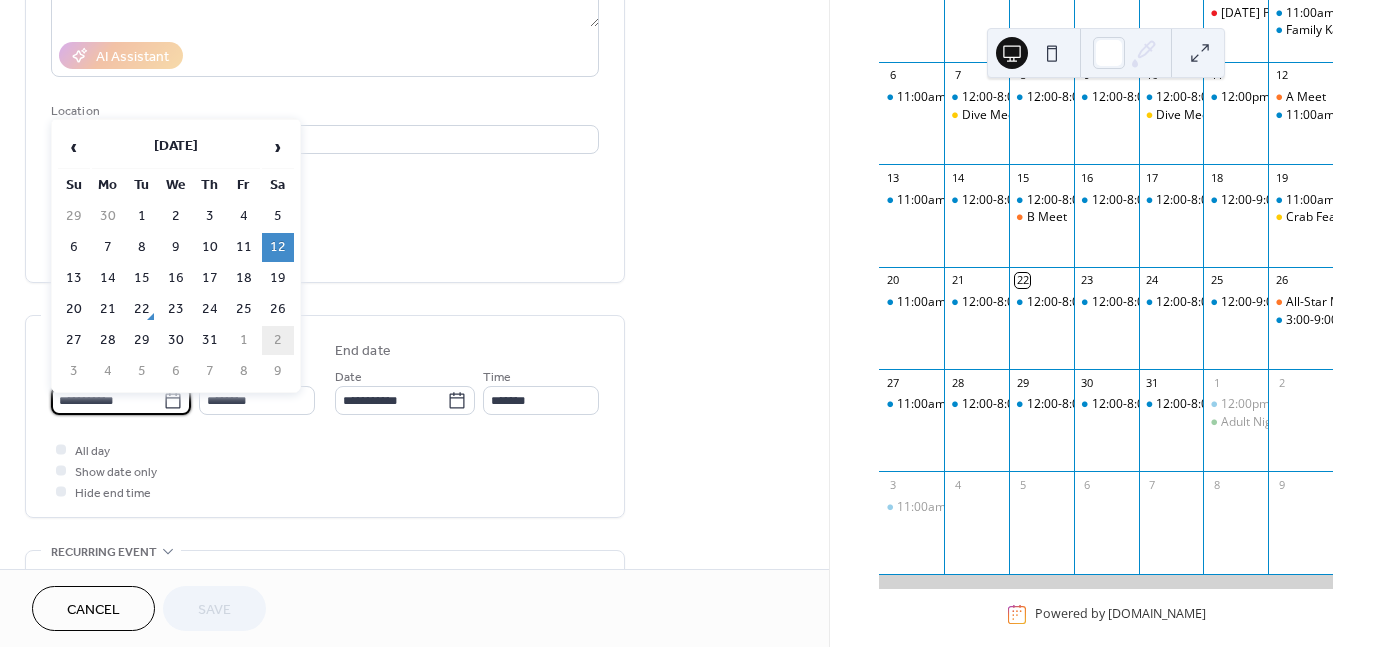 click on "2" at bounding box center [278, 340] 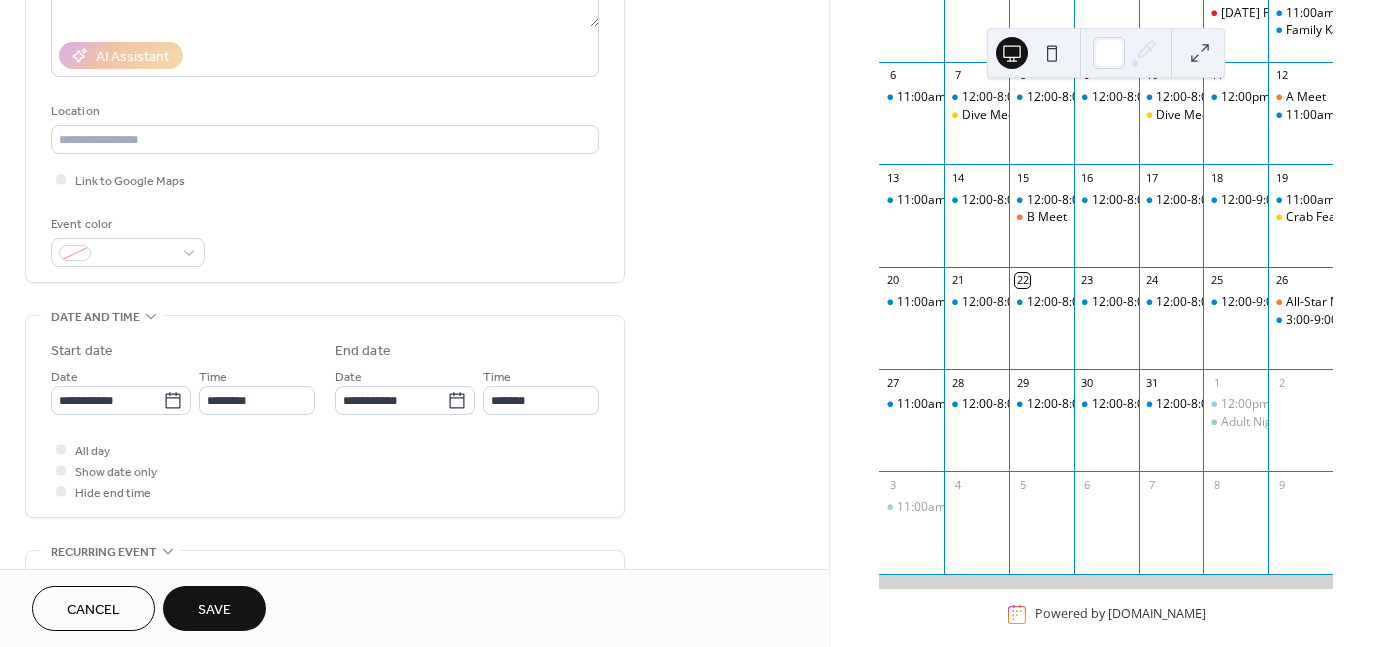 click on "Save" at bounding box center (214, 610) 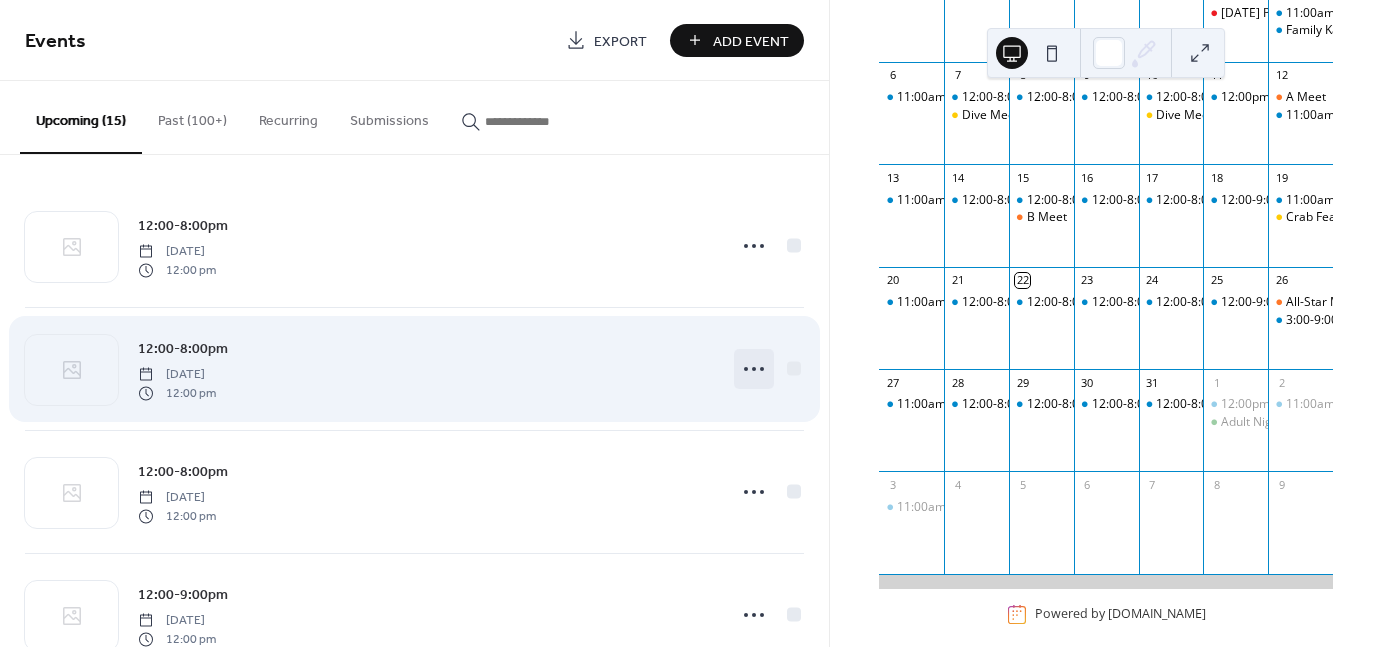 click 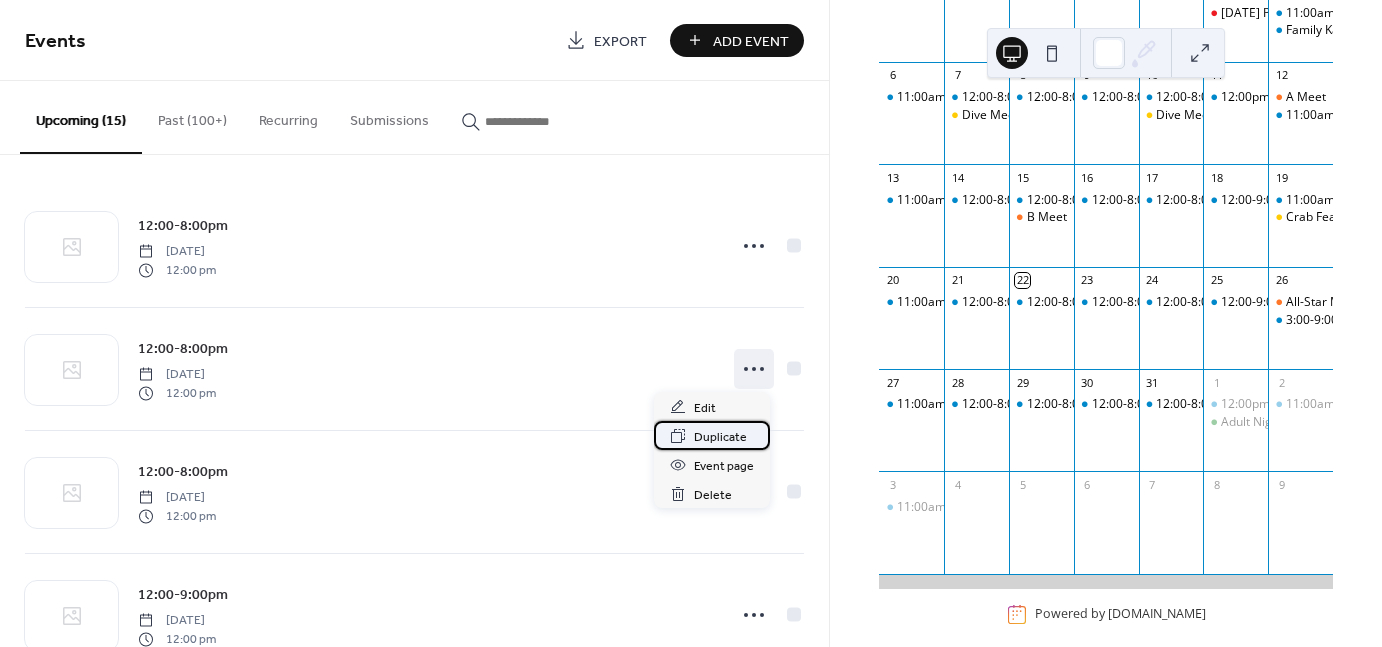 click on "Duplicate" at bounding box center (720, 437) 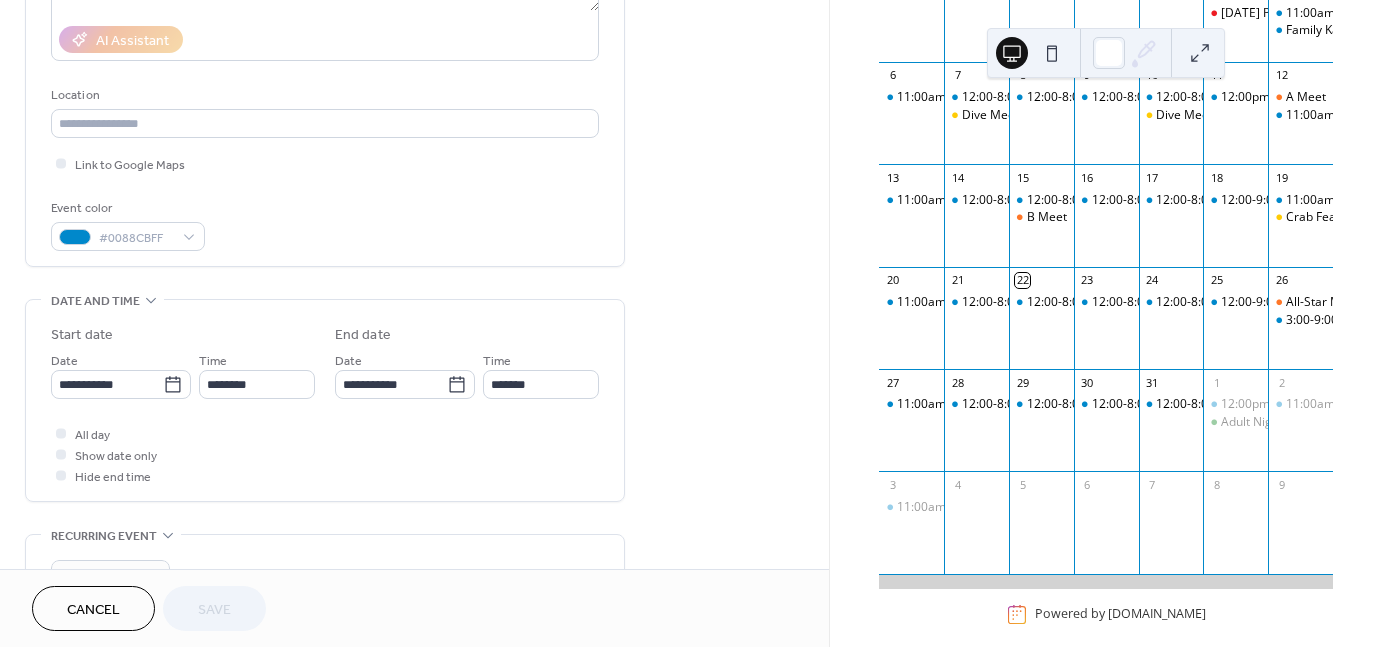 scroll, scrollTop: 356, scrollLeft: 0, axis: vertical 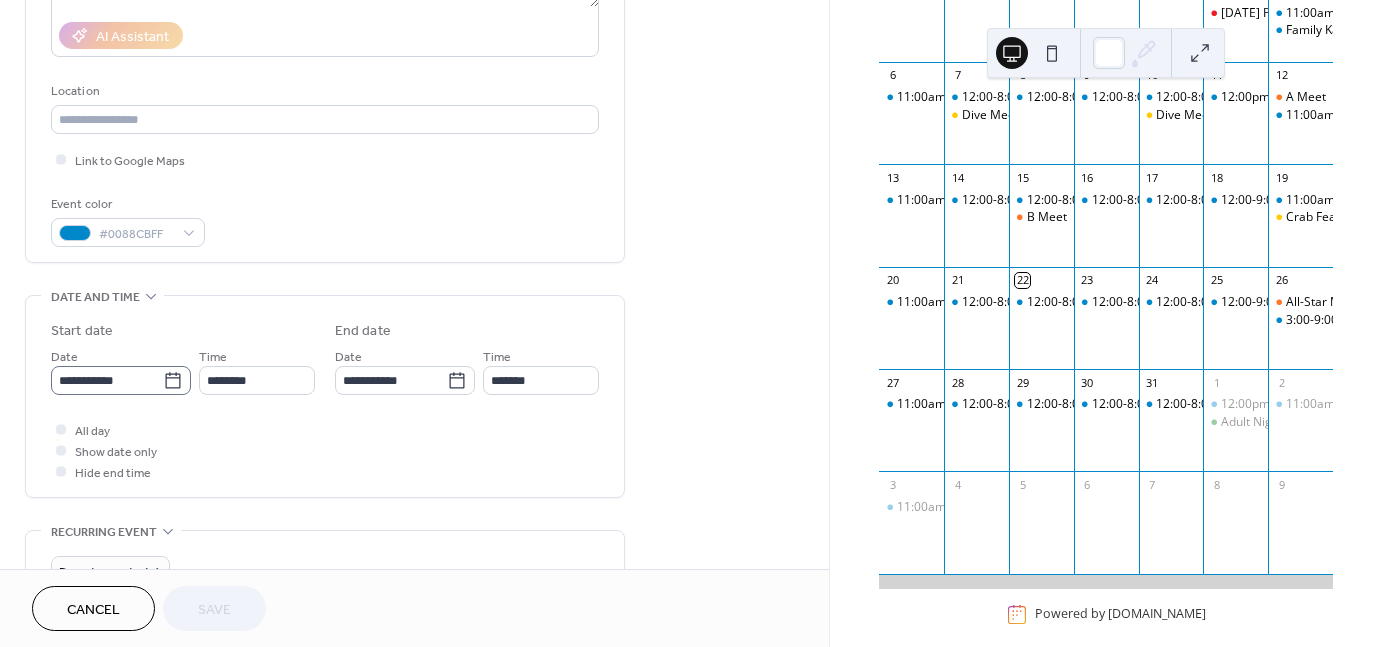 click 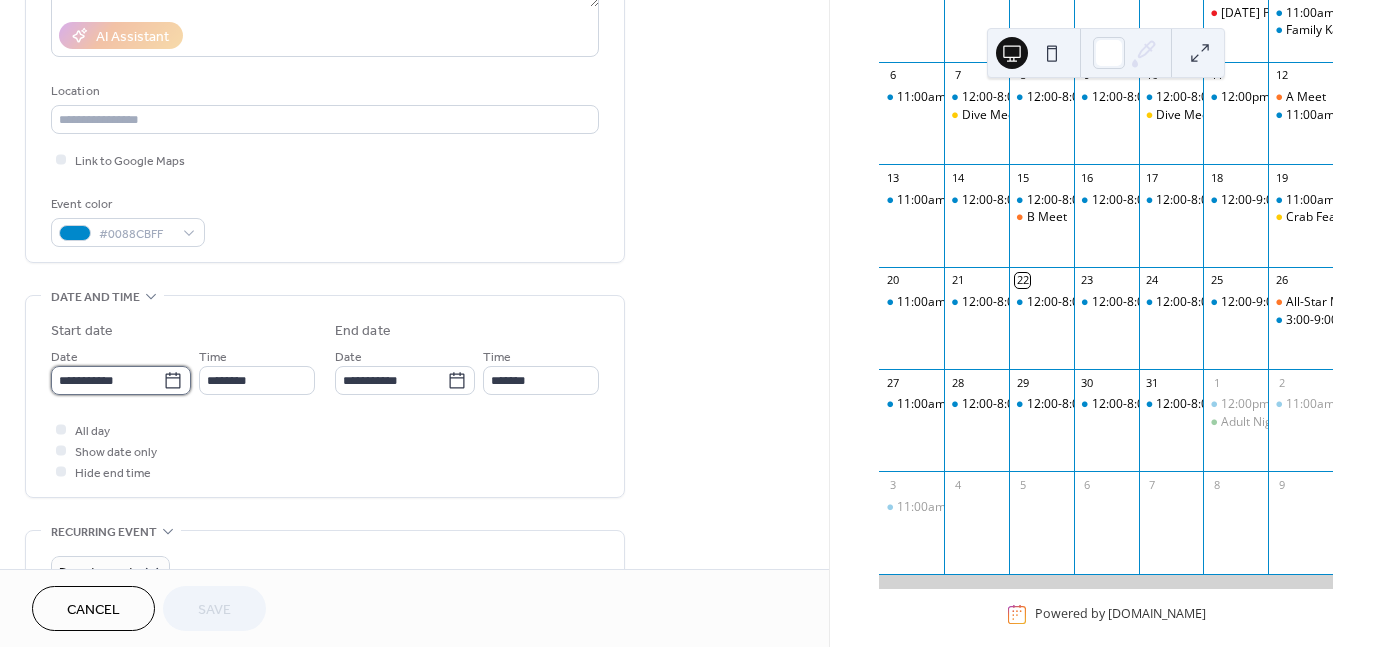 click on "**********" at bounding box center [107, 380] 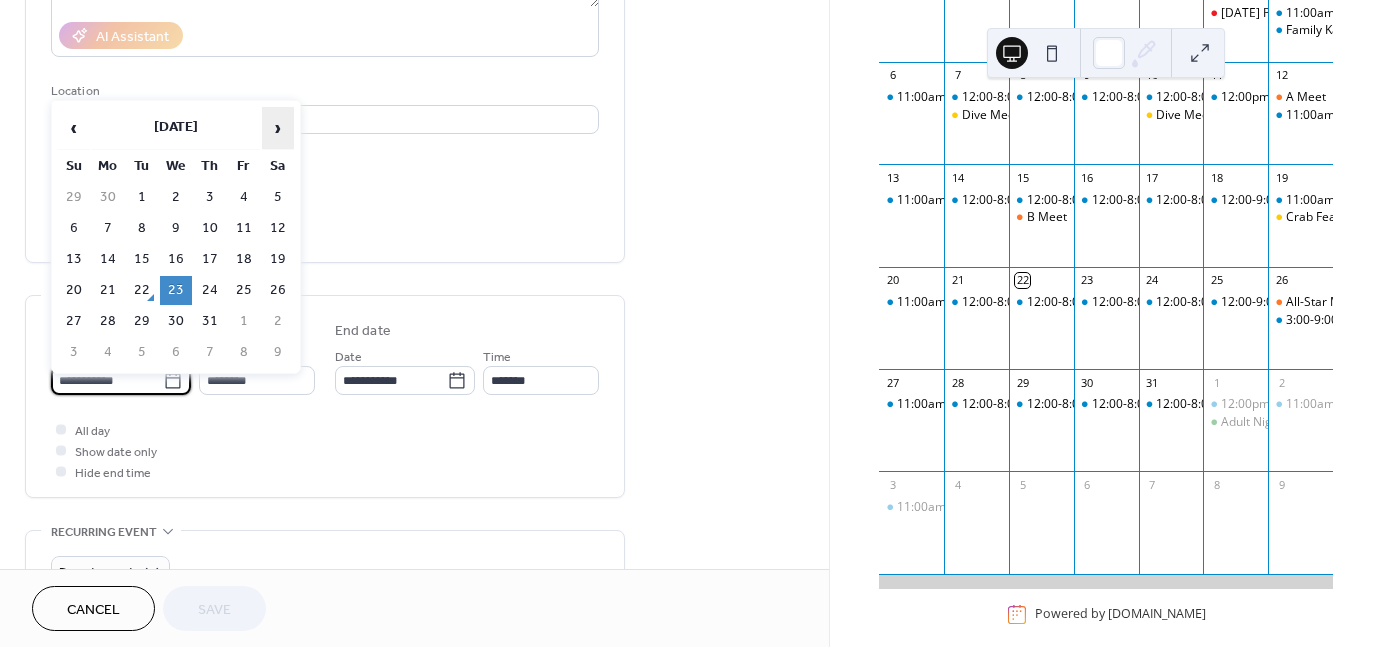 click on "›" at bounding box center [278, 128] 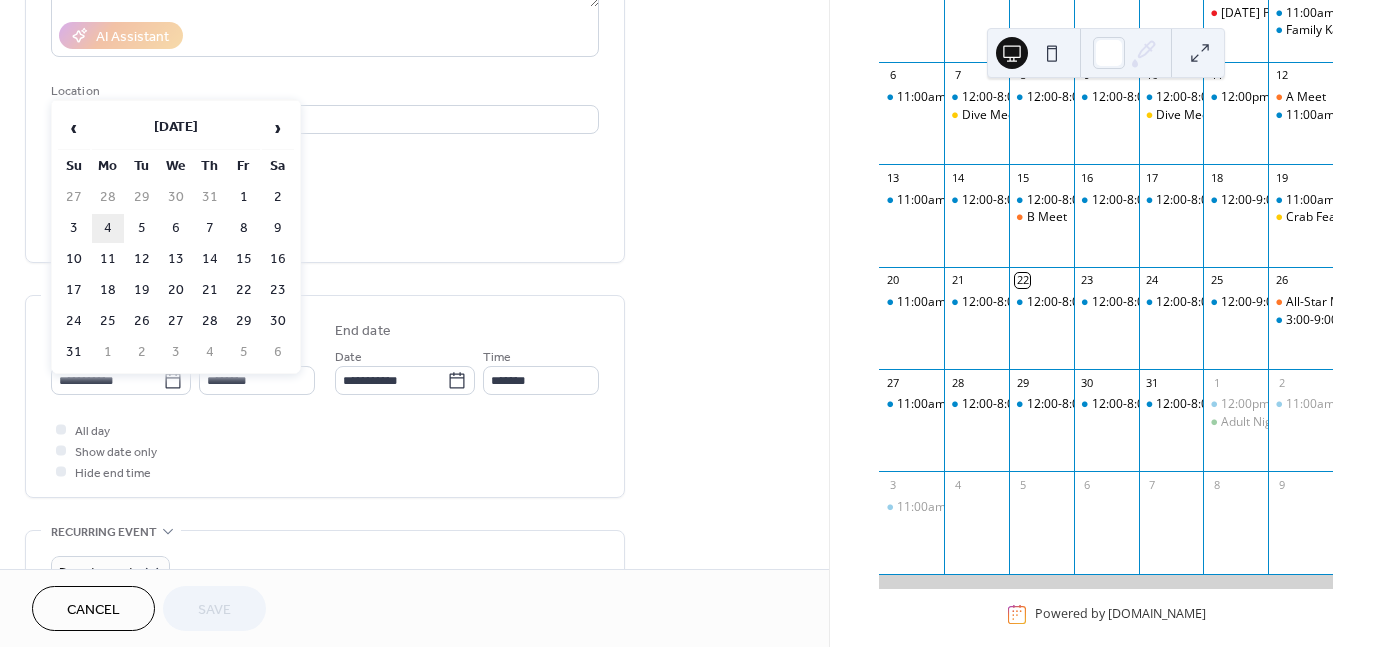 click on "4" at bounding box center (108, 228) 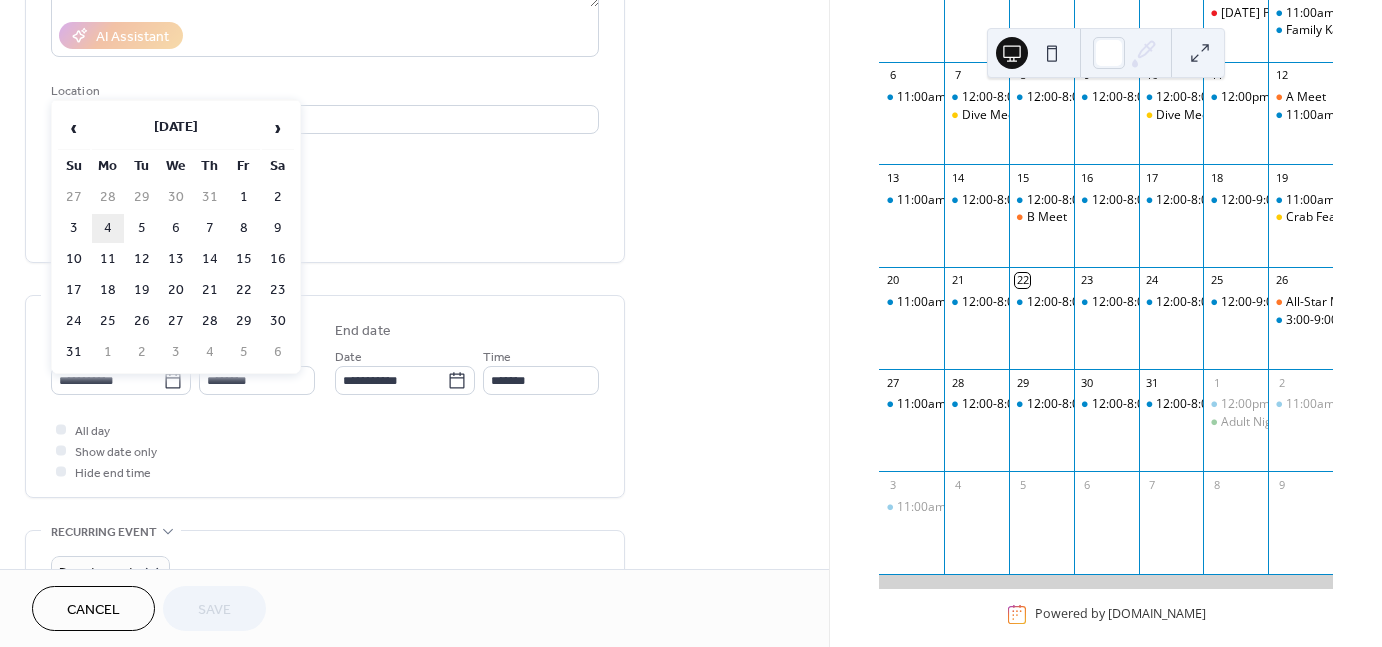 type on "**********" 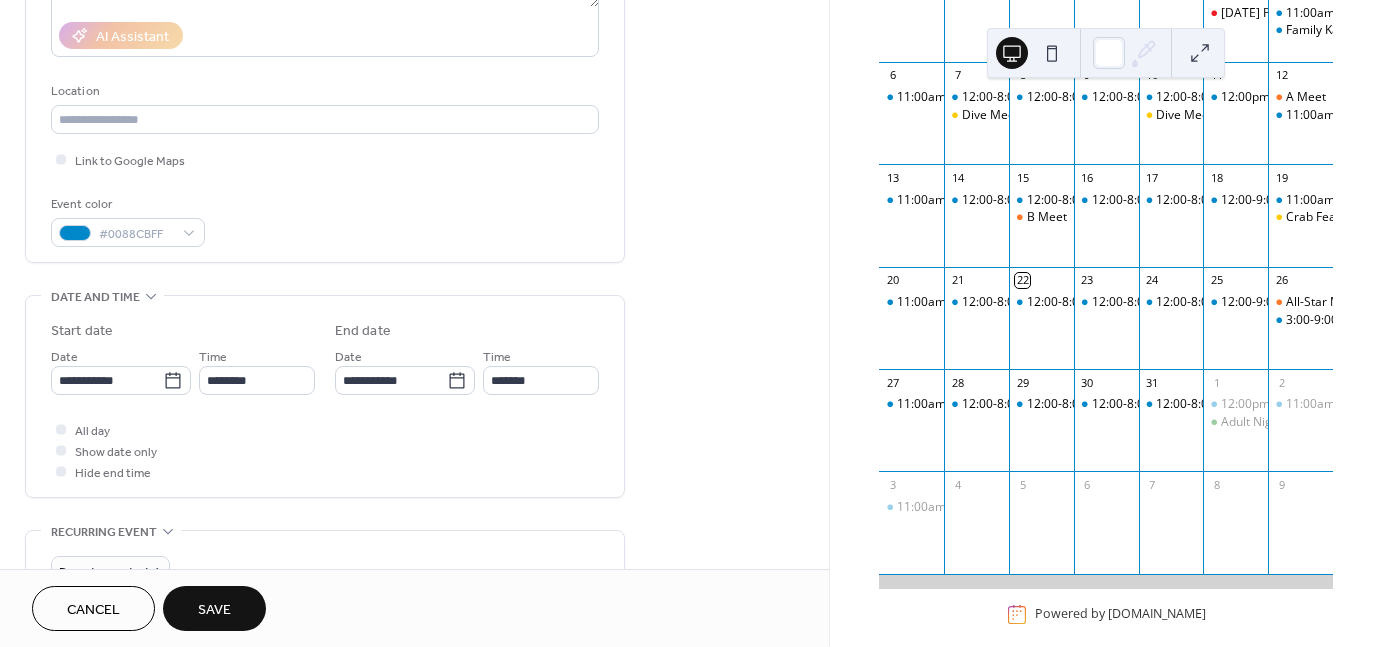 click on "Save" at bounding box center (214, 610) 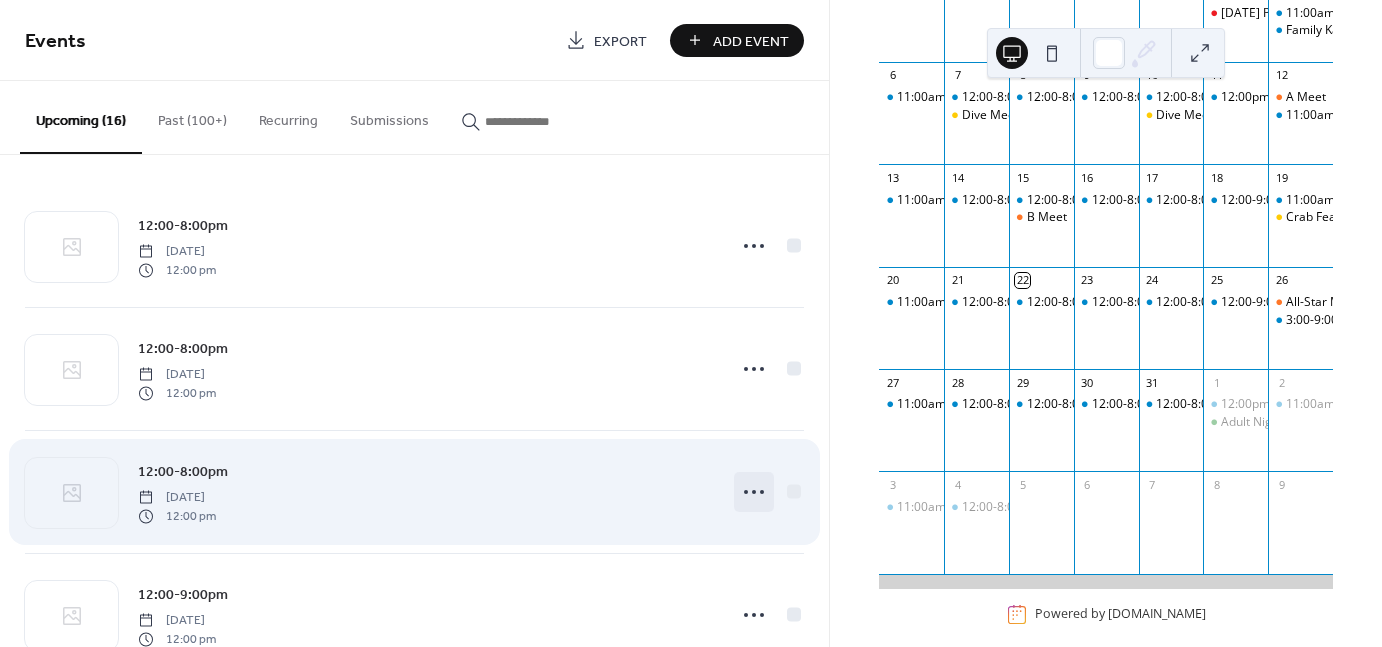 click 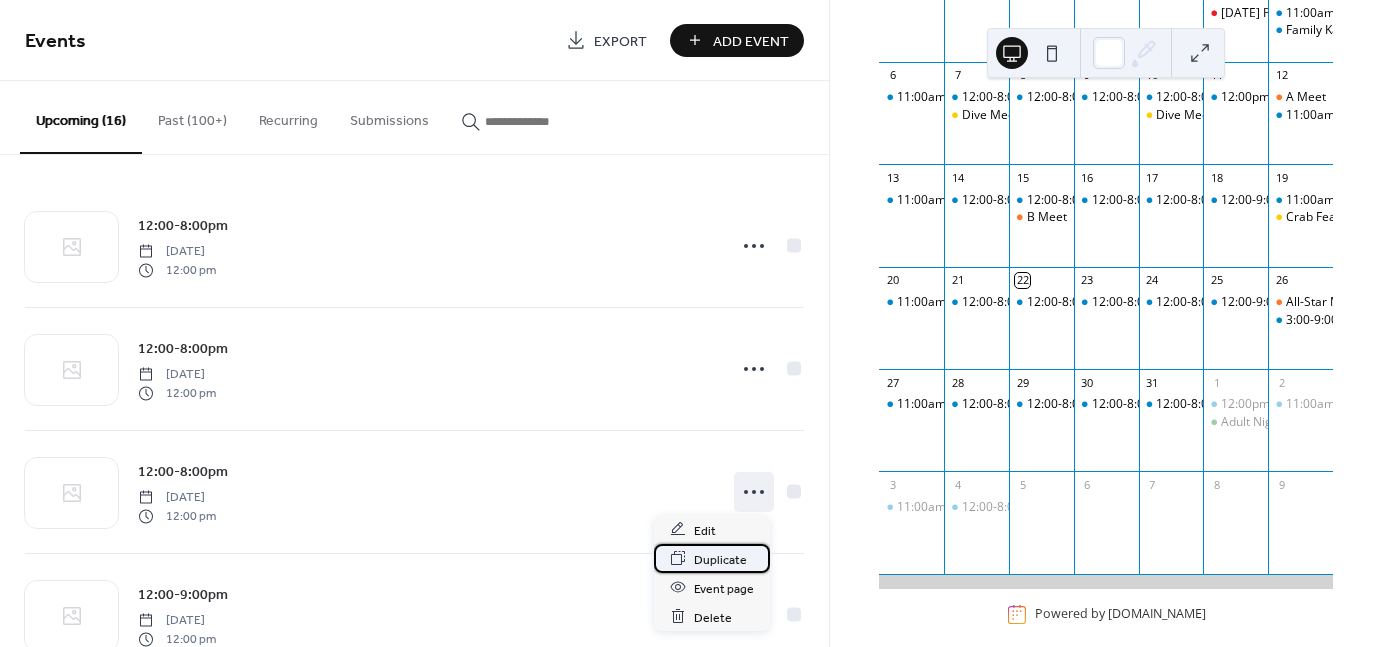 click on "Duplicate" at bounding box center [720, 559] 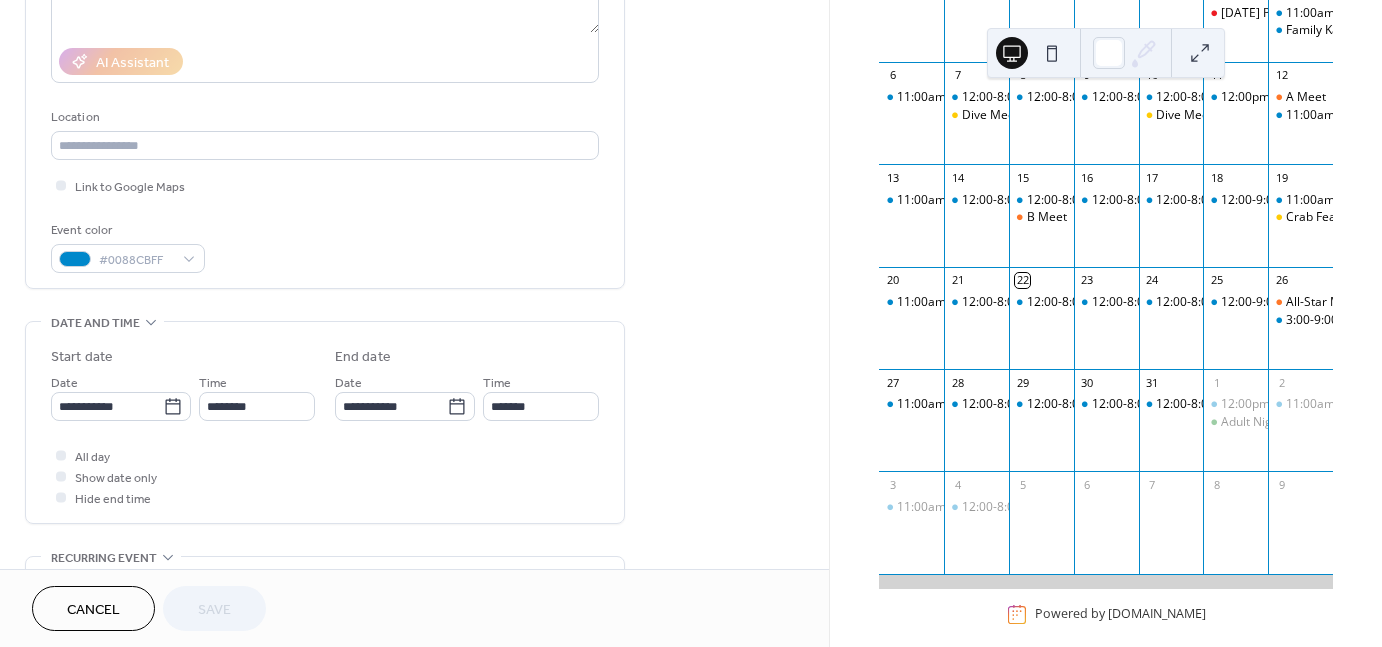 scroll, scrollTop: 331, scrollLeft: 0, axis: vertical 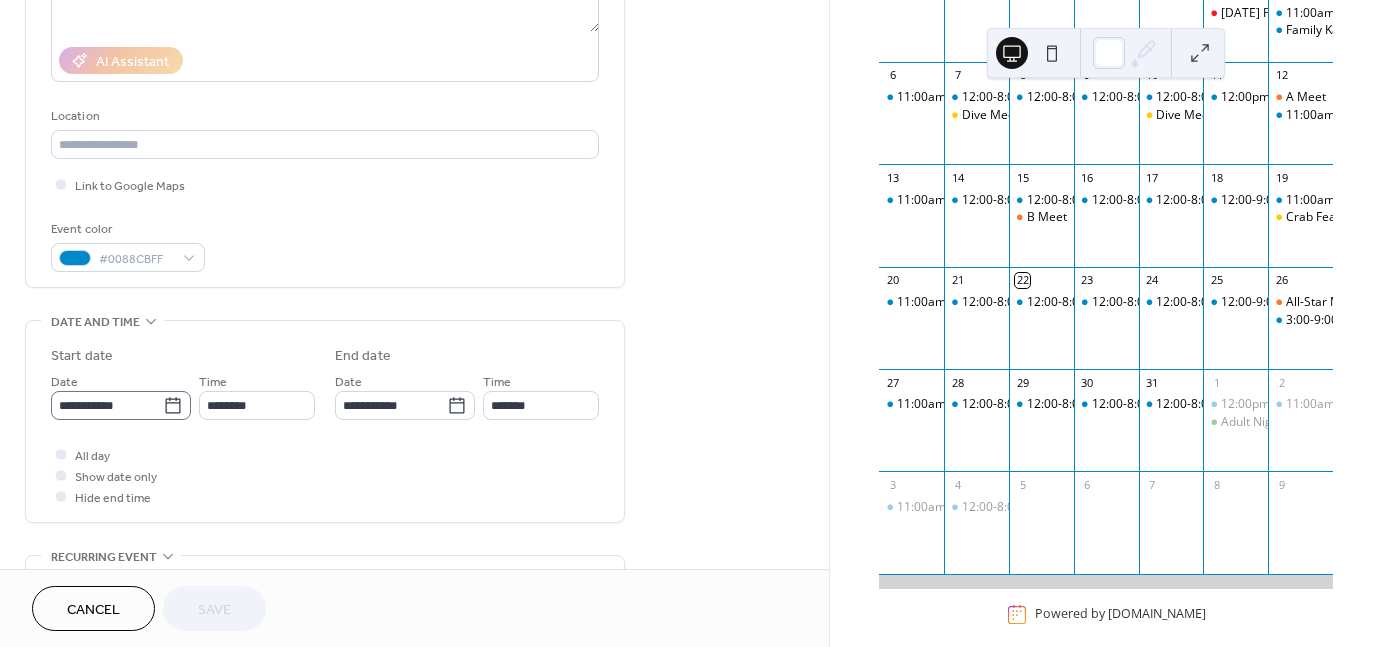 click 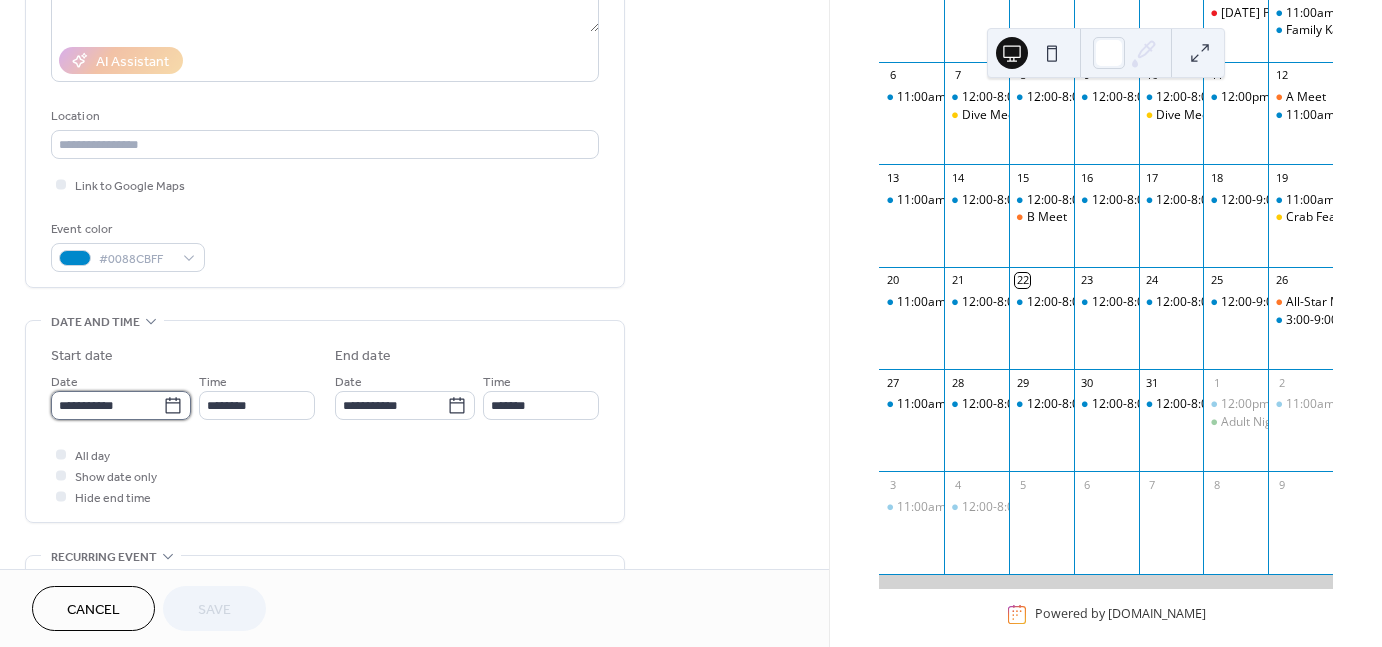 click on "**********" at bounding box center (107, 405) 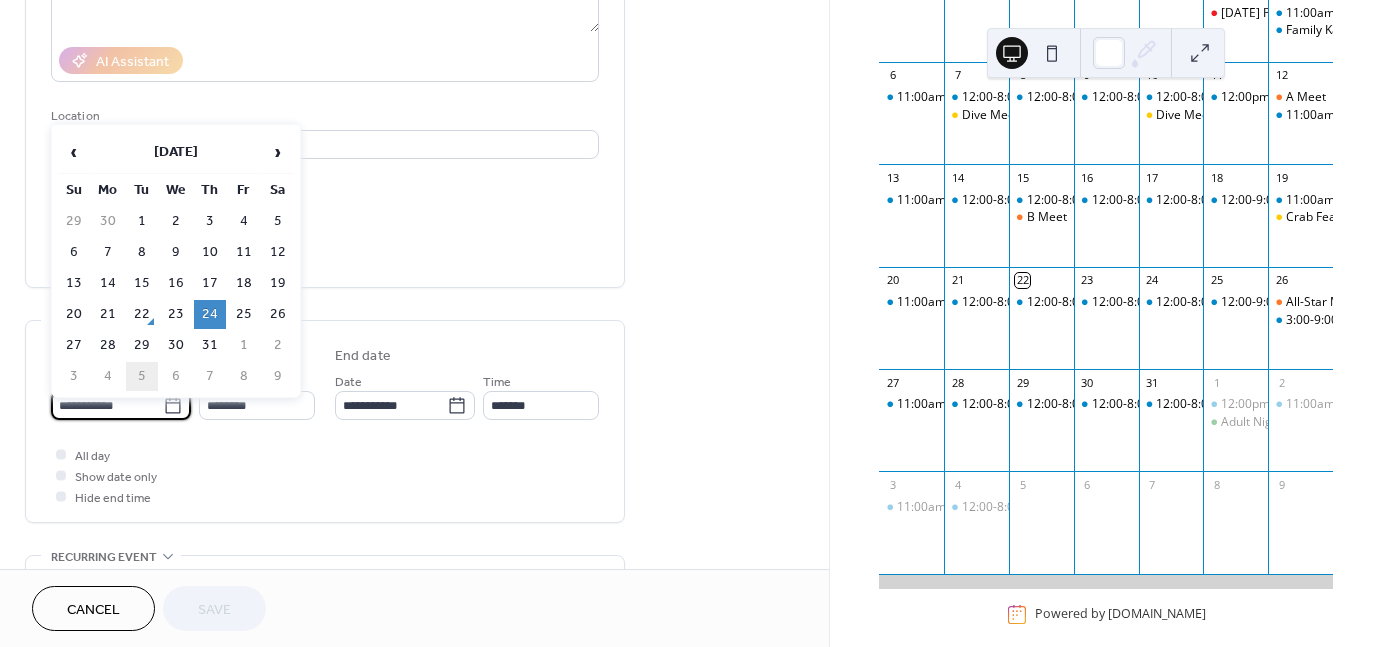 click on "5" at bounding box center (142, 376) 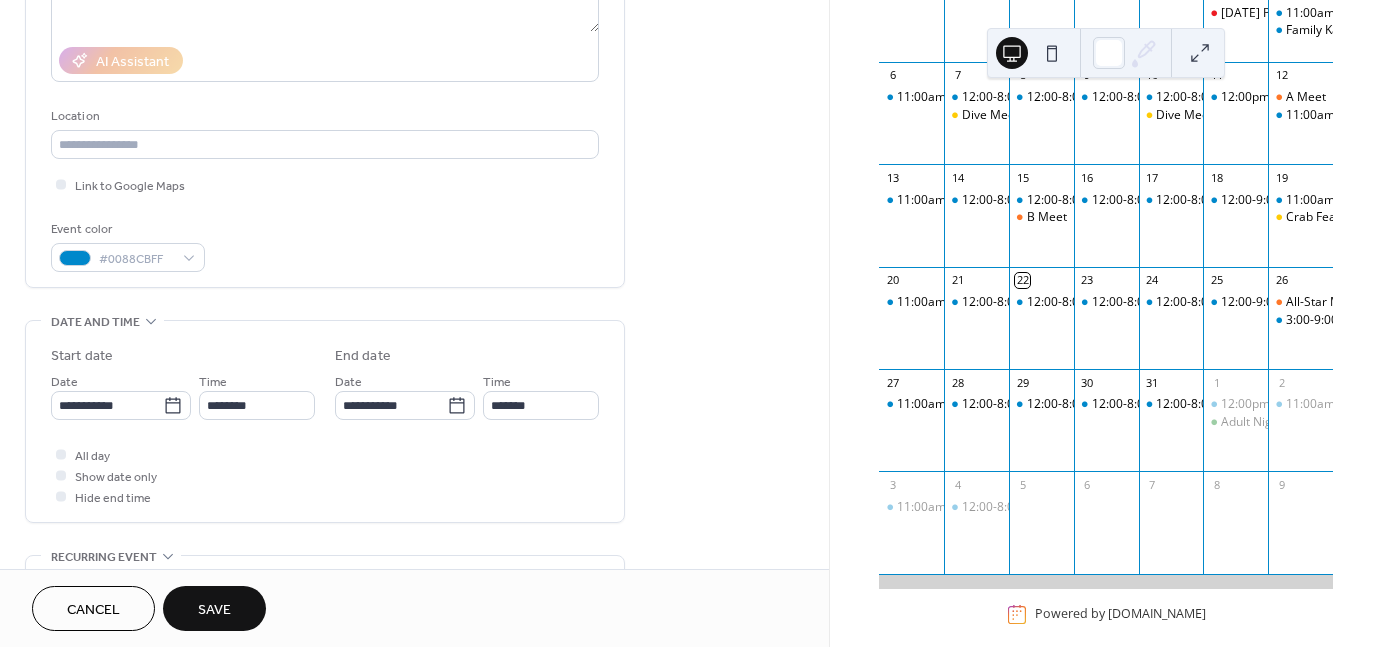 click on "Save" at bounding box center (214, 610) 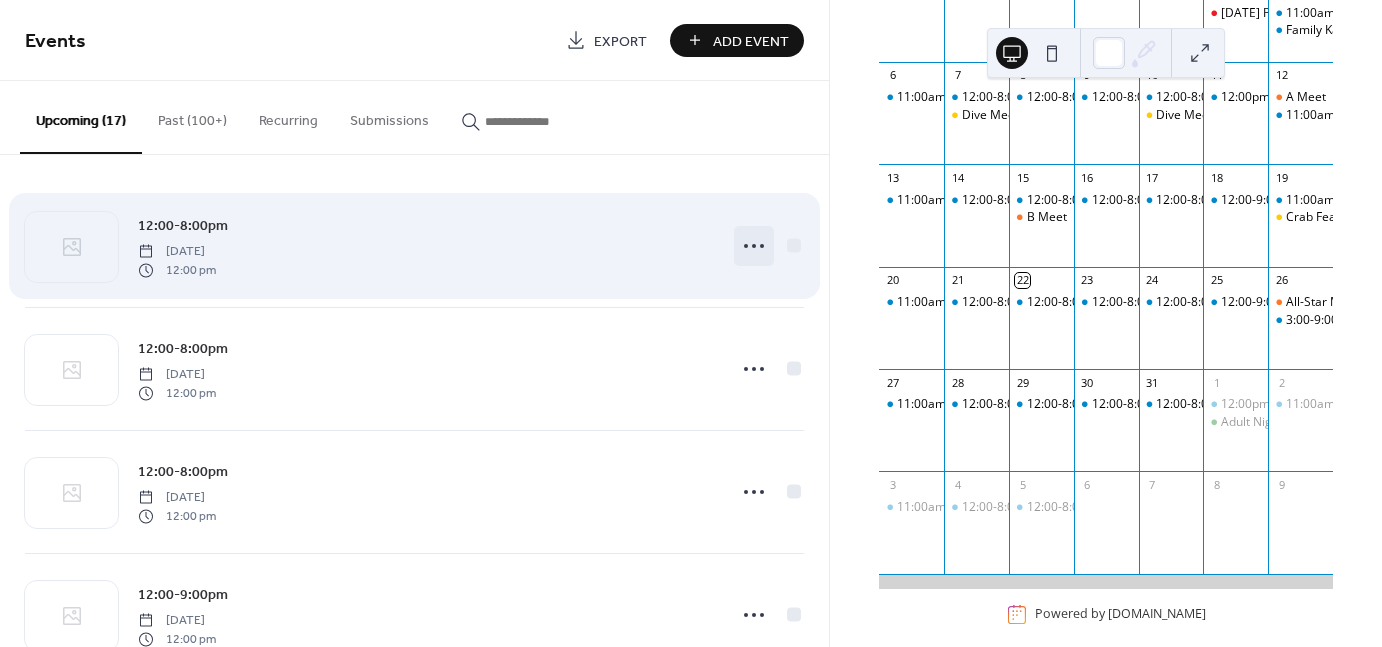 click 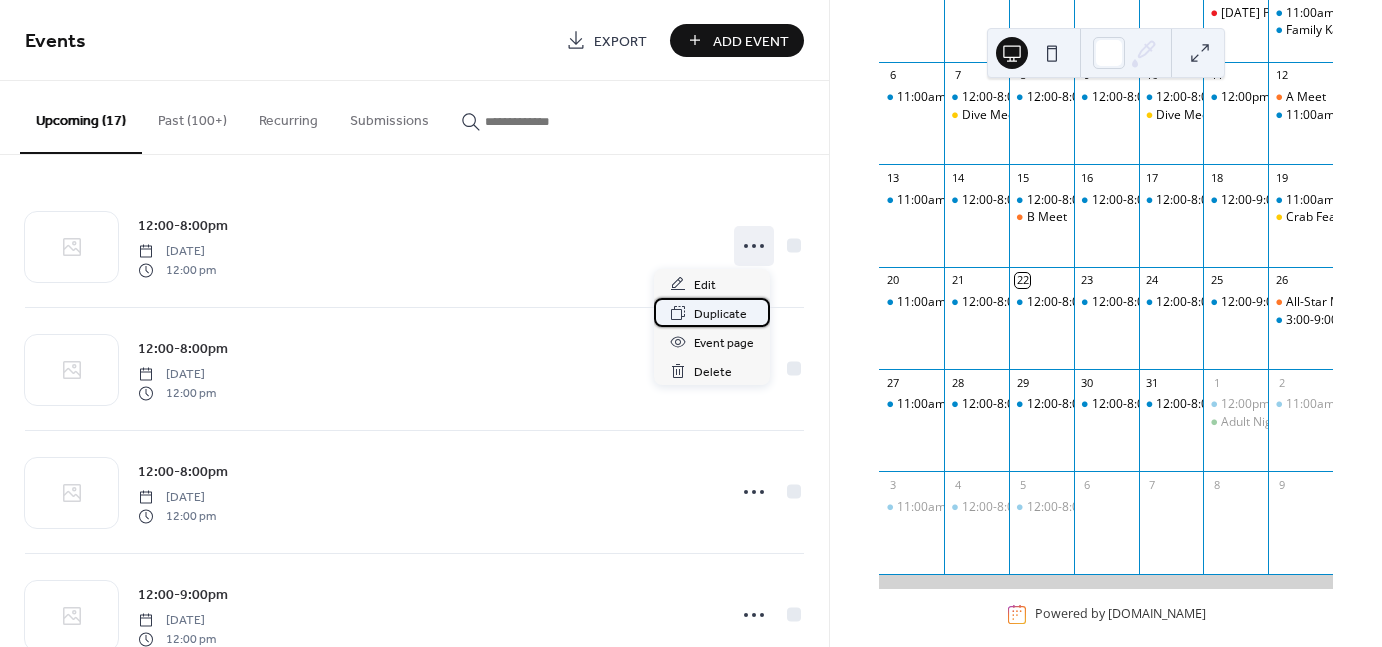 click on "Duplicate" at bounding box center [720, 314] 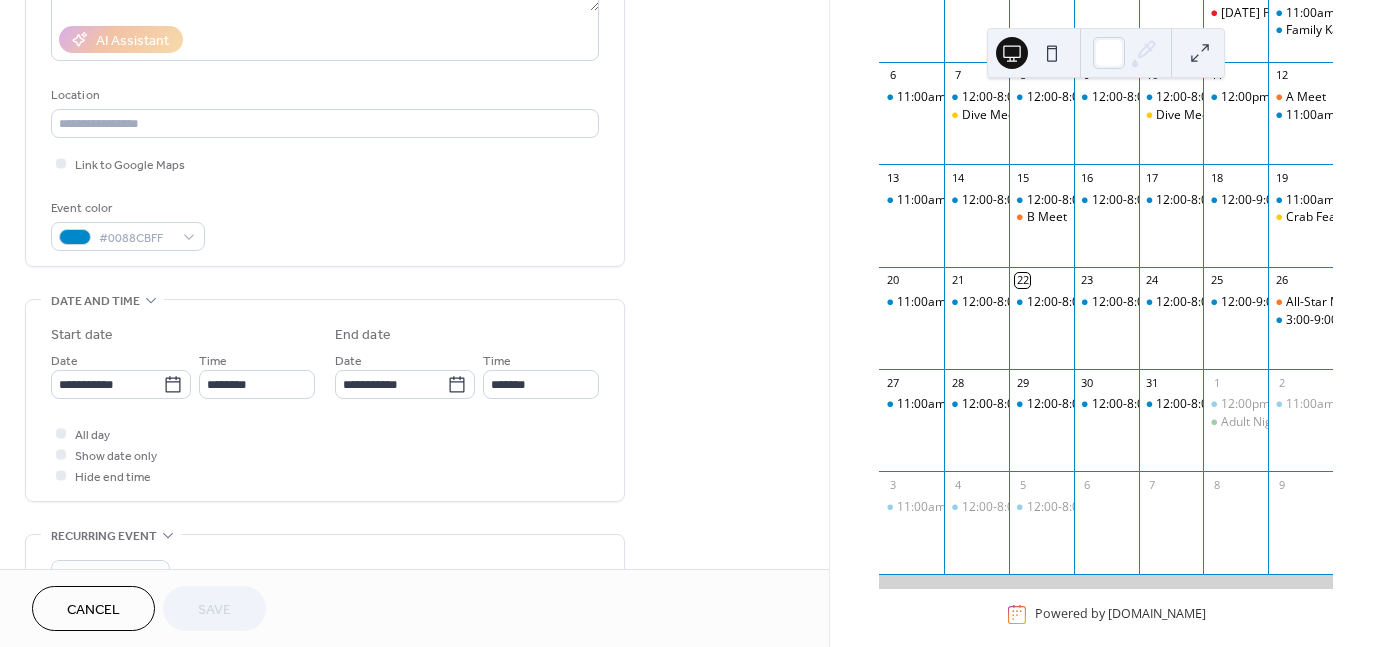 scroll, scrollTop: 414, scrollLeft: 0, axis: vertical 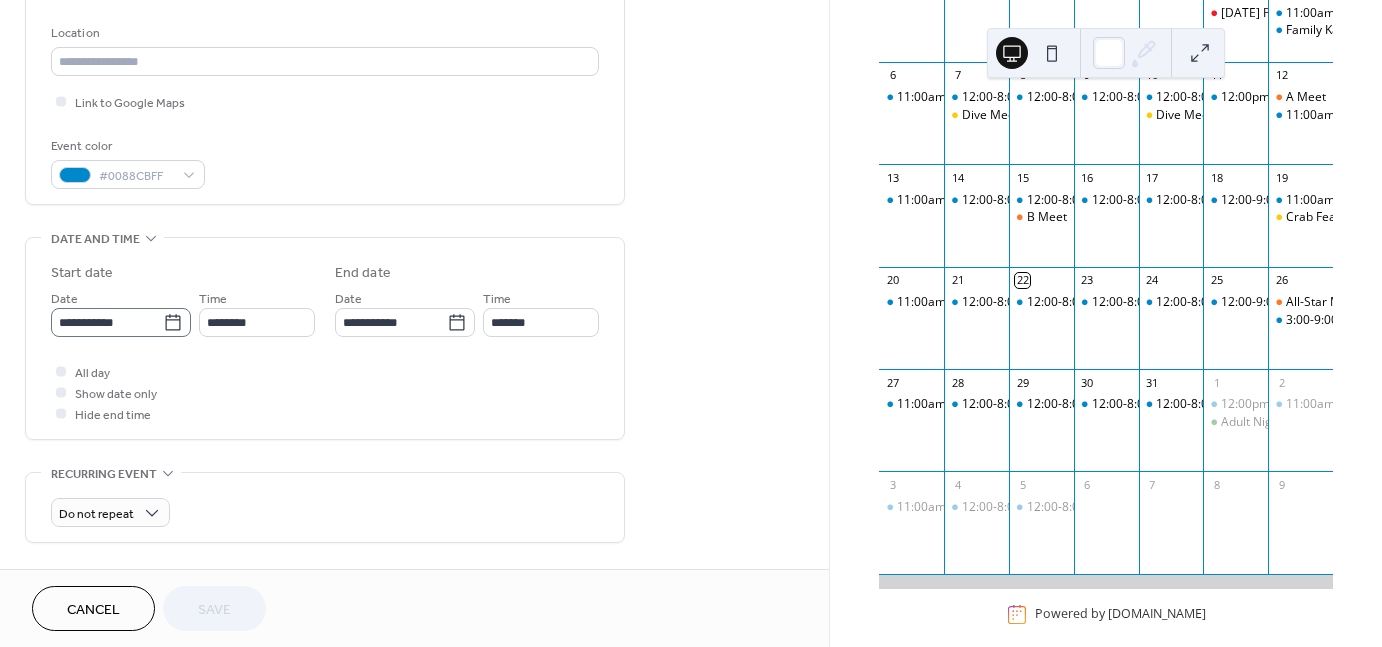 click 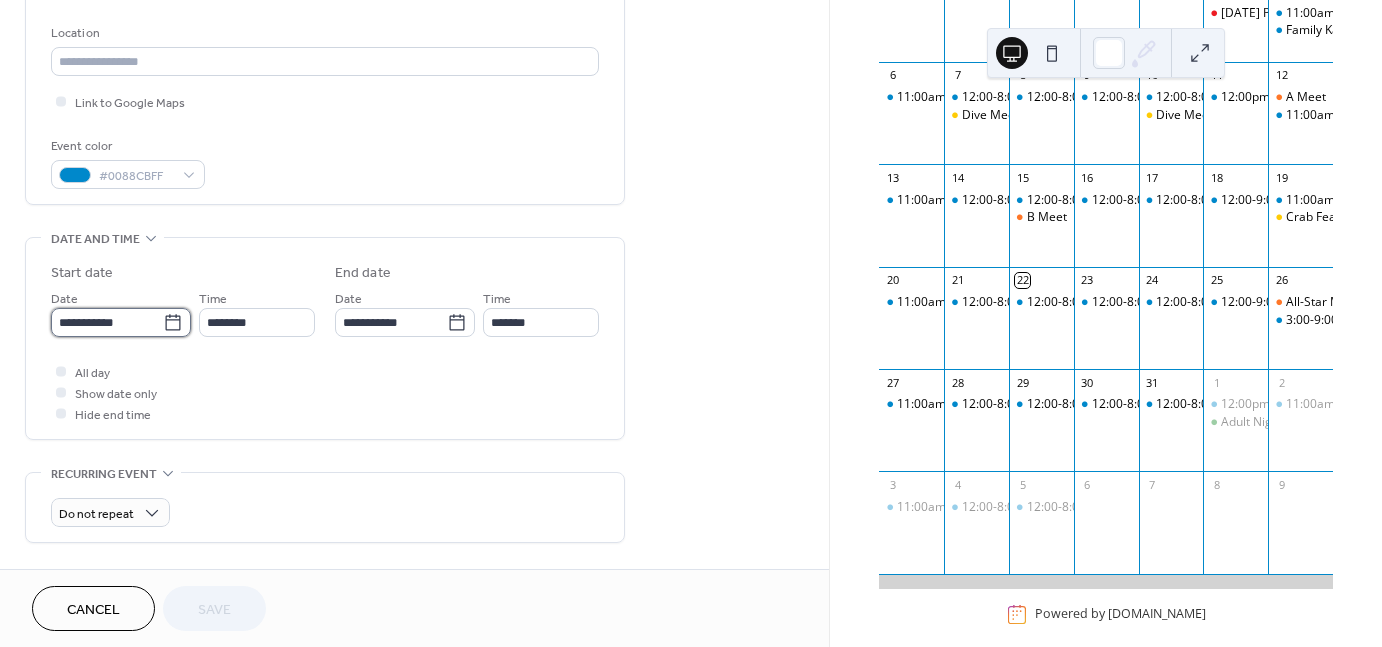 click on "**********" at bounding box center (107, 322) 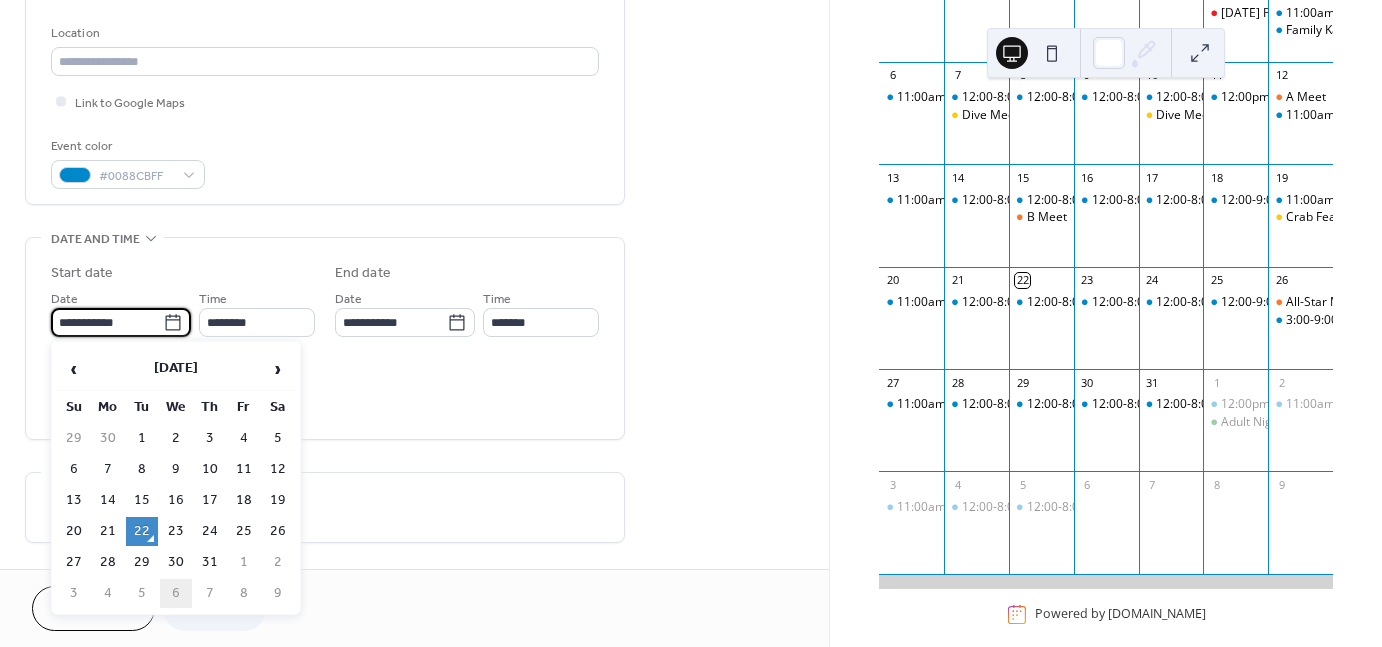 click on "6" at bounding box center (176, 593) 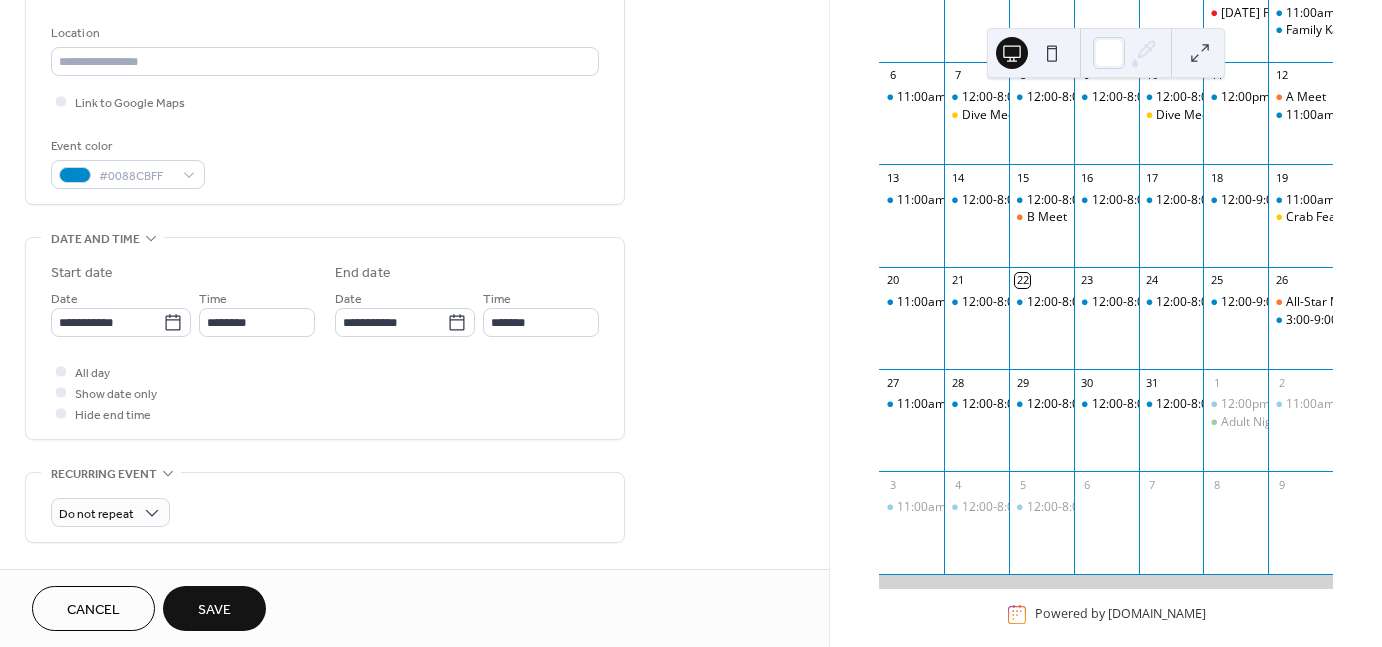 click on "Save" at bounding box center (214, 608) 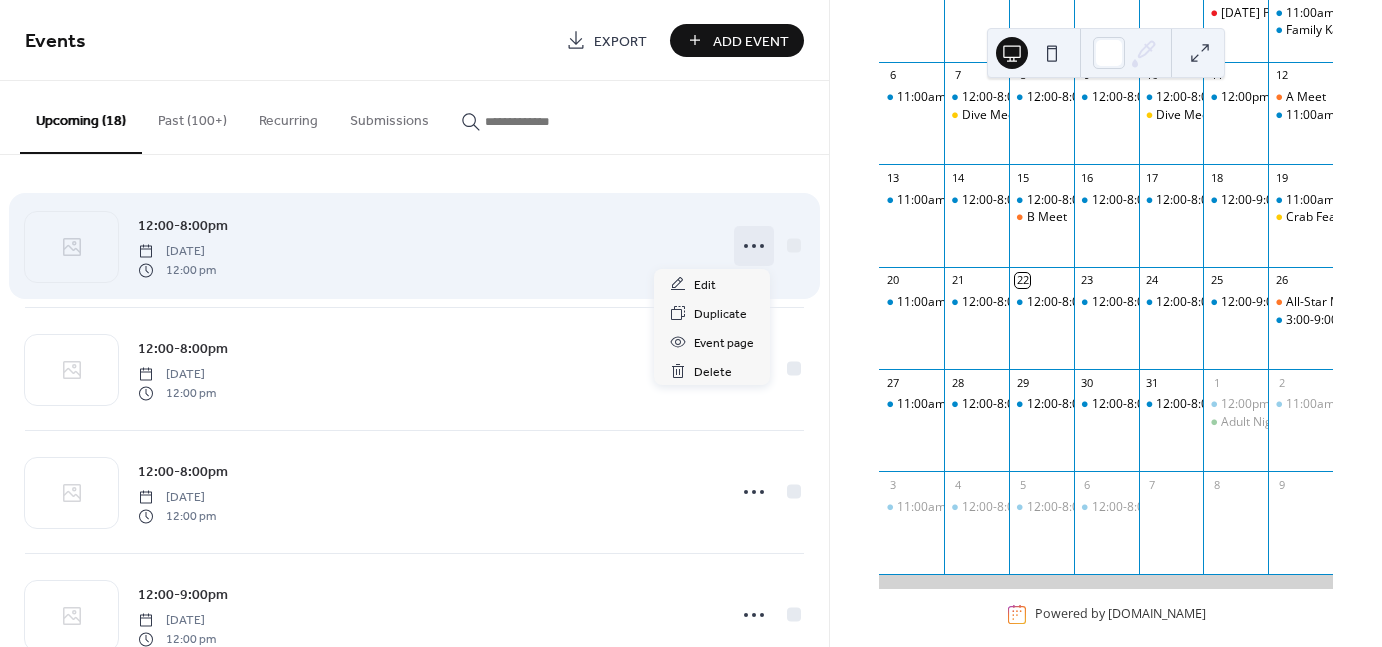 click 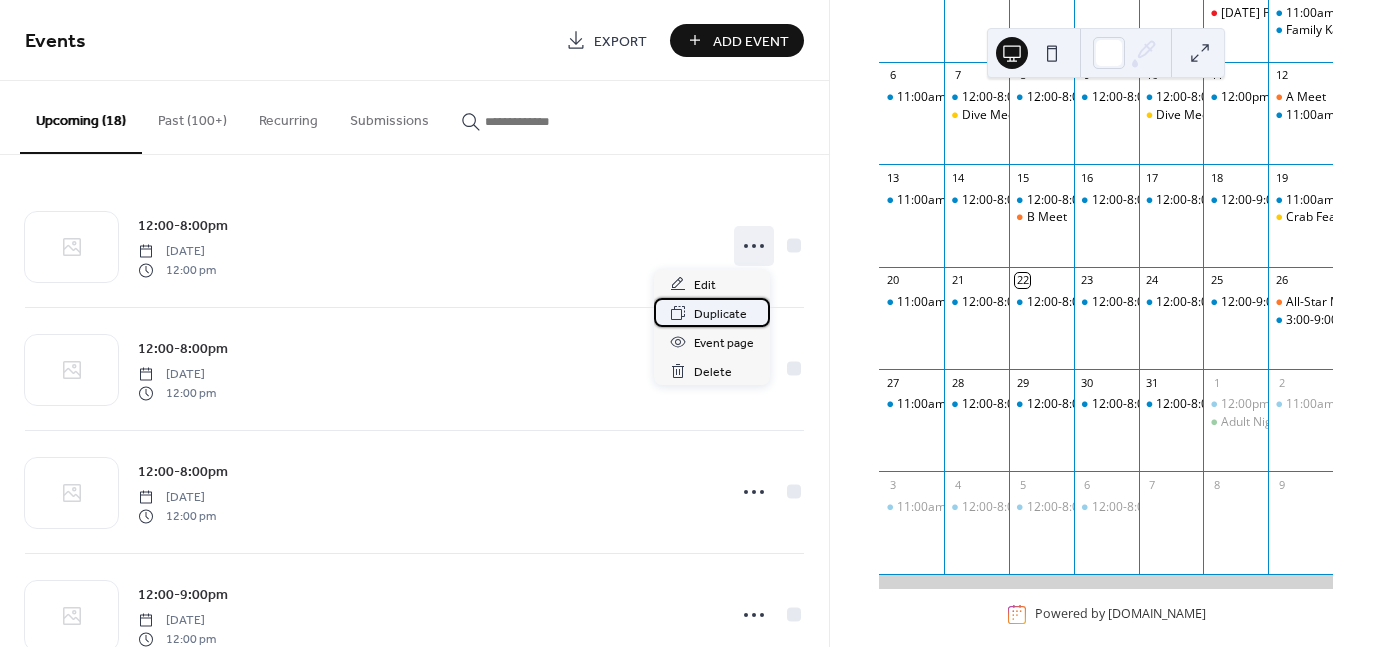 click on "Duplicate" at bounding box center (720, 314) 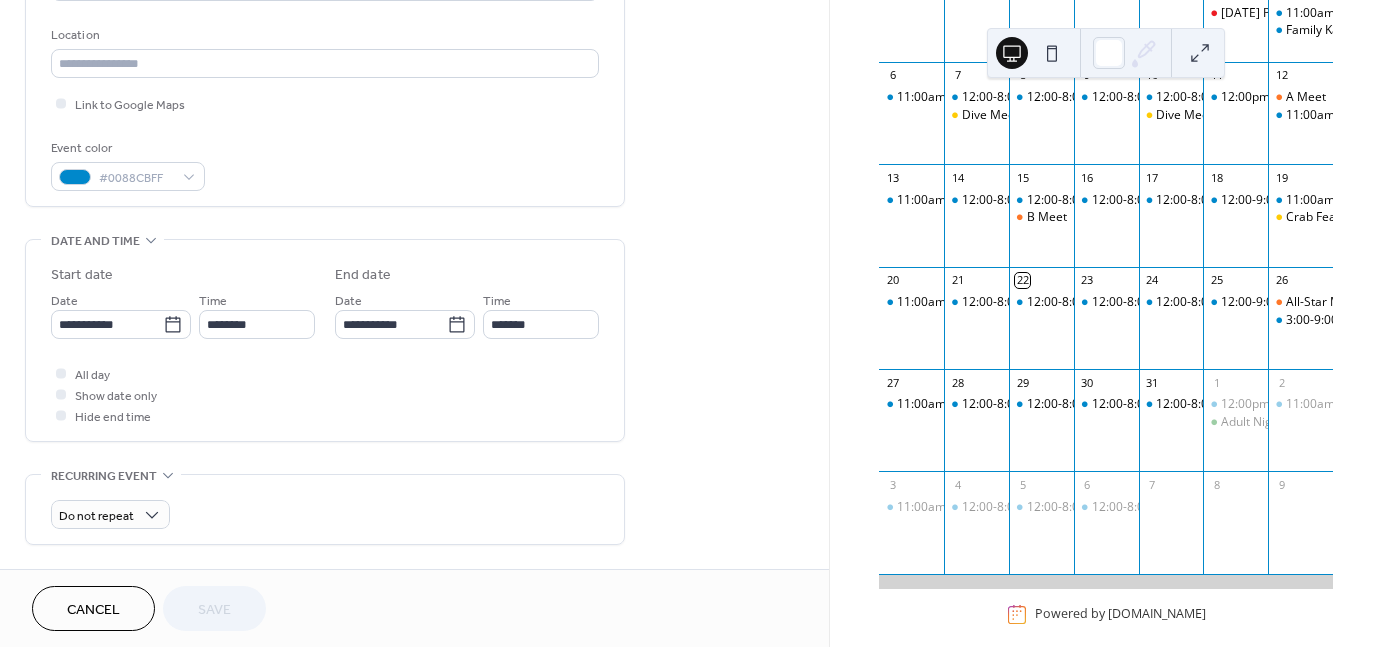 scroll, scrollTop: 412, scrollLeft: 0, axis: vertical 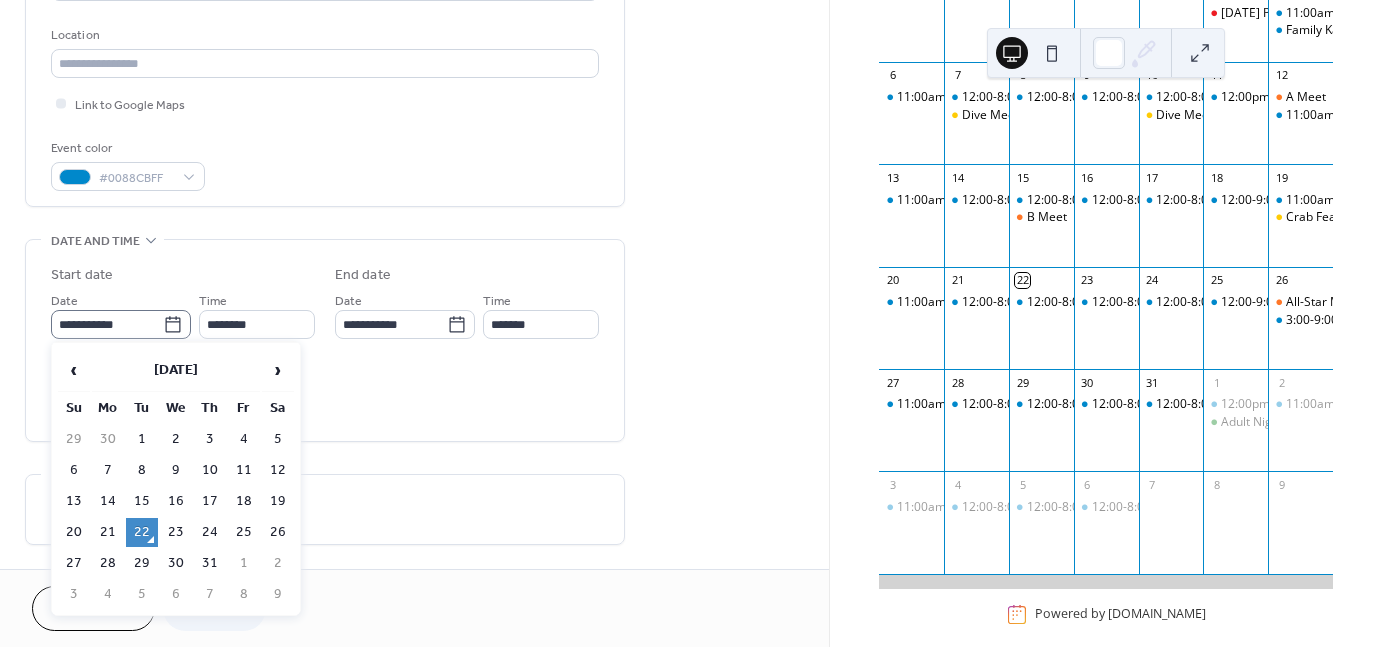 click 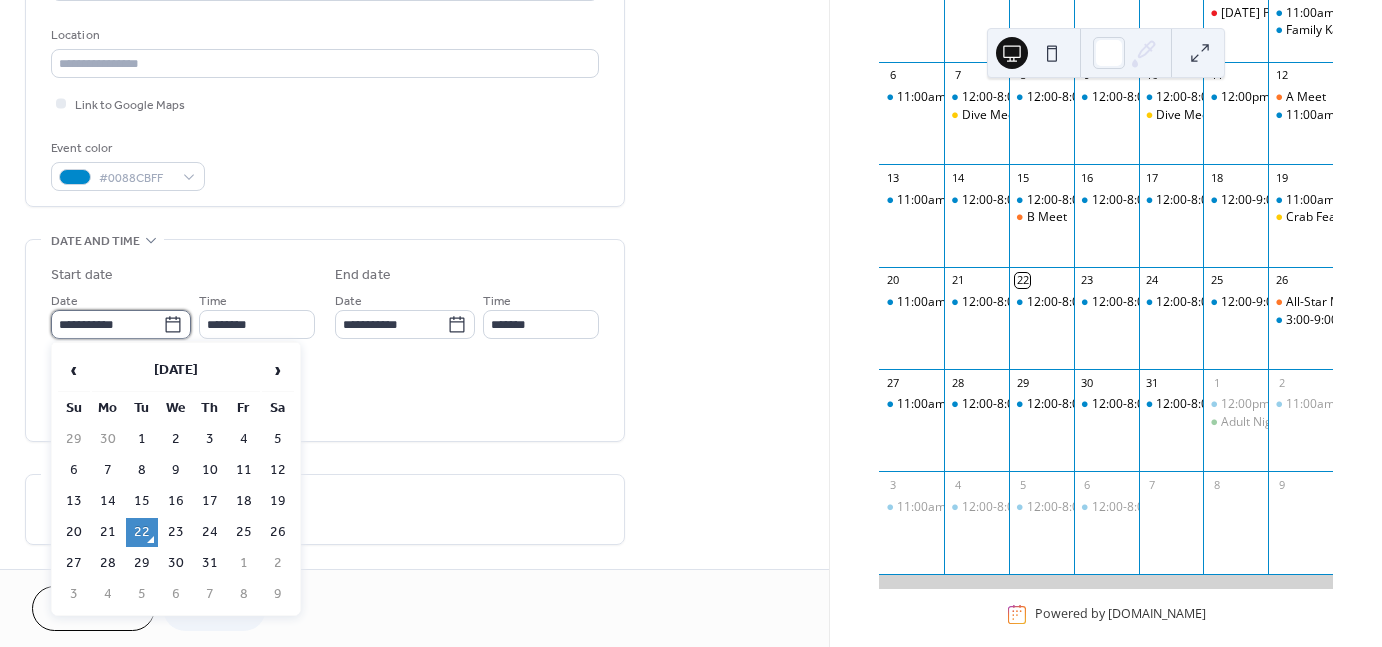 click on "**********" at bounding box center [107, 324] 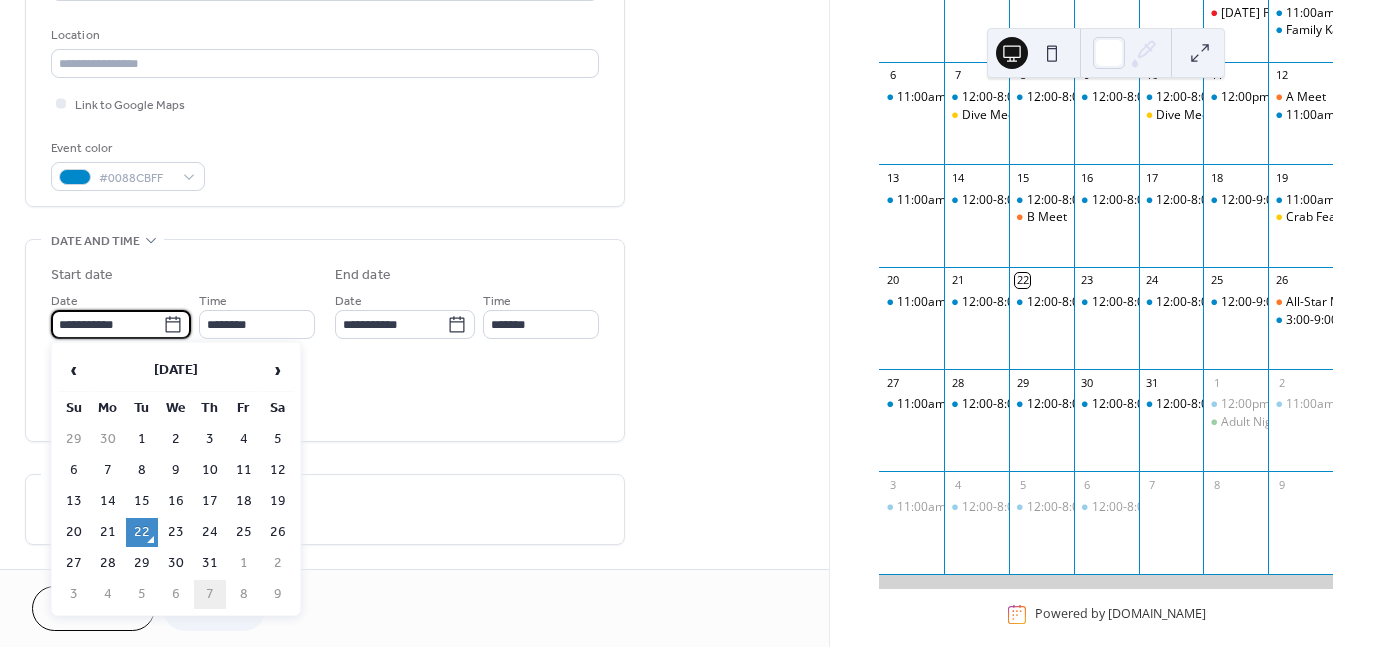 click on "7" at bounding box center [210, 594] 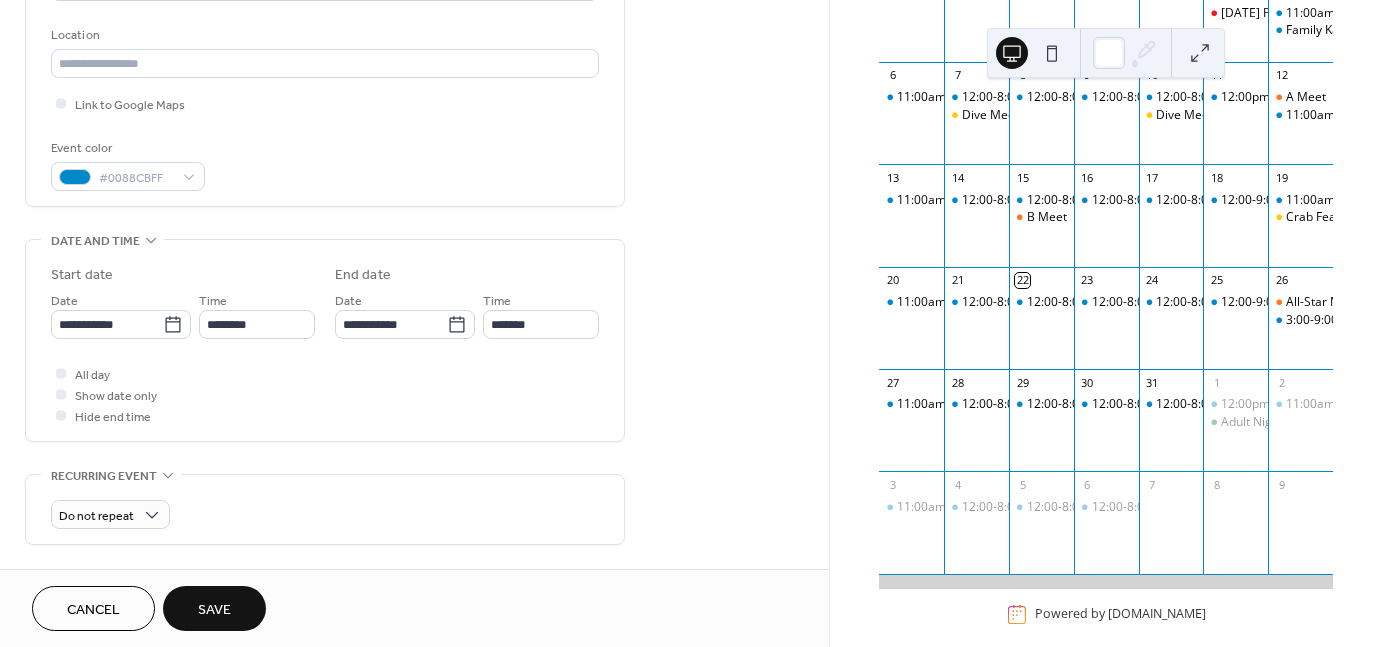 click on "Save" at bounding box center (214, 608) 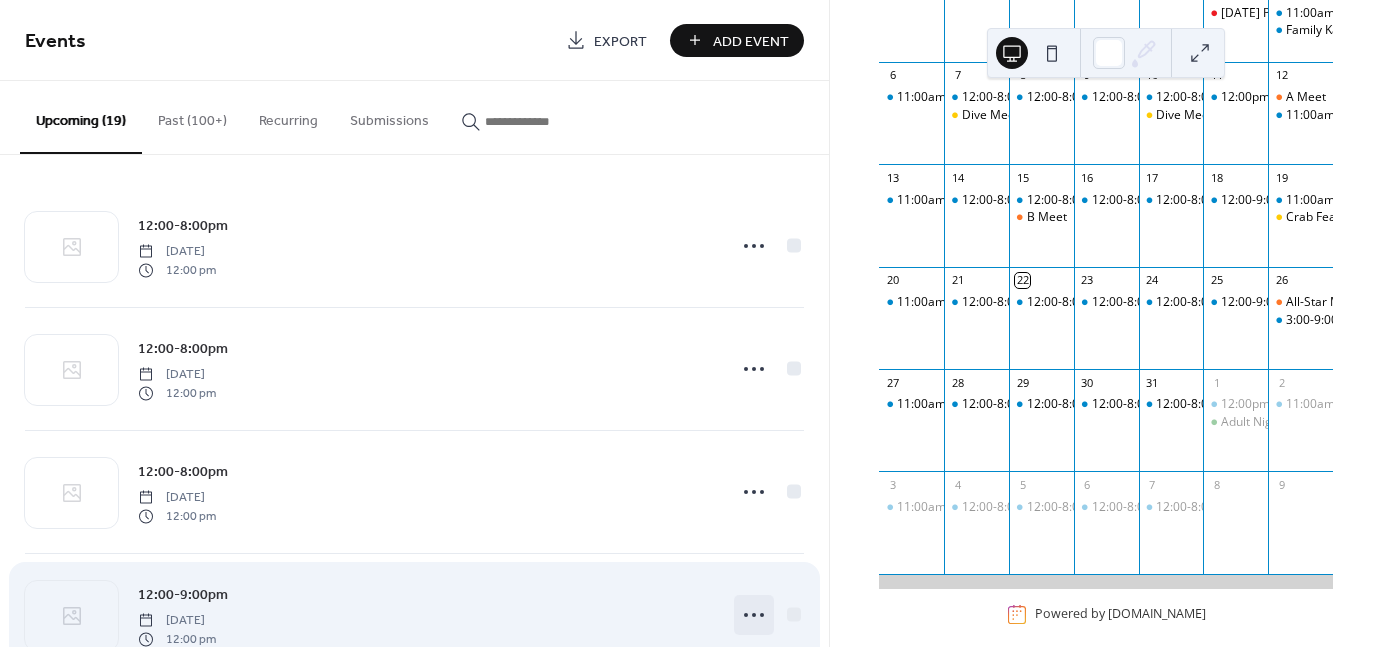 click 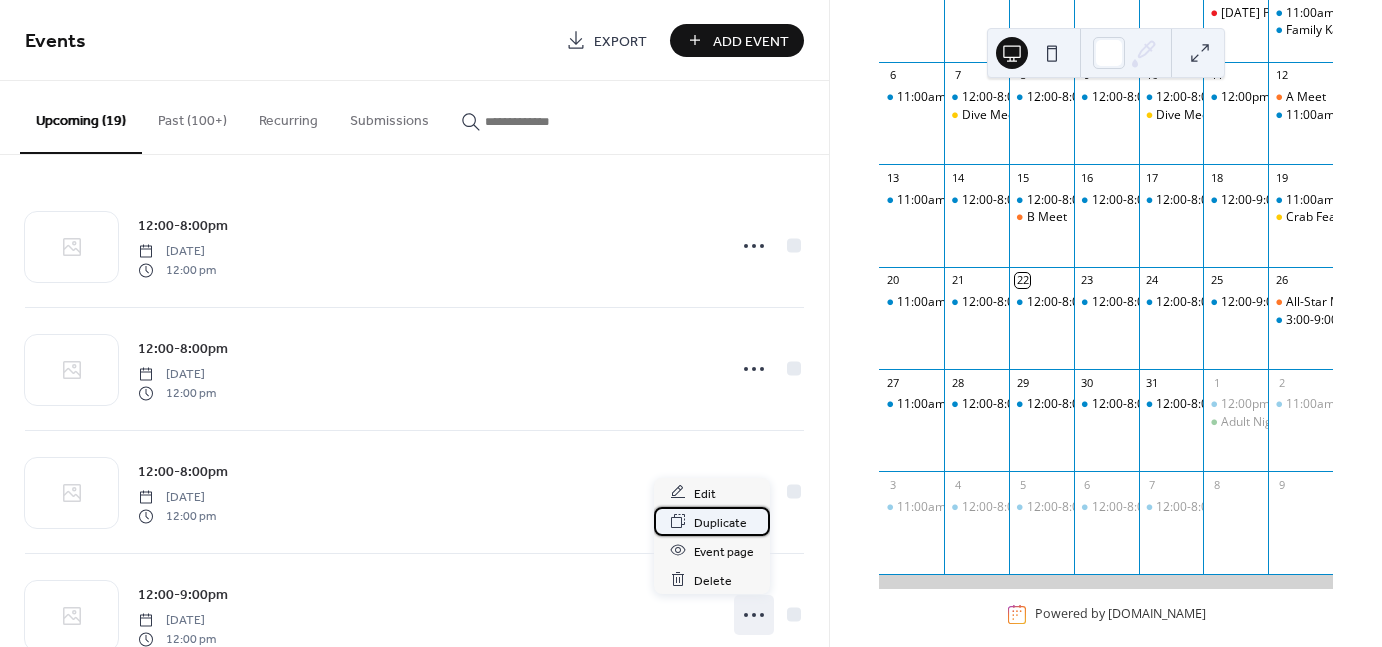 click on "Duplicate" at bounding box center [720, 522] 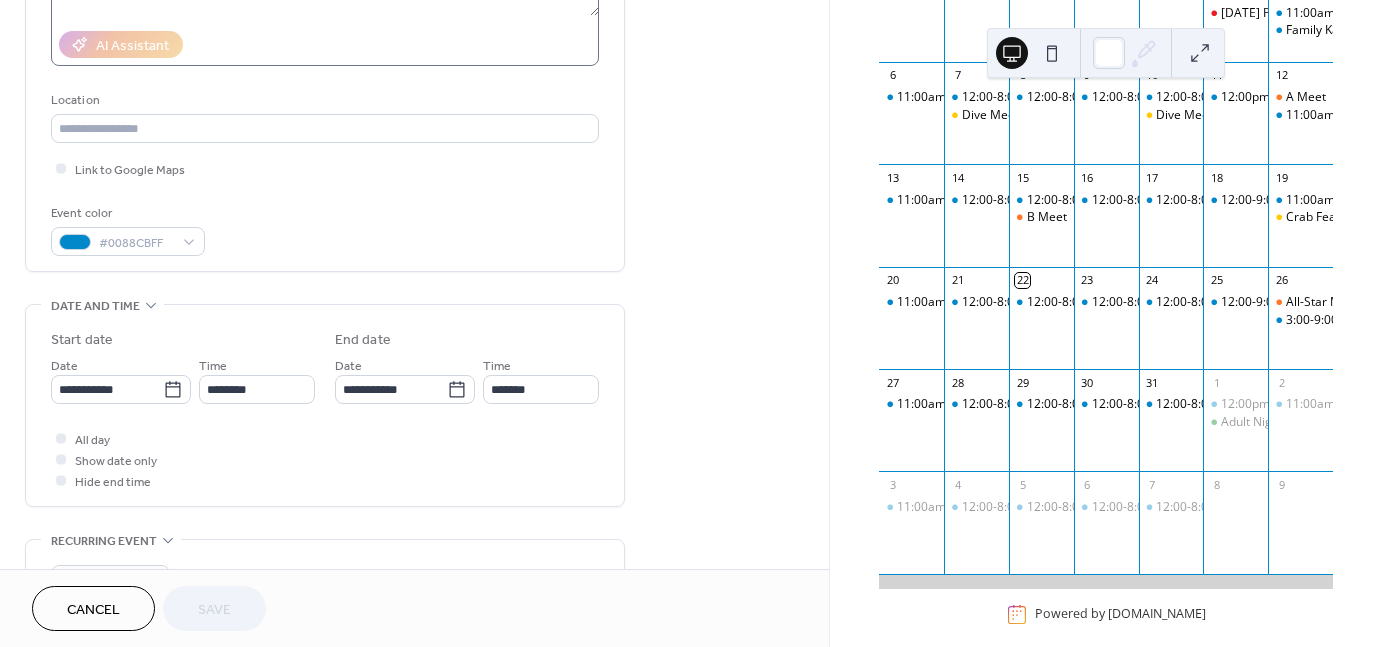 scroll, scrollTop: 368, scrollLeft: 0, axis: vertical 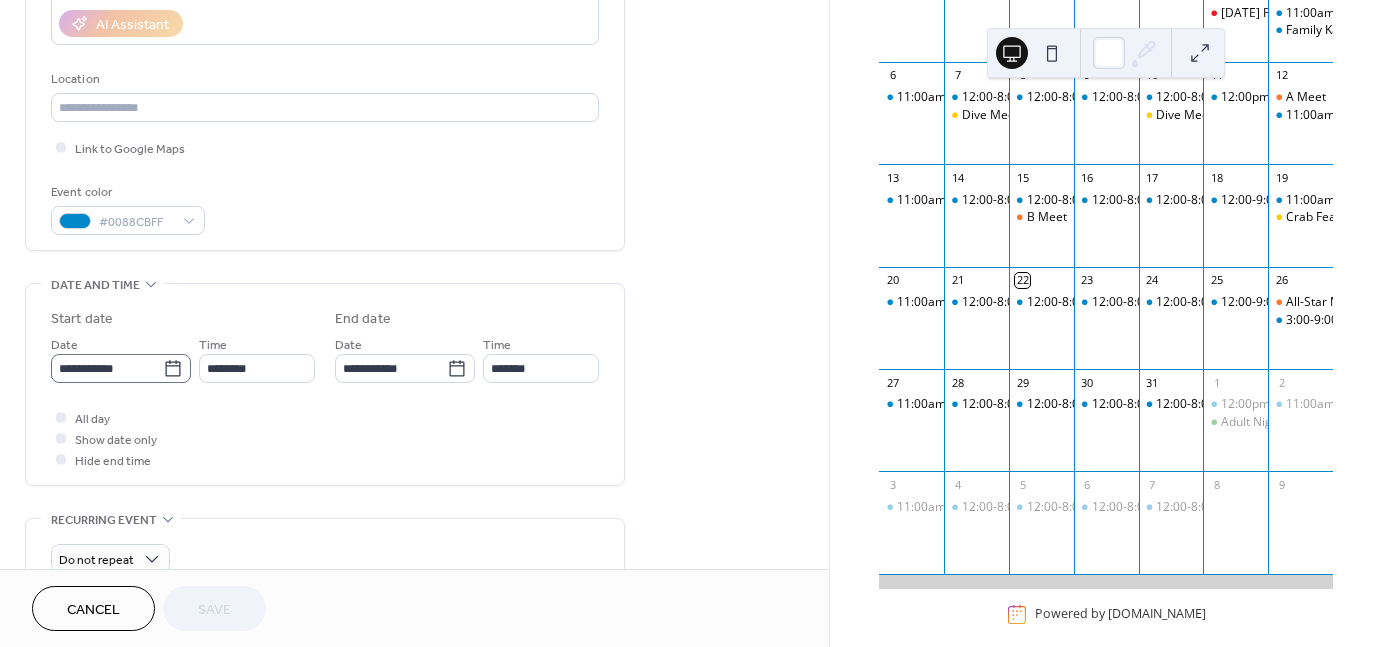 click 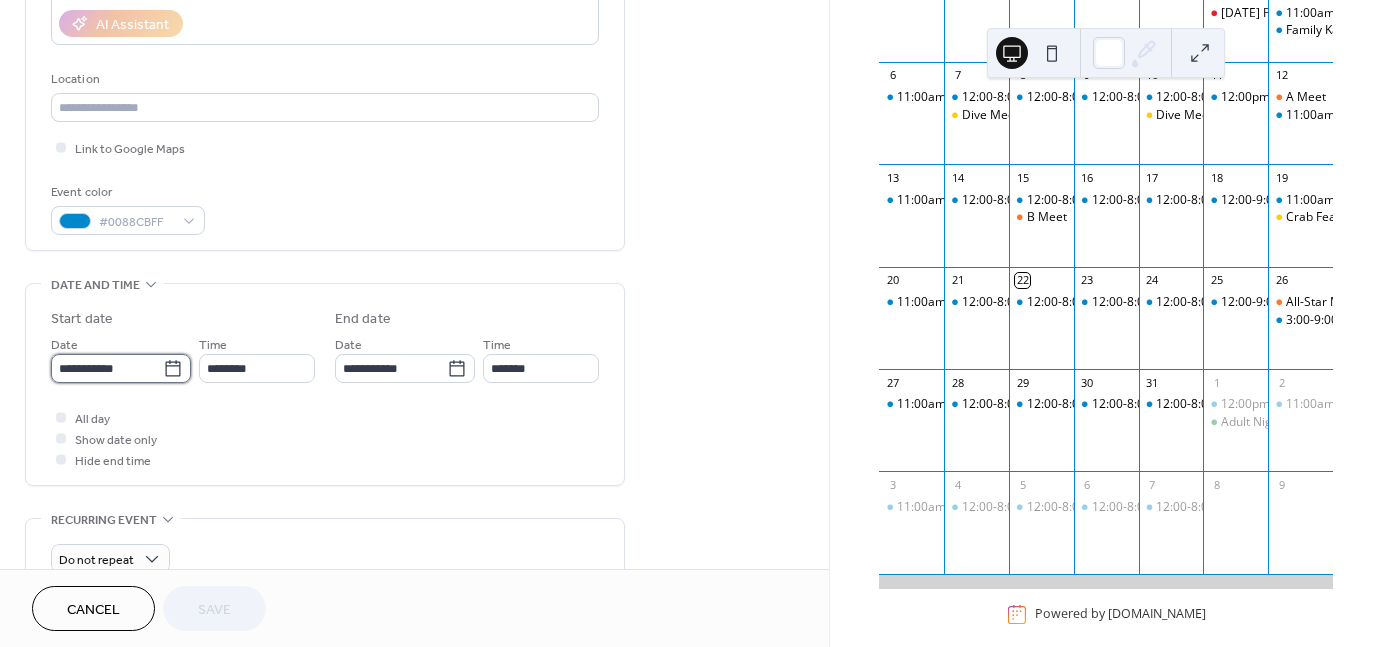 click on "**********" at bounding box center [107, 368] 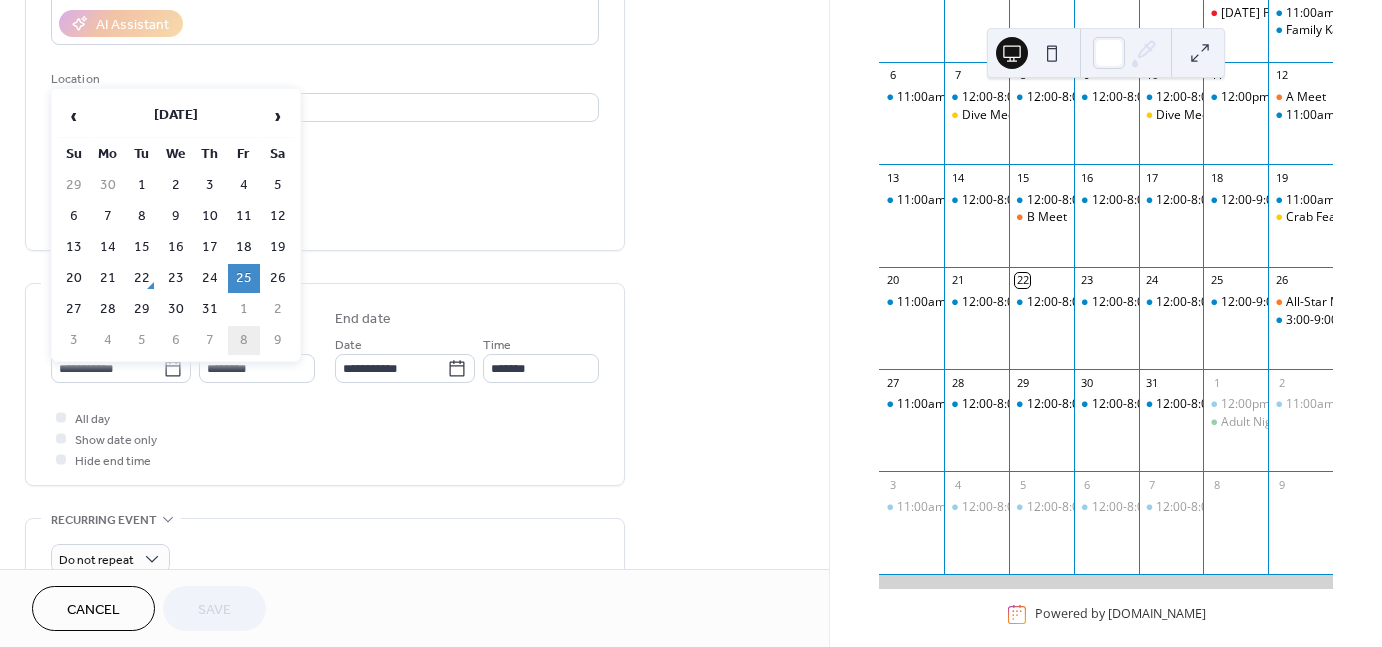 click on "8" at bounding box center [244, 340] 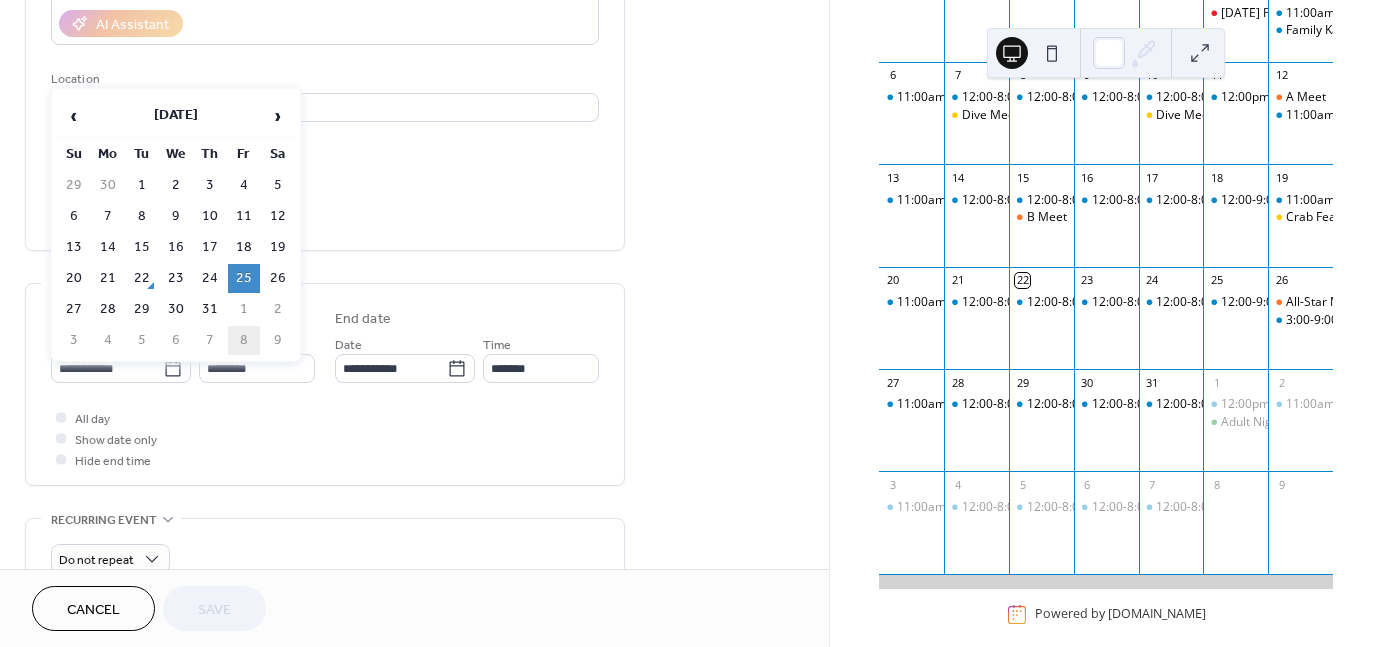 type on "**********" 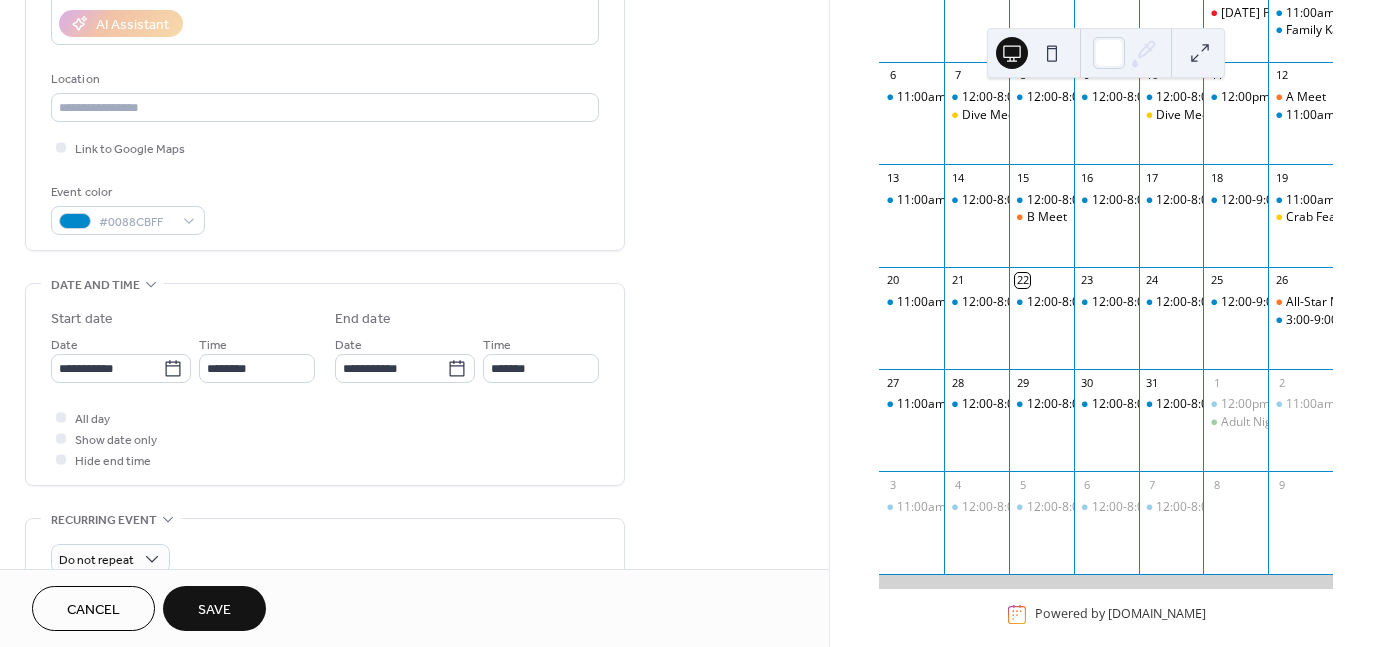 click on "Save" at bounding box center [214, 610] 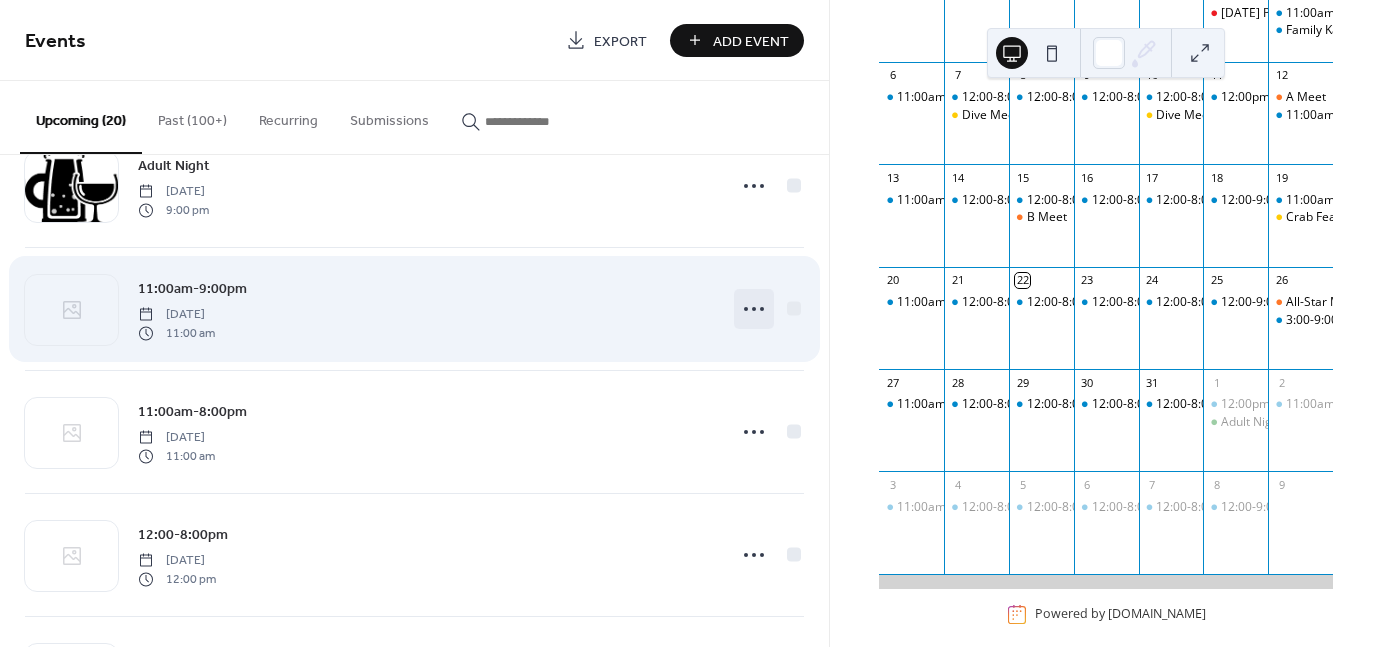 scroll, scrollTop: 1539, scrollLeft: 0, axis: vertical 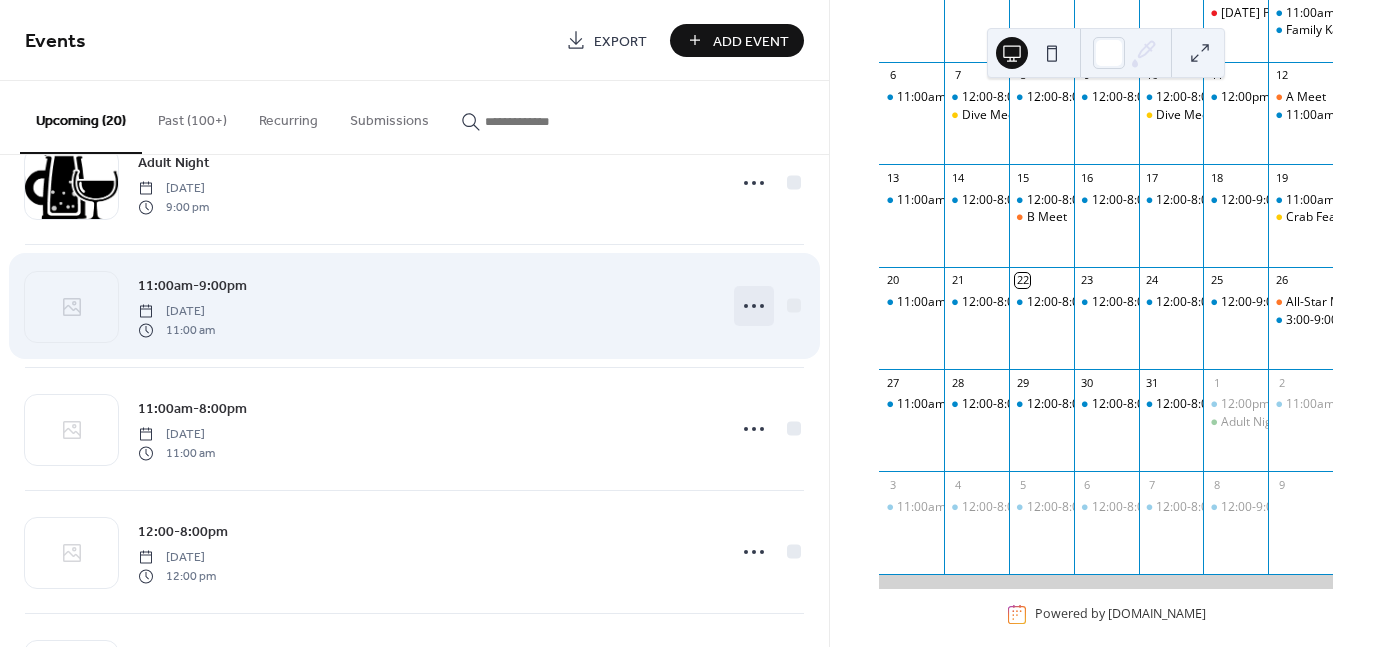 click 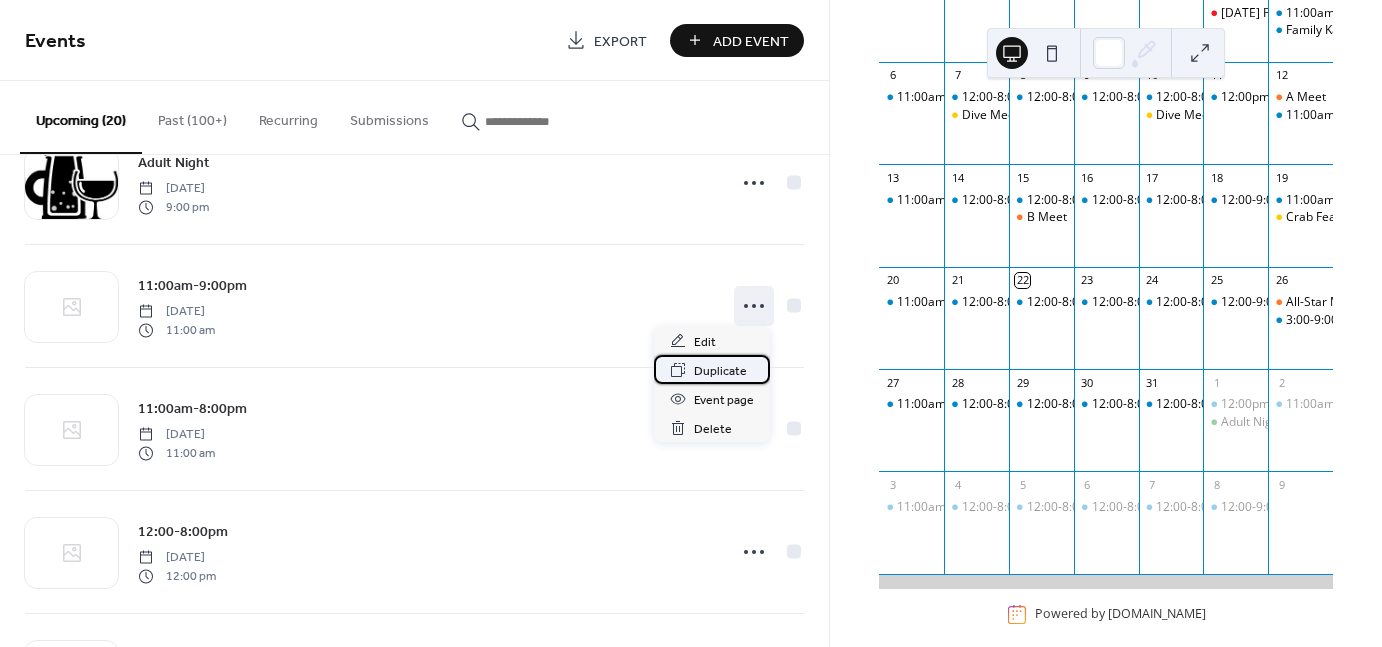 click on "Duplicate" at bounding box center (720, 371) 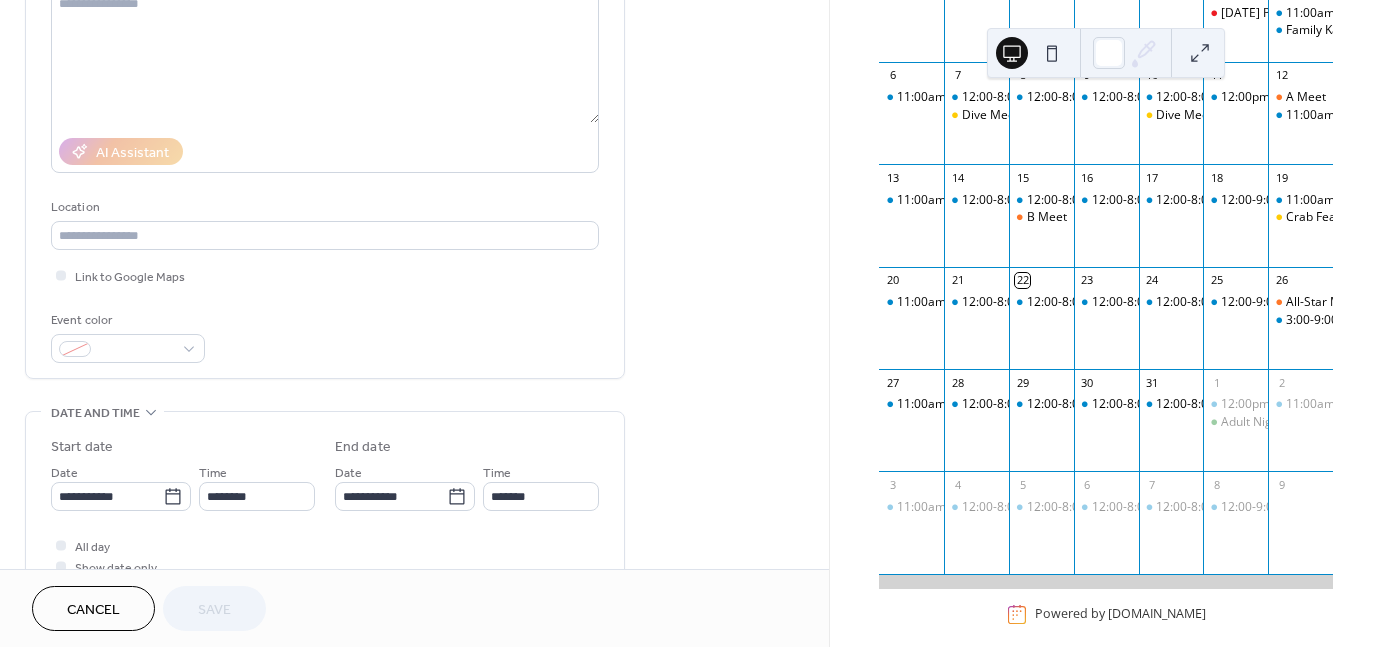 scroll, scrollTop: 324, scrollLeft: 0, axis: vertical 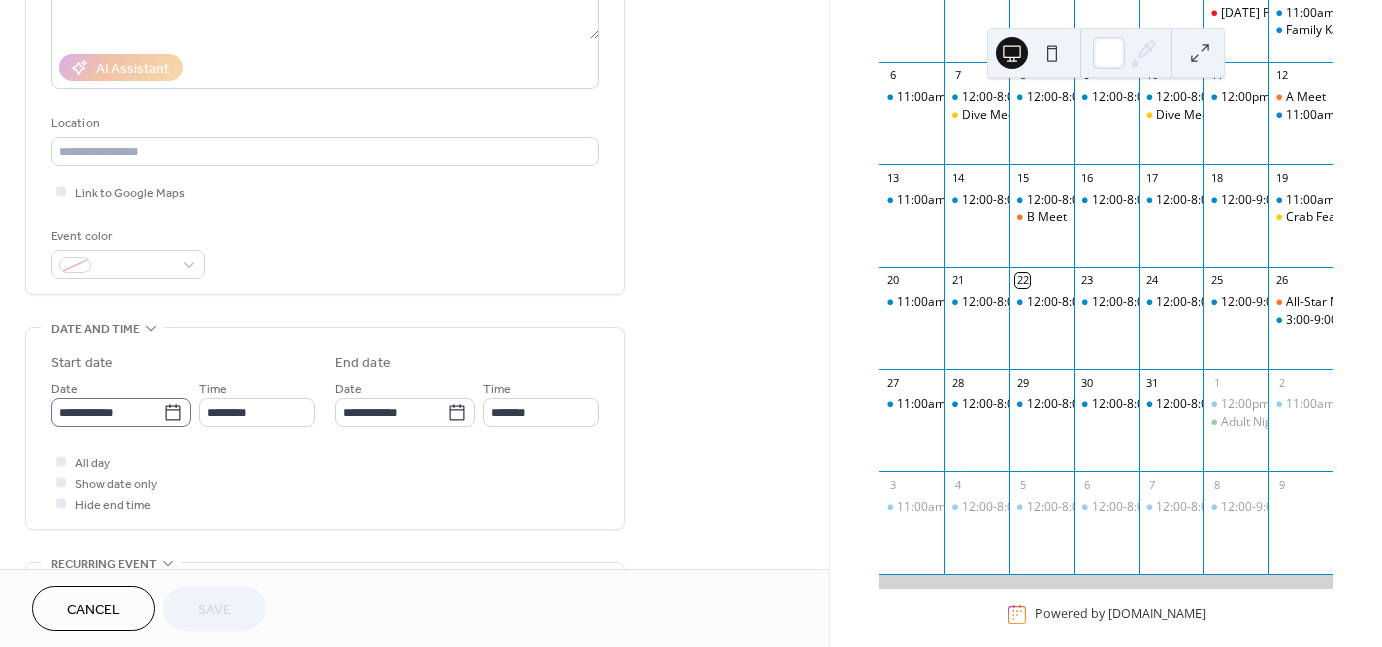 click 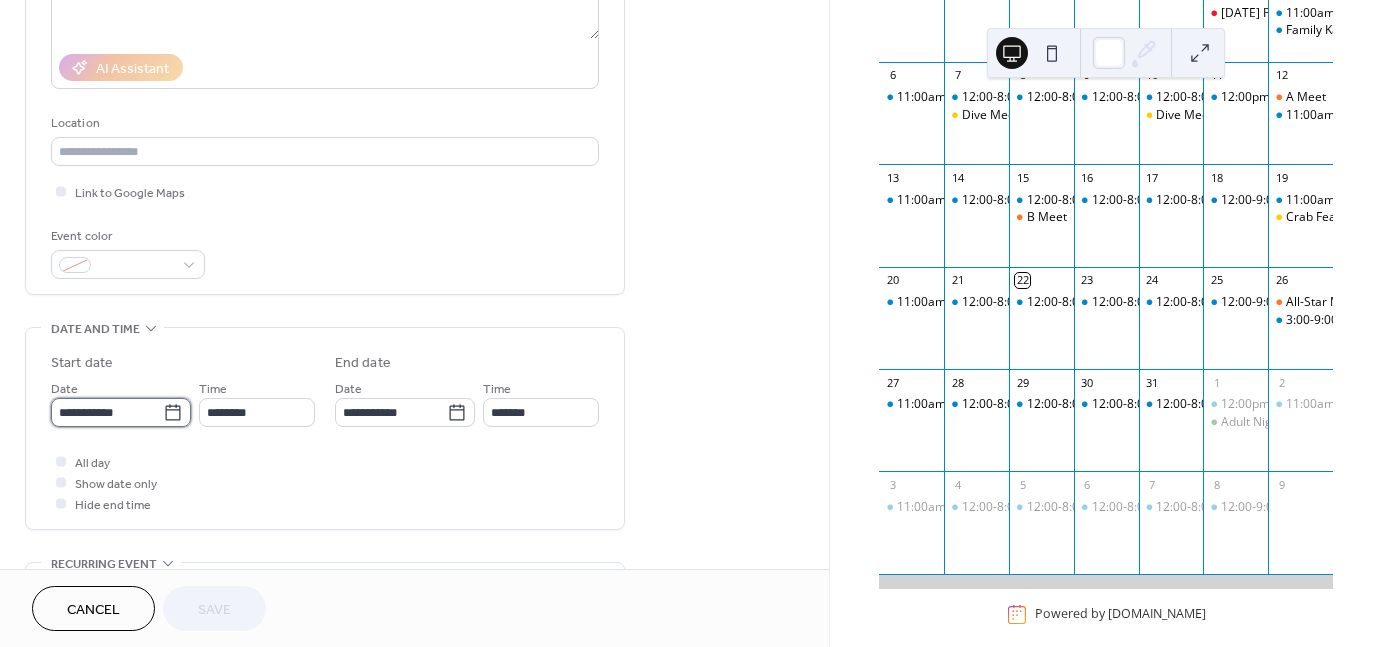 click on "**********" at bounding box center (107, 412) 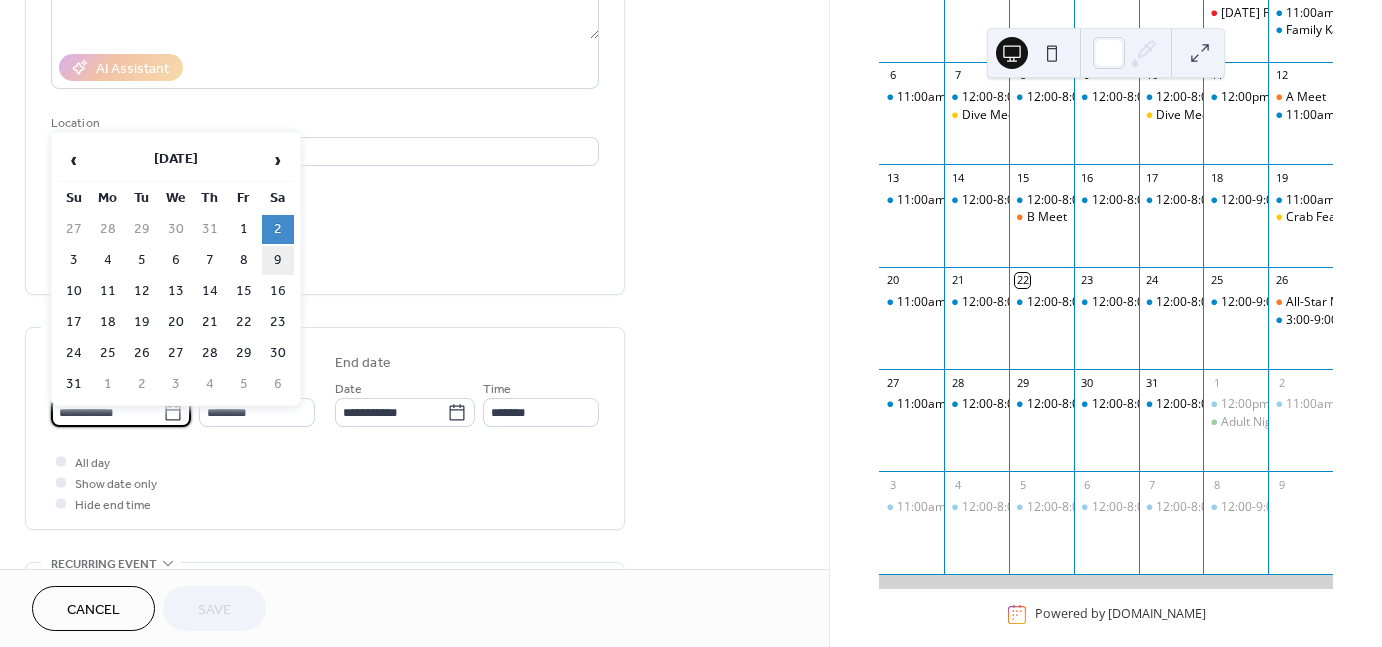 click on "9" at bounding box center (278, 260) 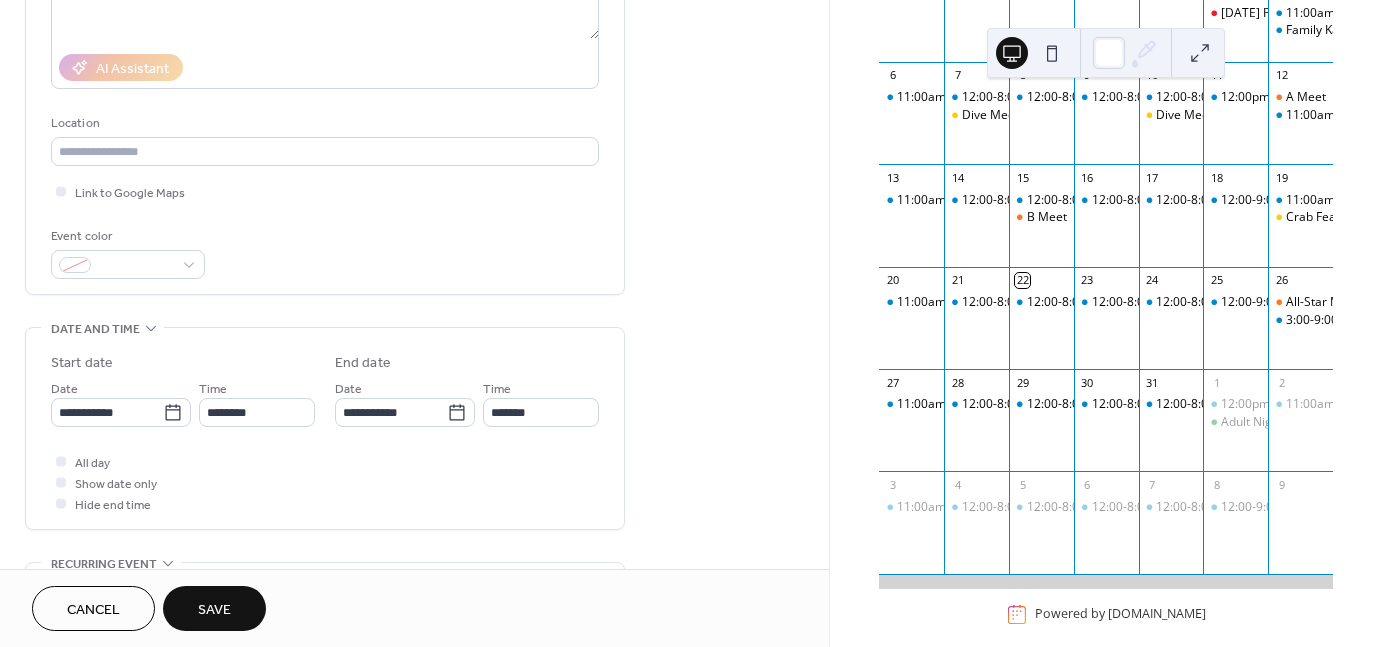 click on "Save" at bounding box center [214, 610] 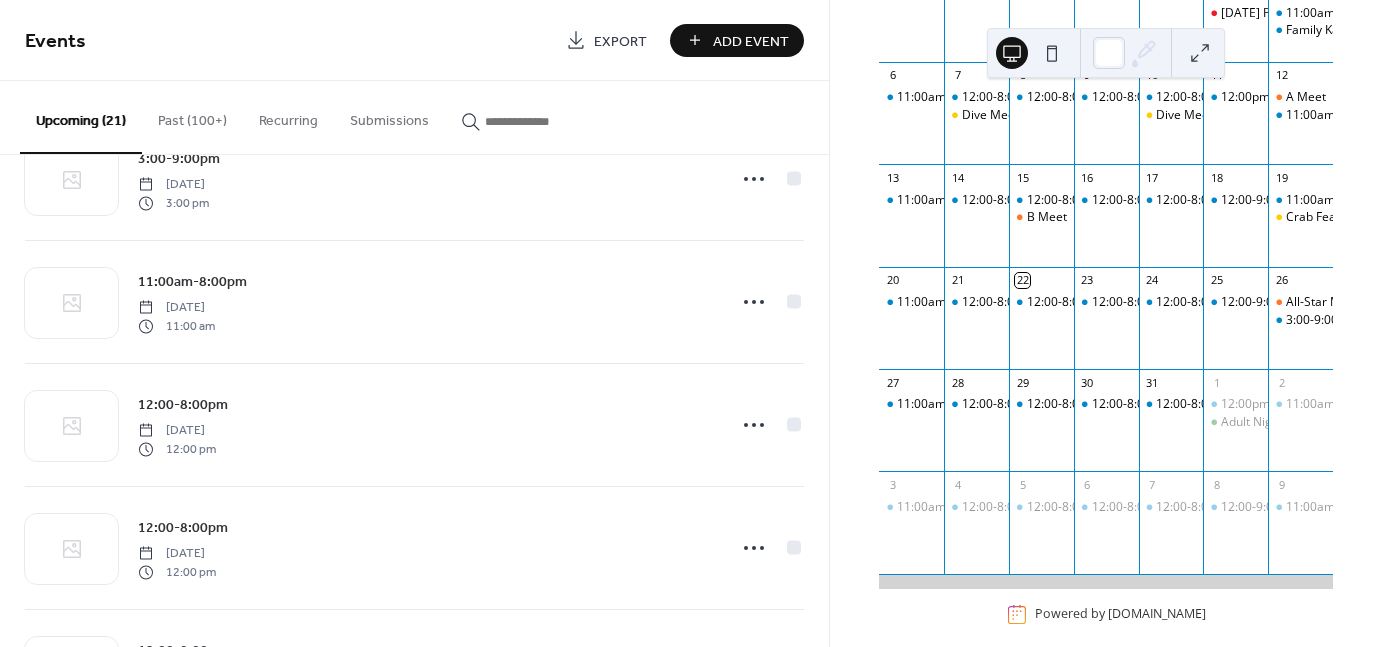 scroll, scrollTop: 680, scrollLeft: 0, axis: vertical 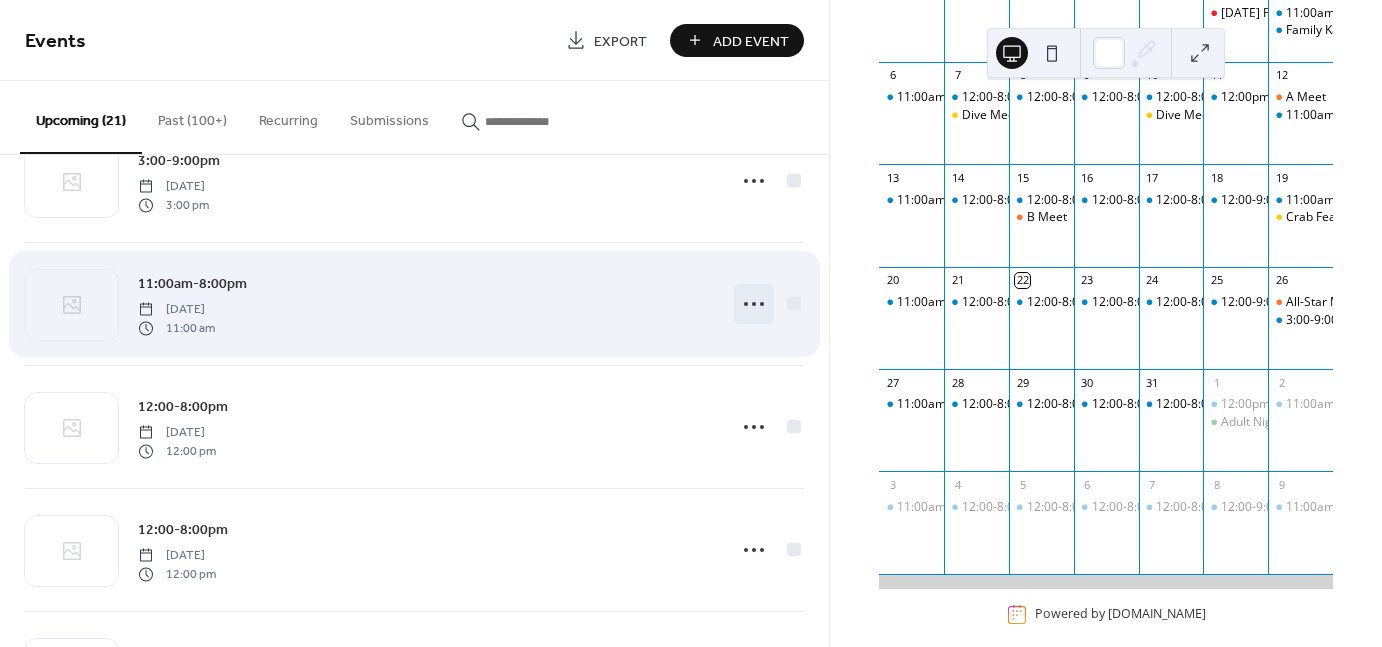 click 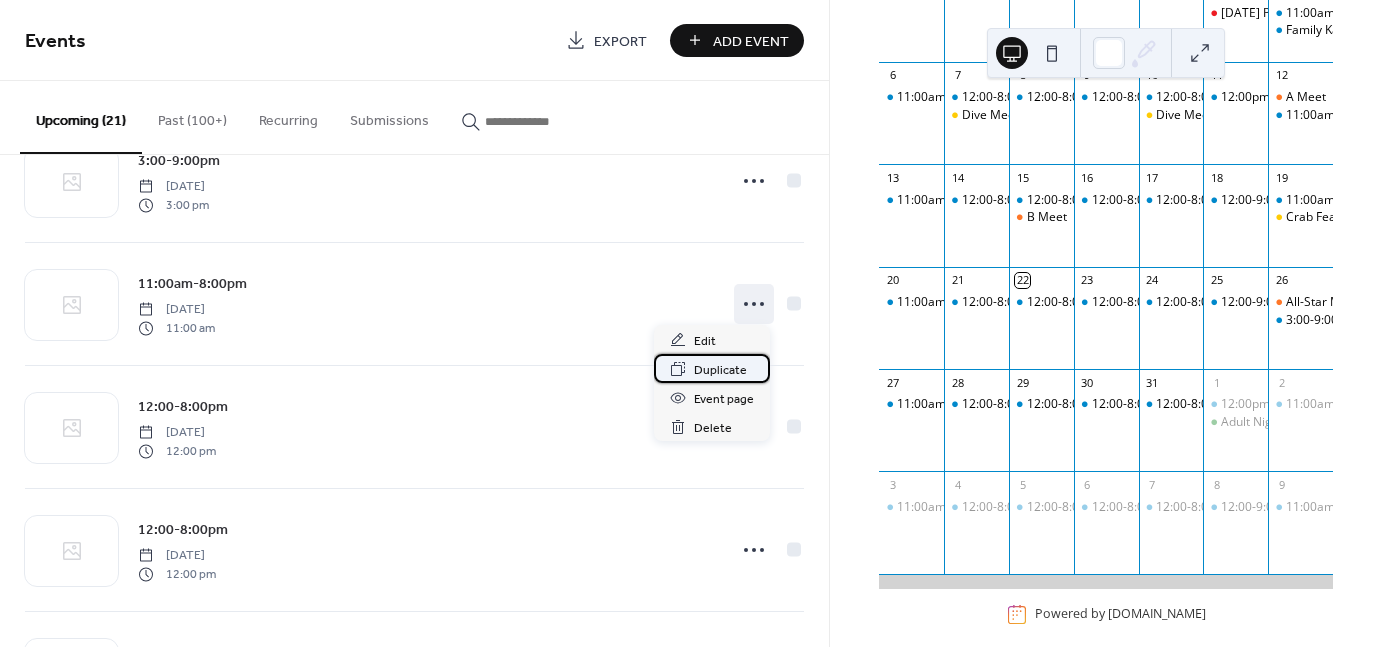 click on "Duplicate" at bounding box center [720, 370] 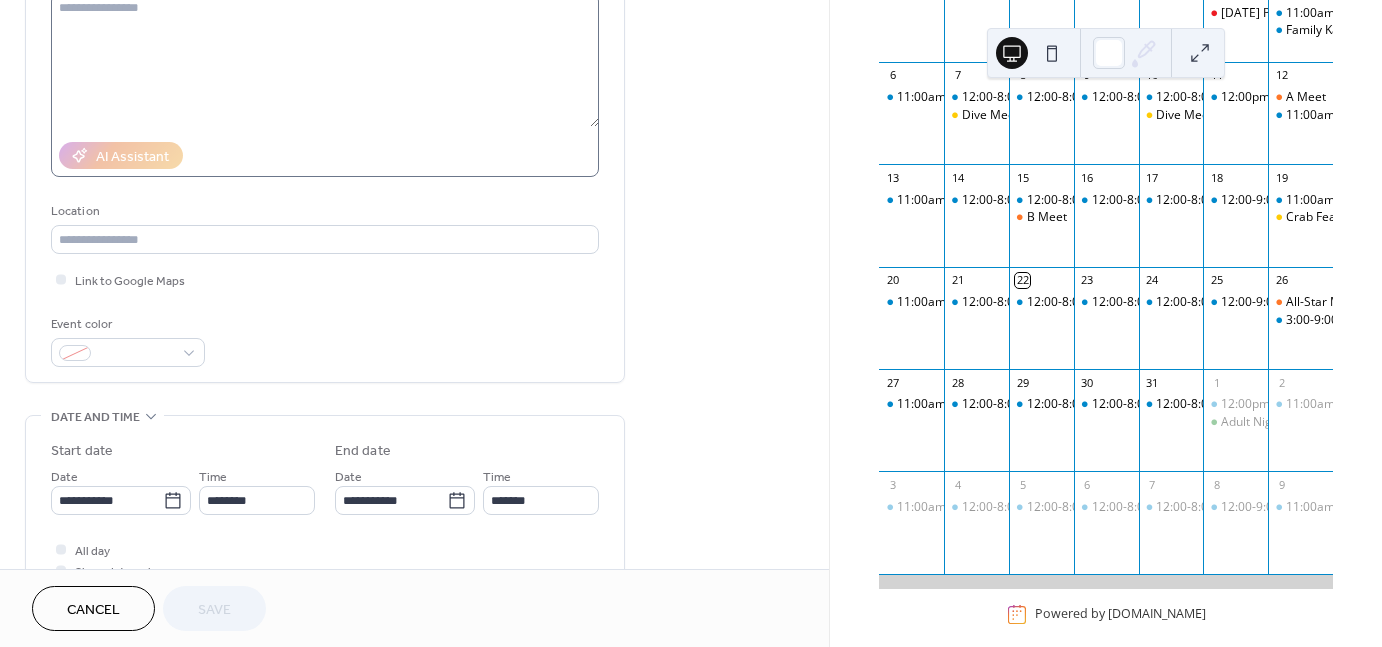 scroll, scrollTop: 270, scrollLeft: 0, axis: vertical 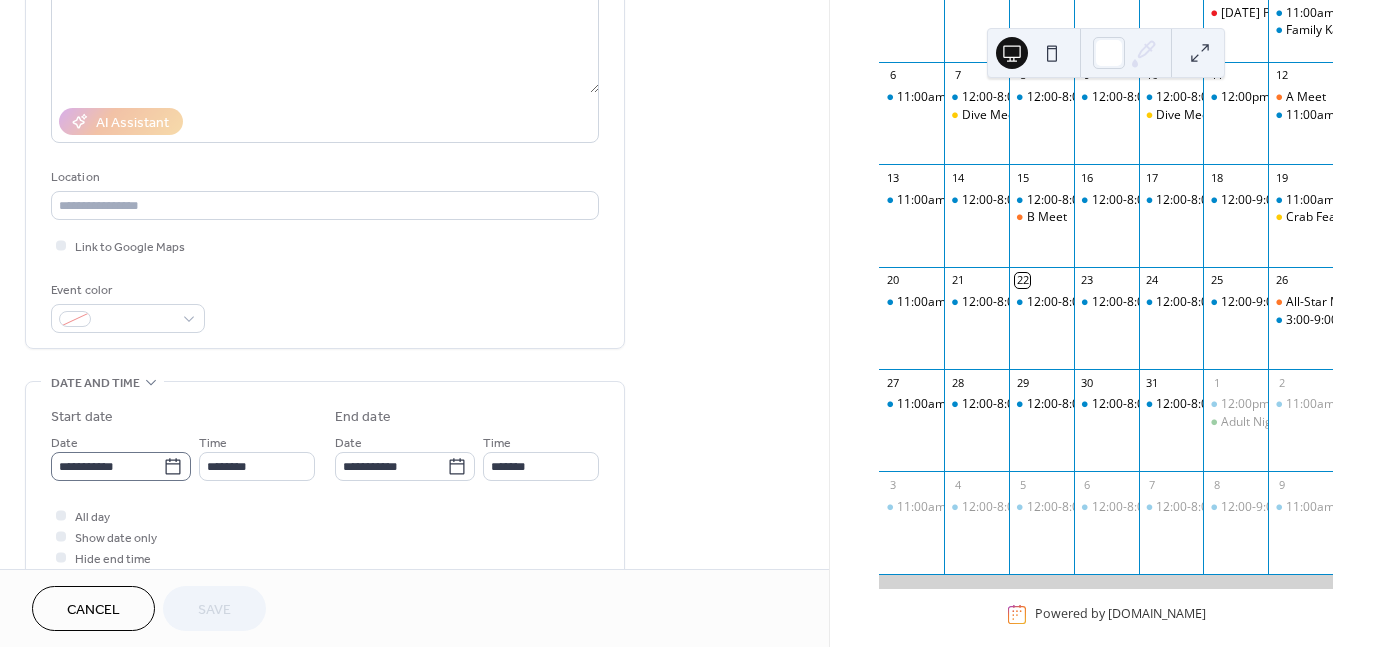 click 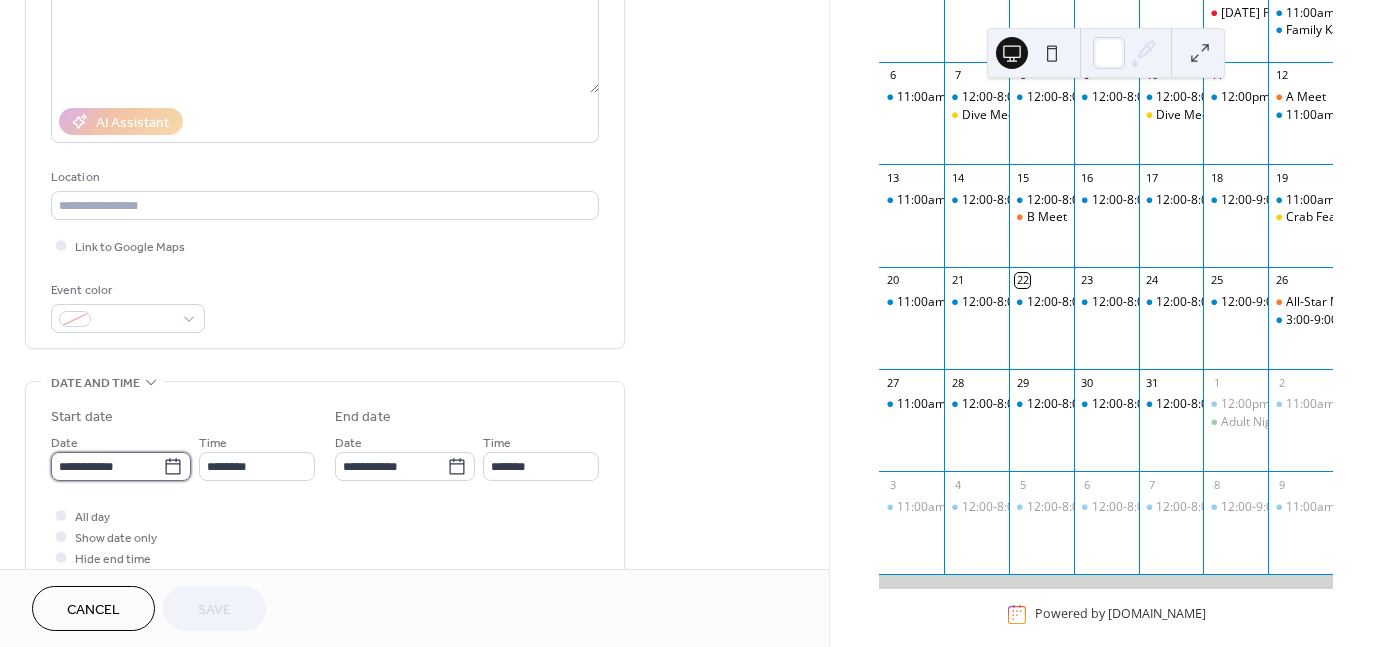 click on "**********" at bounding box center (107, 466) 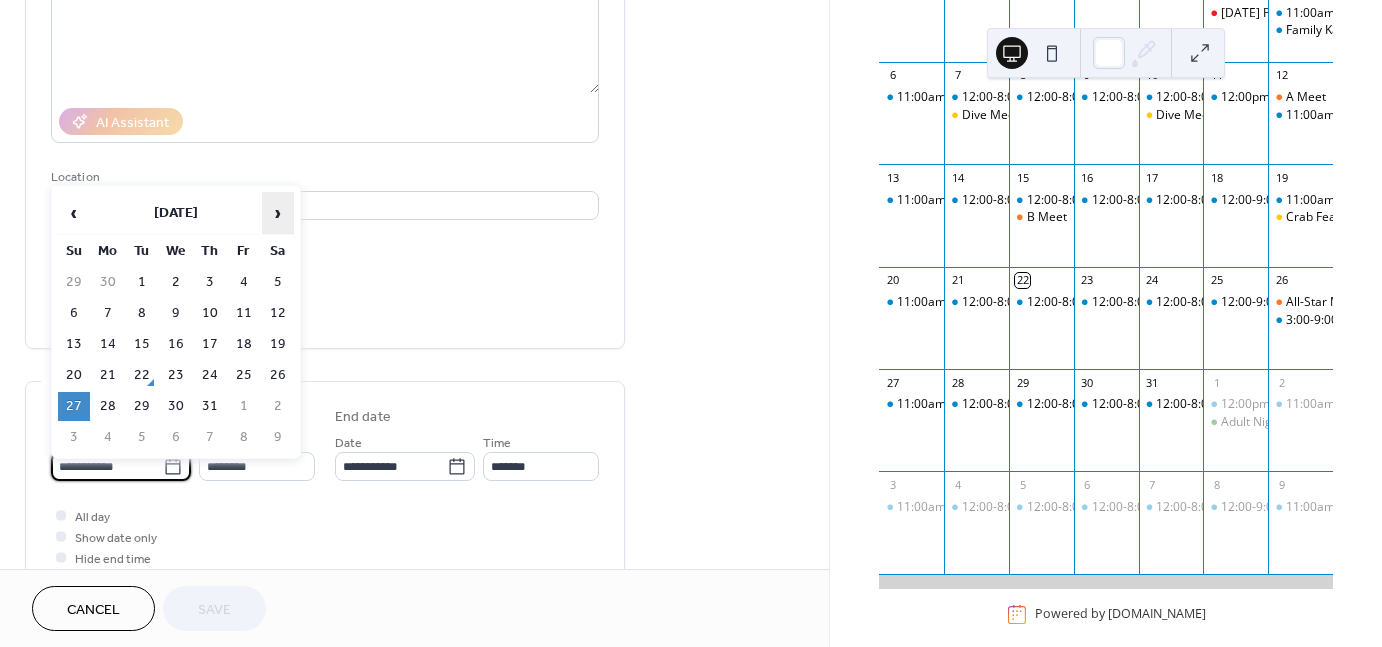 click on "›" at bounding box center (278, 213) 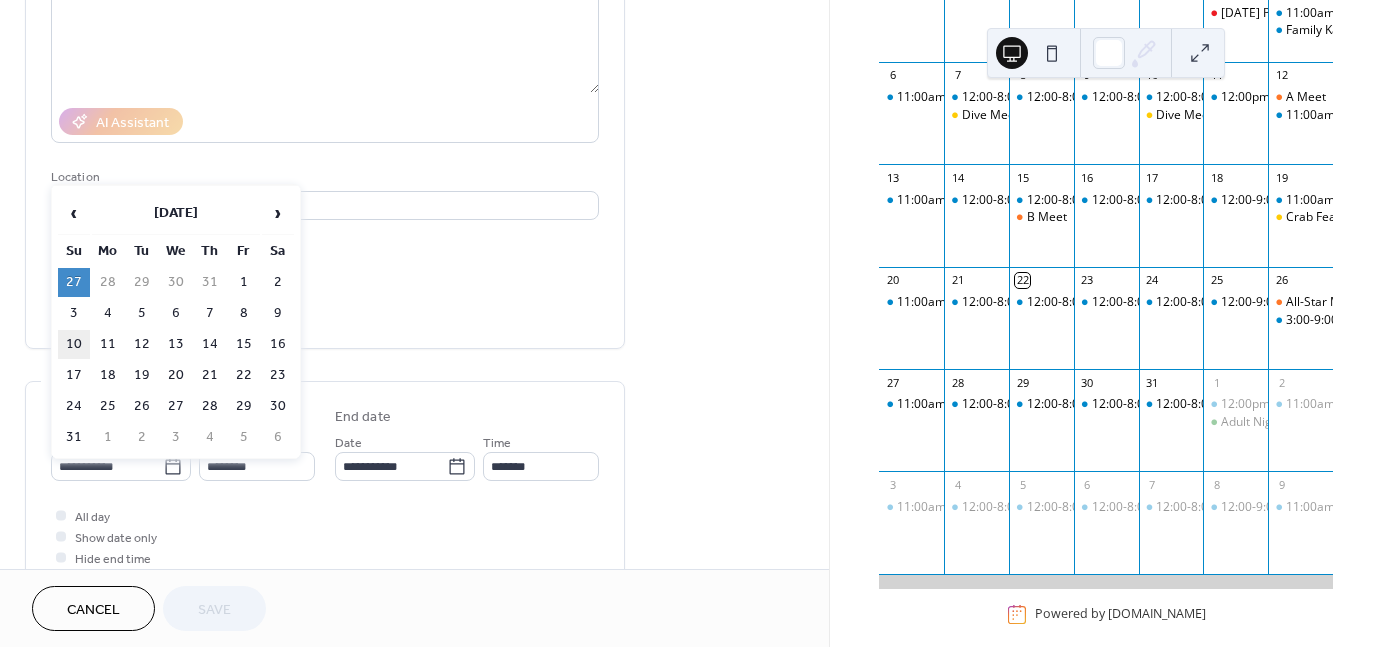 click on "10" at bounding box center [74, 344] 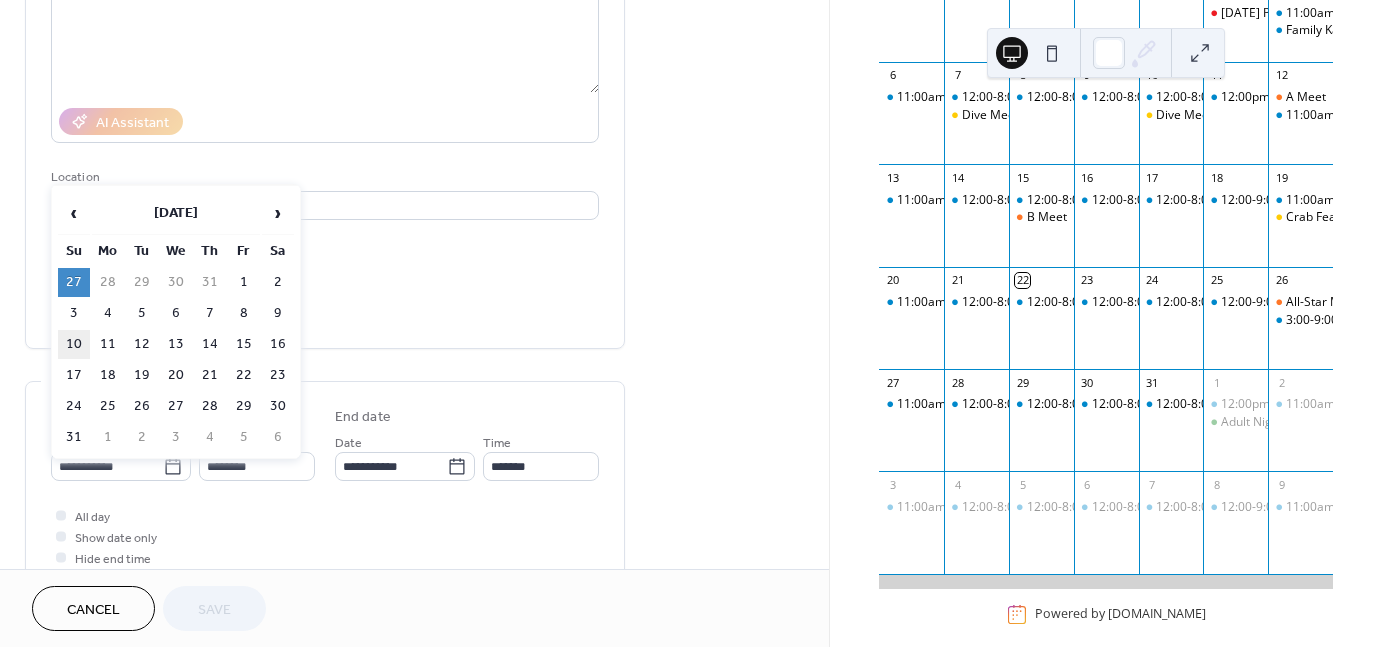 type on "**********" 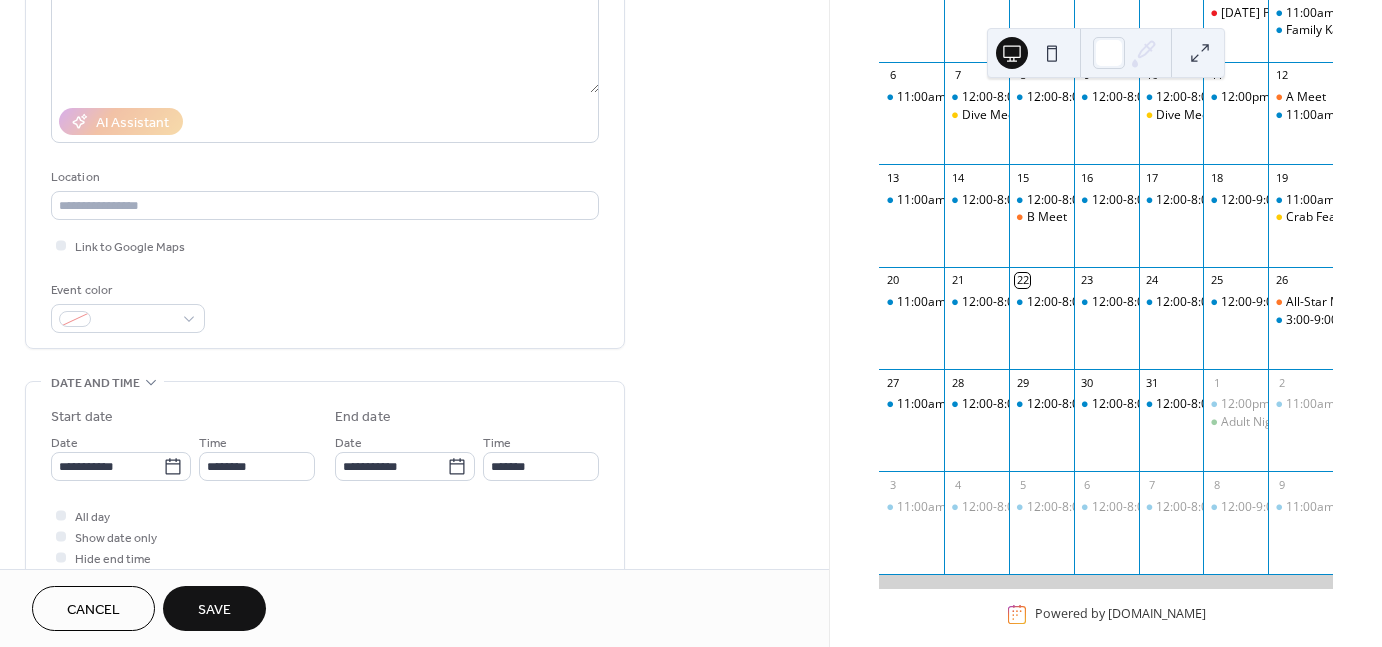 click on "Save" at bounding box center [214, 608] 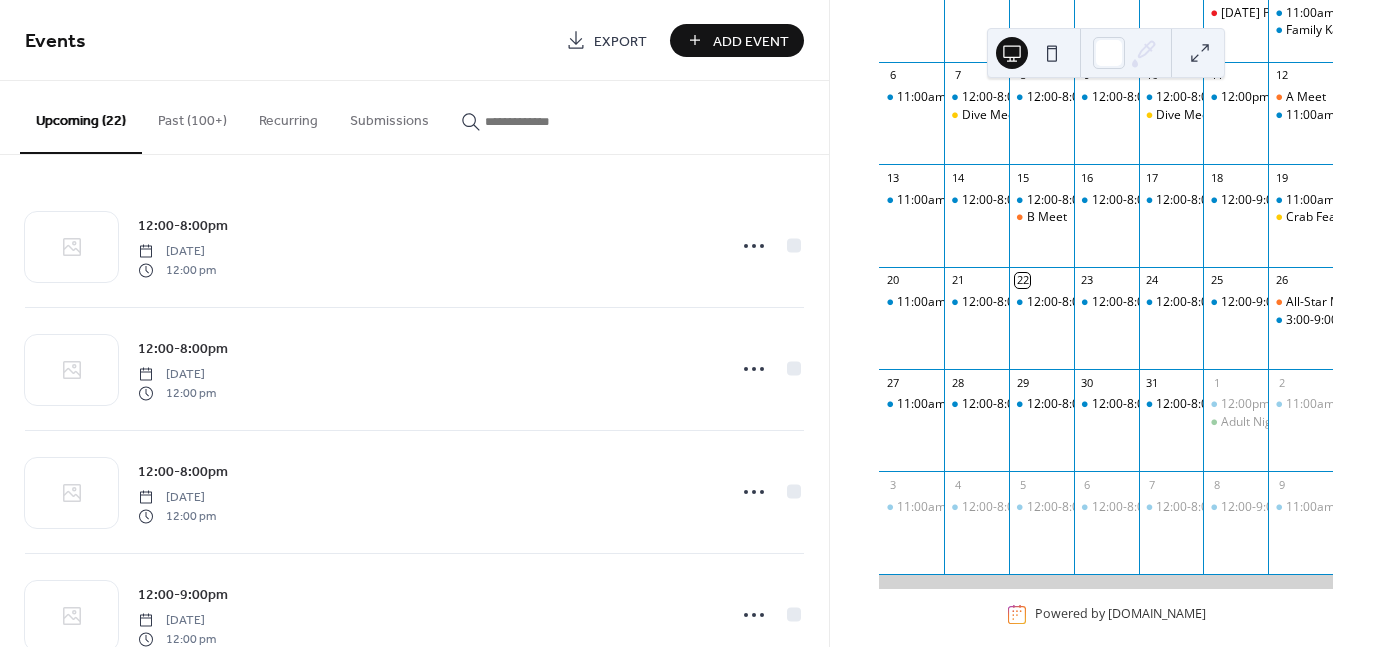 click at bounding box center (1200, 53) 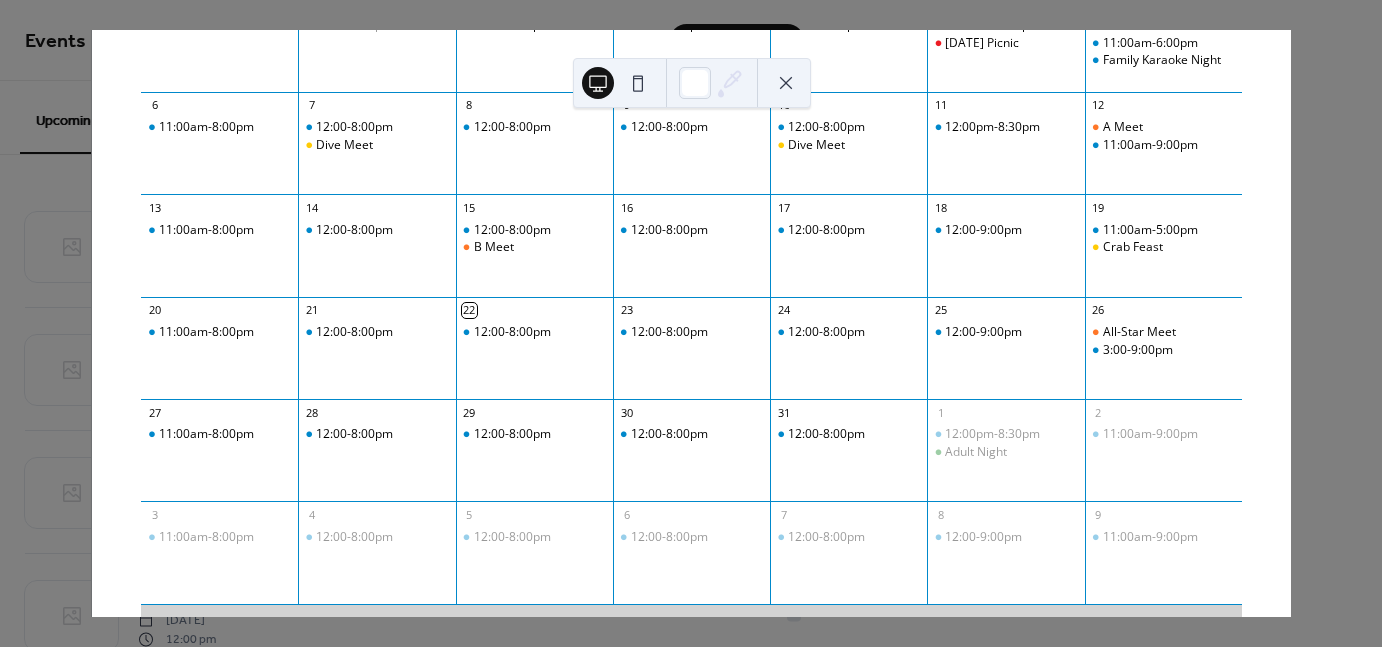 scroll, scrollTop: 224, scrollLeft: 0, axis: vertical 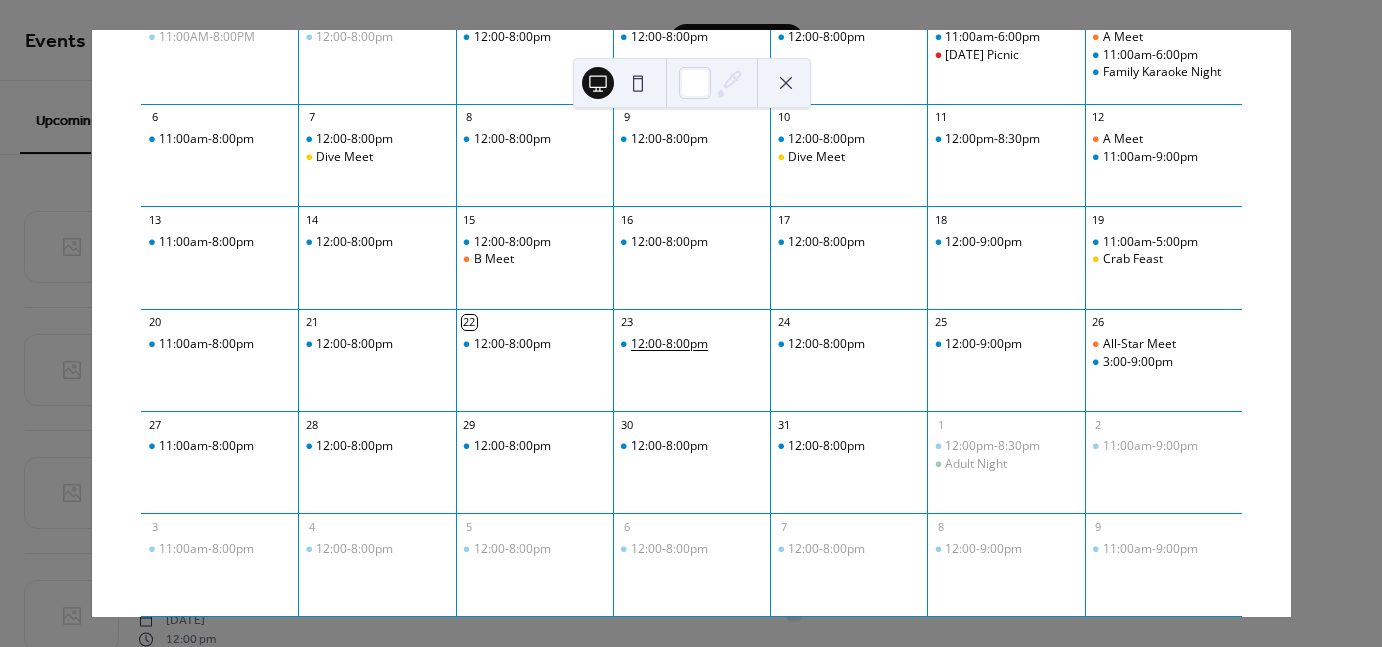 click on "12:00-8:00pm" at bounding box center [669, 344] 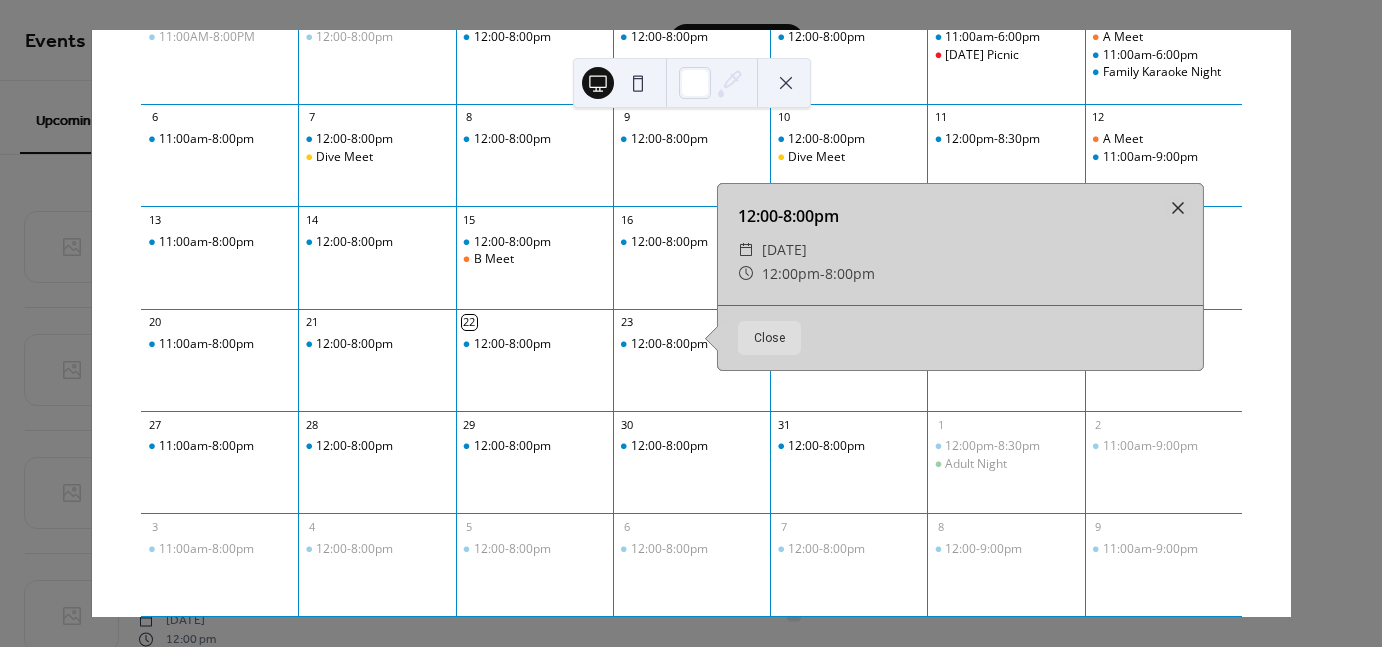 click on "Close" at bounding box center [769, 338] 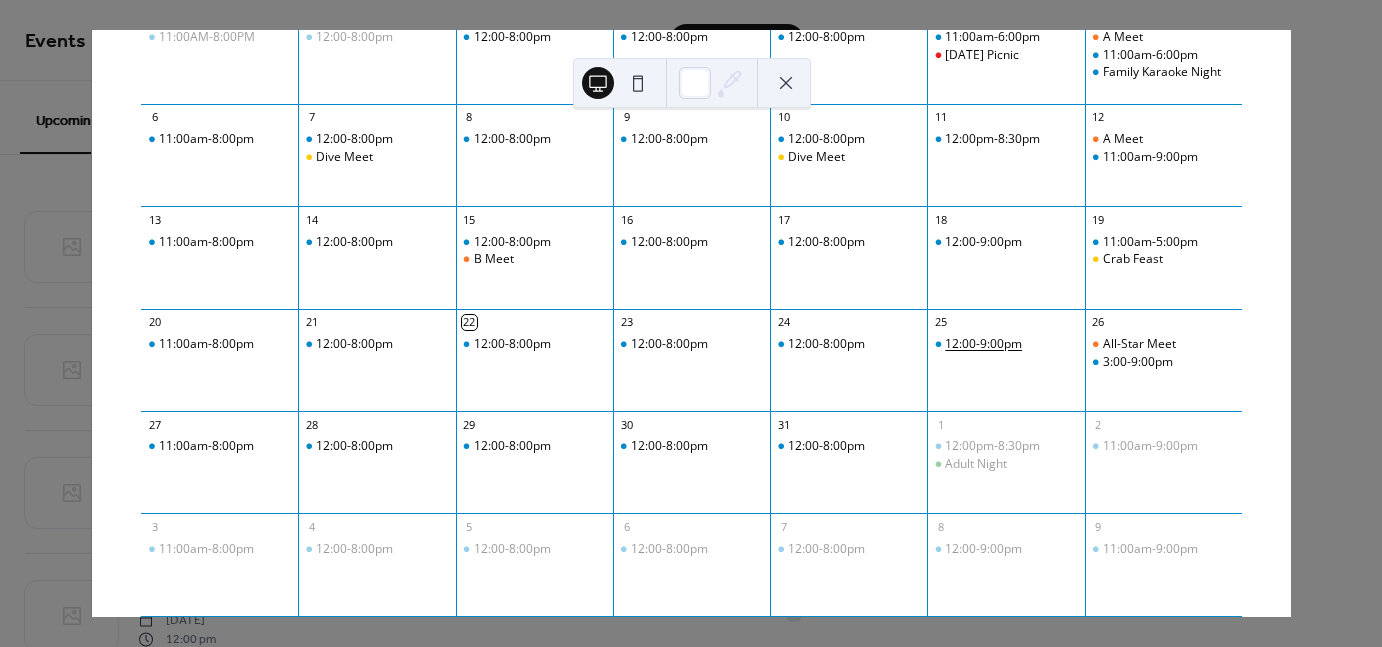 click on "12:00-9:00pm" at bounding box center [983, 344] 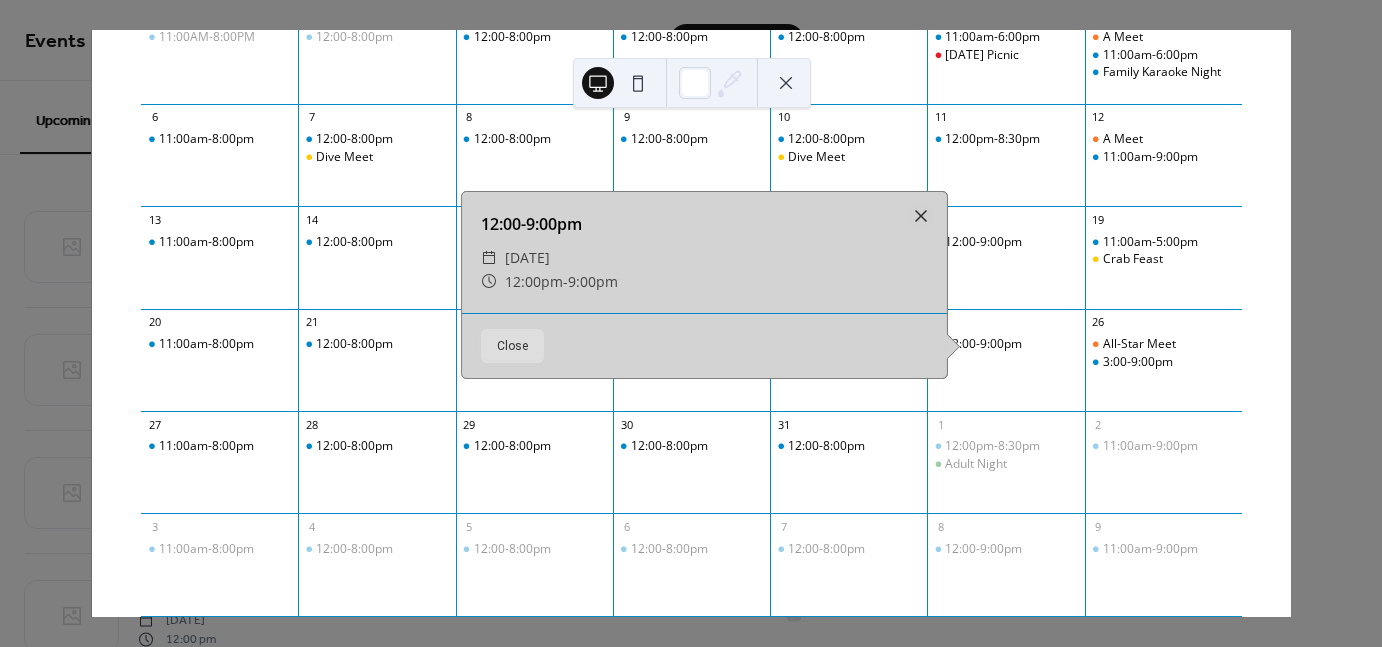 click on "Close" at bounding box center (512, 346) 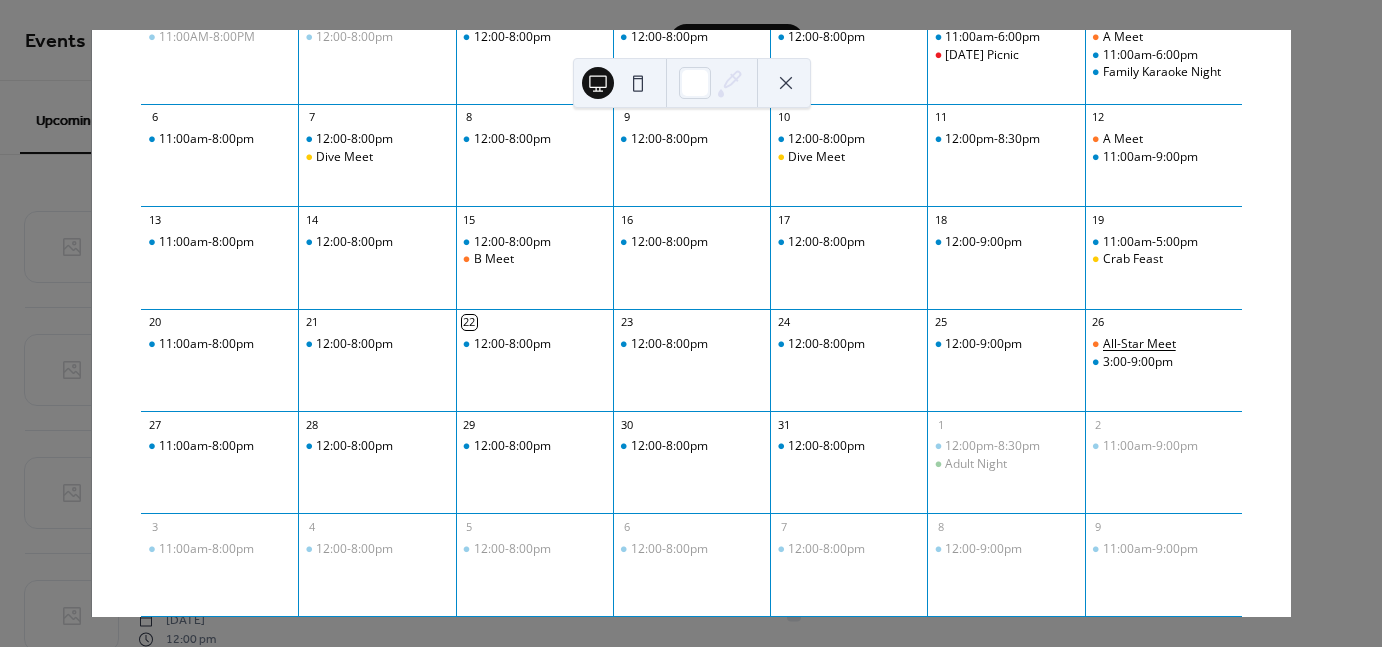 click on "All-Star Meet" at bounding box center [1139, 344] 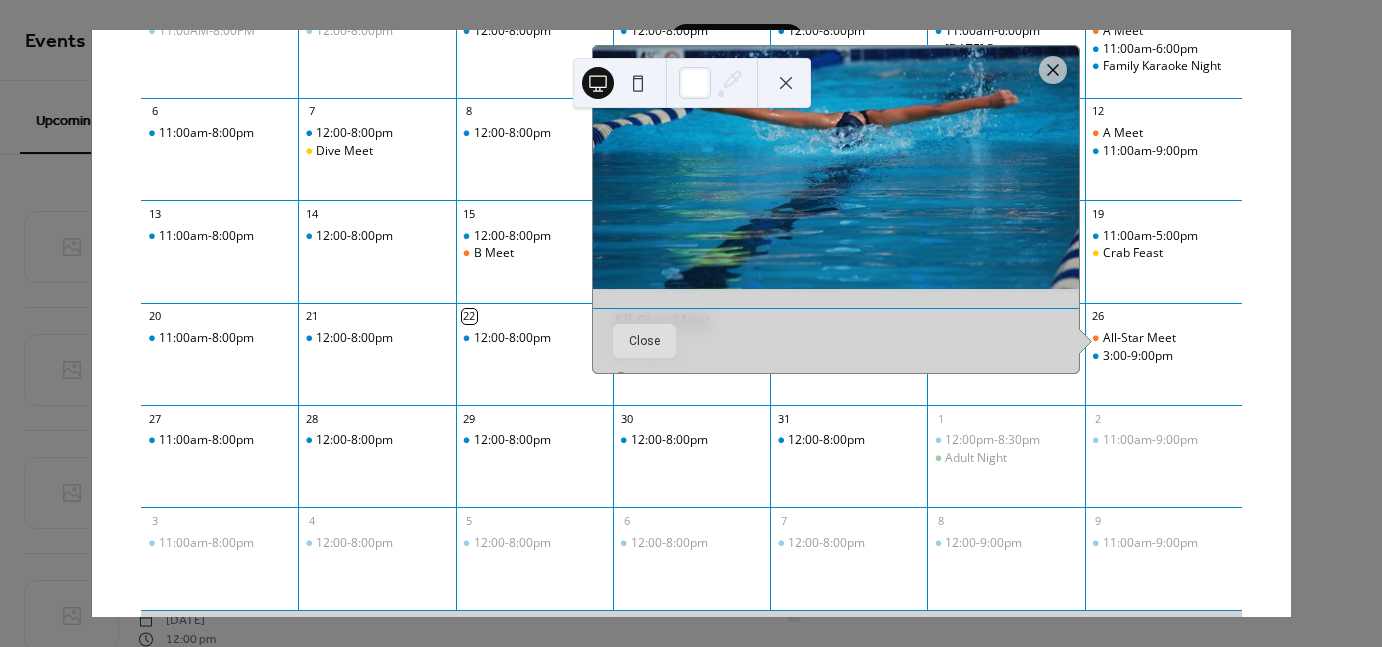 scroll, scrollTop: 239, scrollLeft: 0, axis: vertical 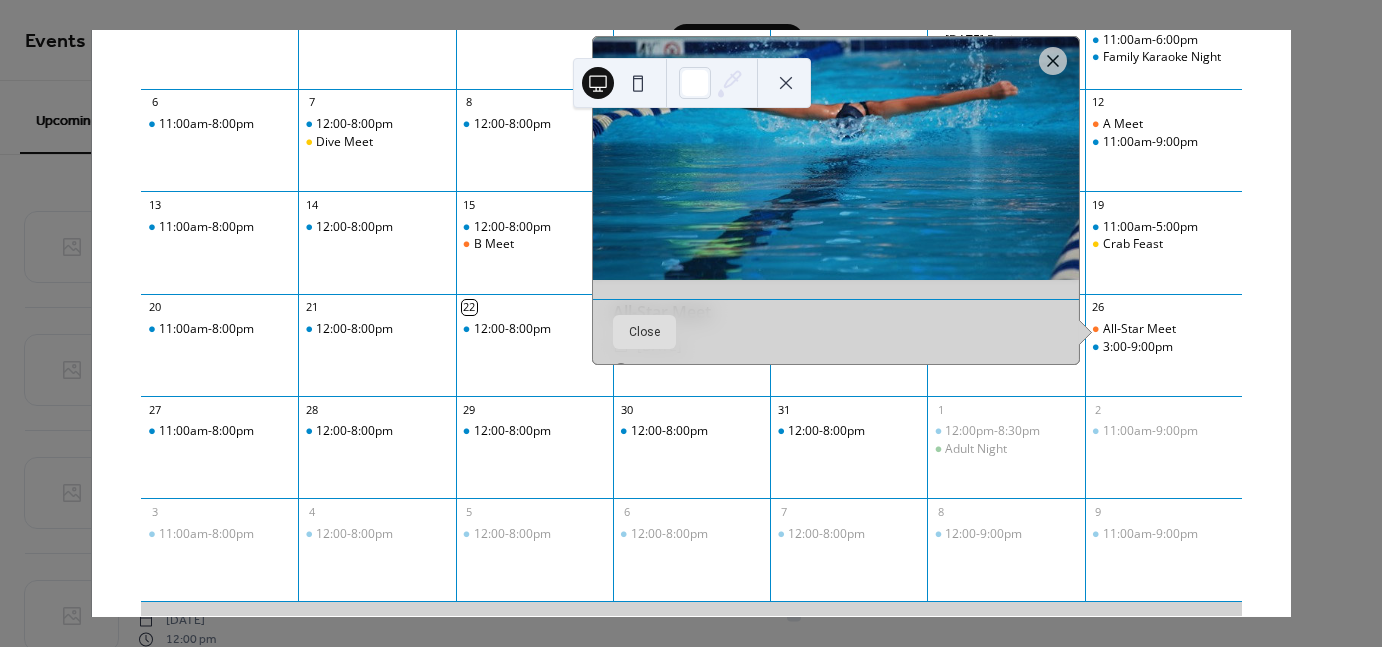 click on "Close" at bounding box center (644, 332) 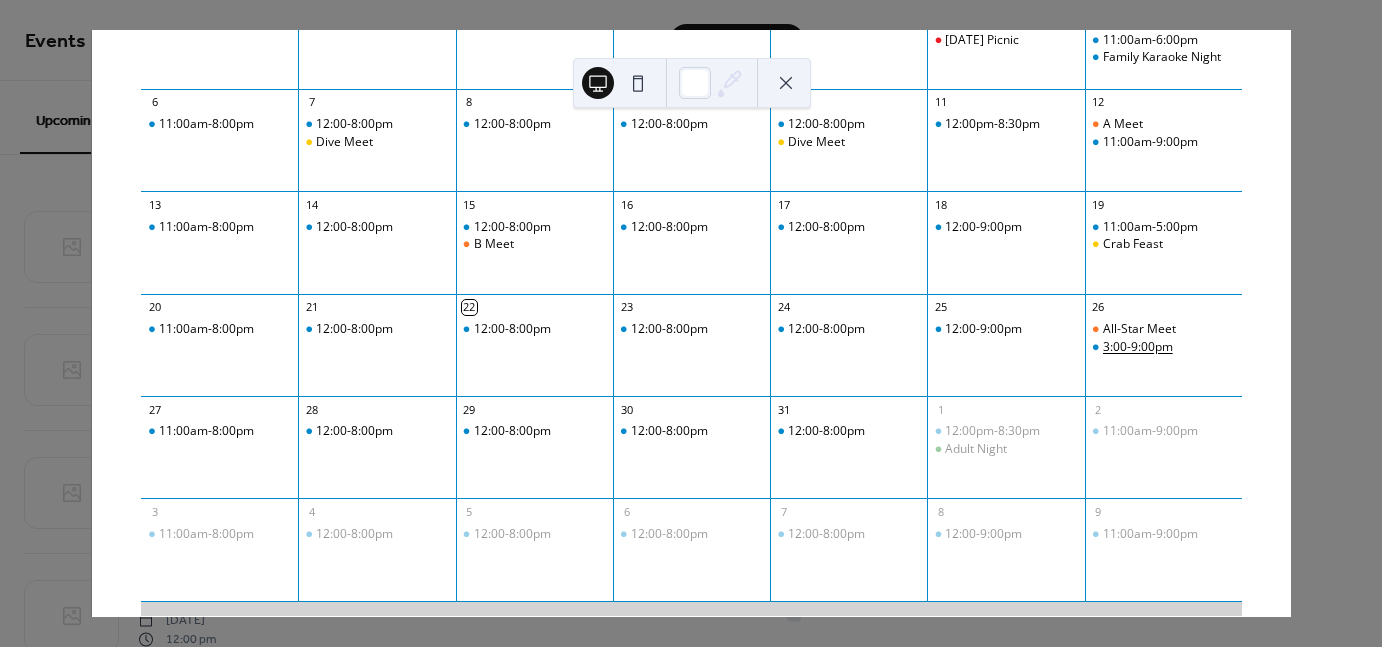 click on "3:00-9:00pm" at bounding box center [1138, 347] 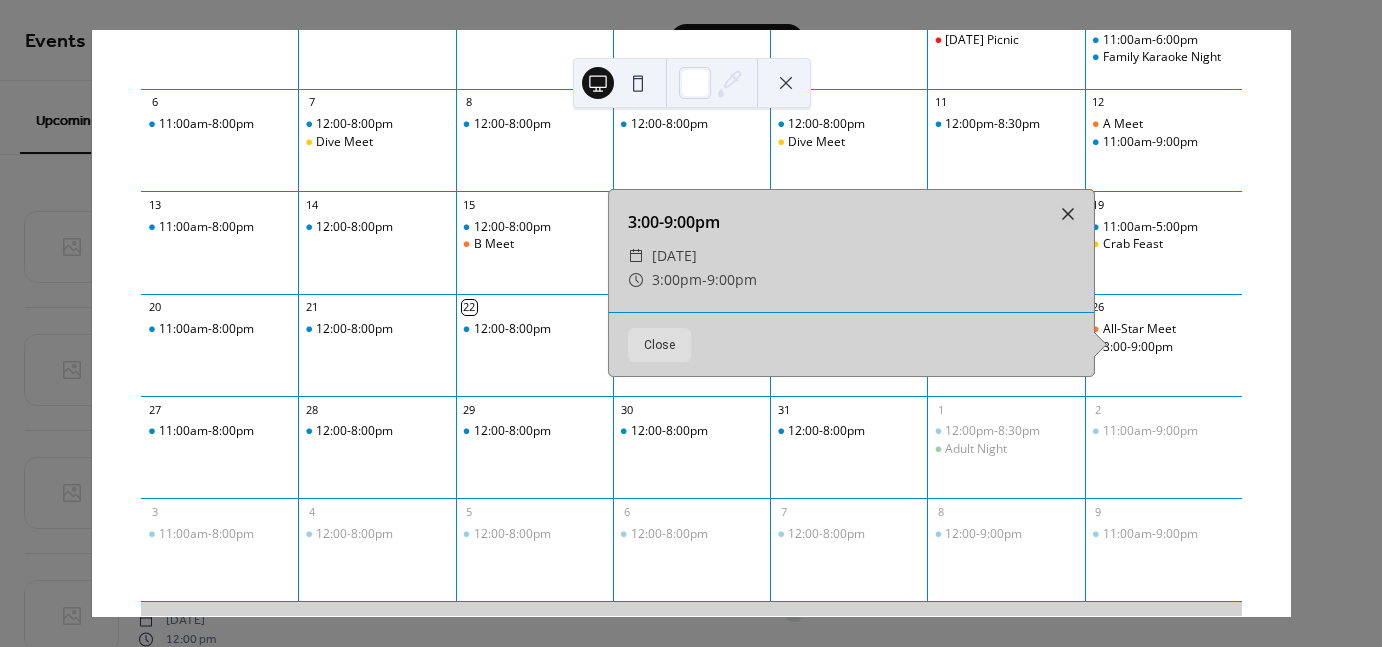 click on "Close" at bounding box center [659, 345] 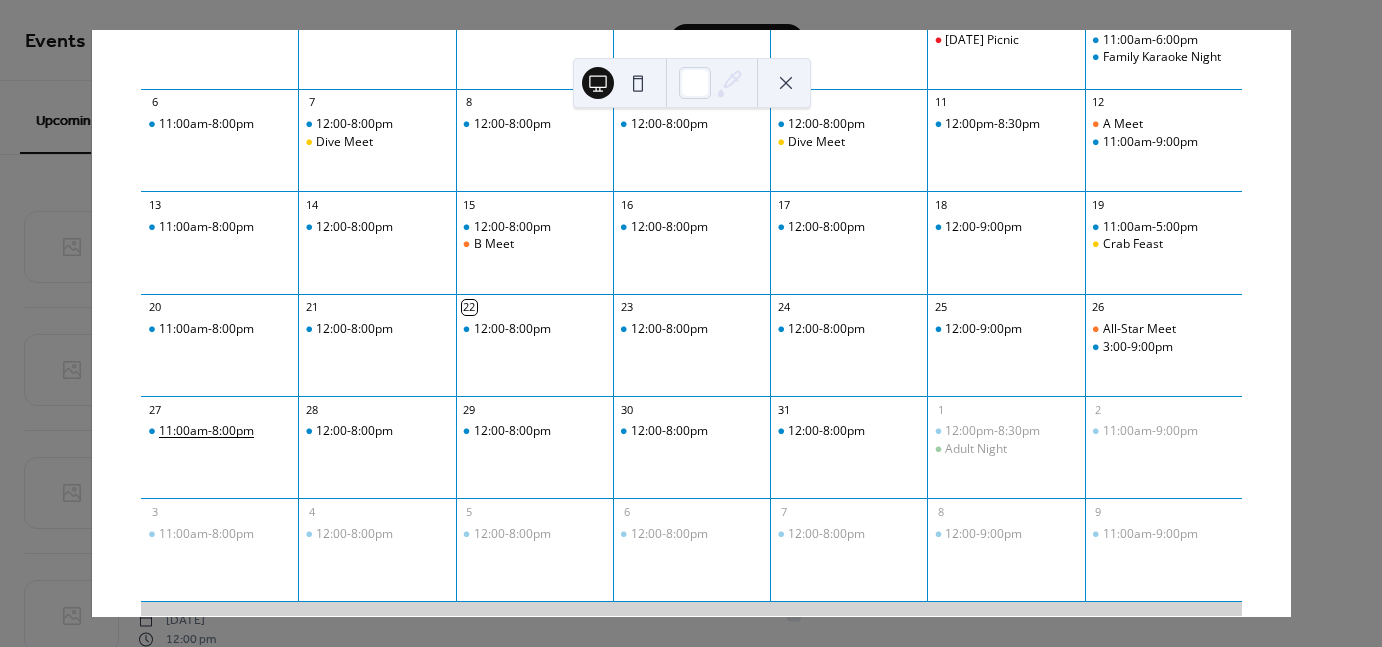click on "11:00am-8:00pm" at bounding box center (206, 431) 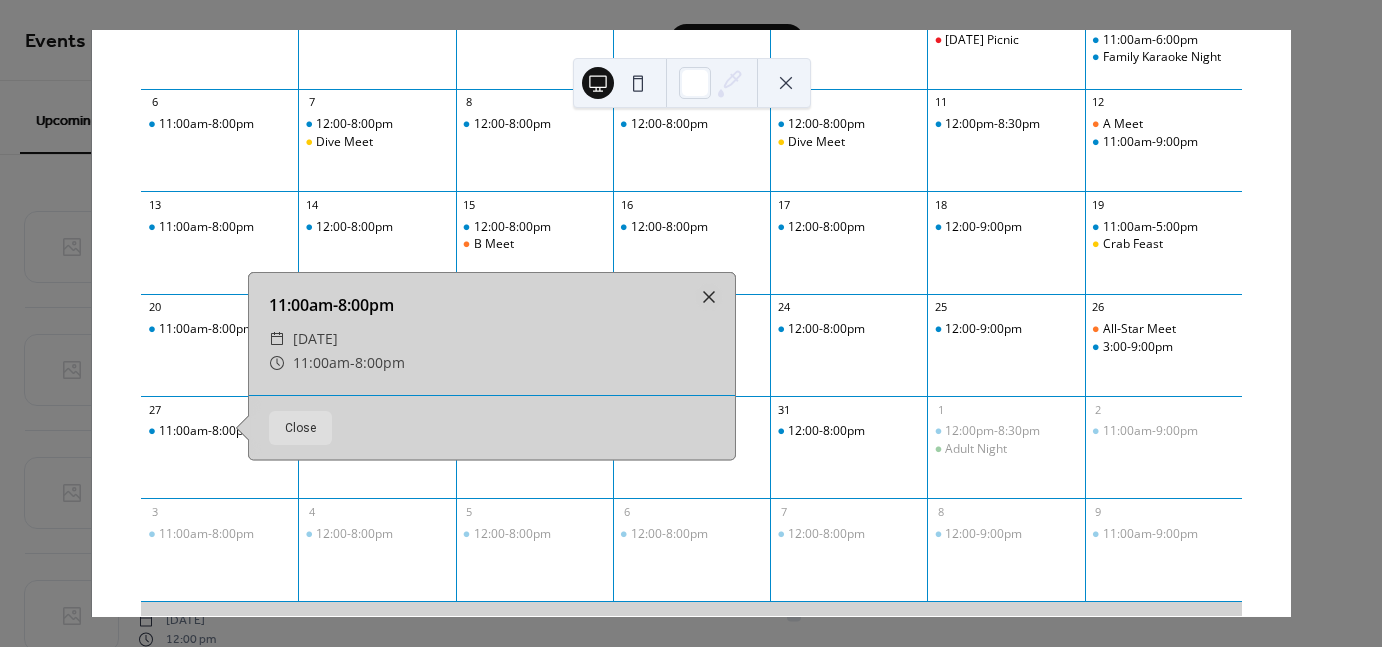 click on "Close" at bounding box center (300, 428) 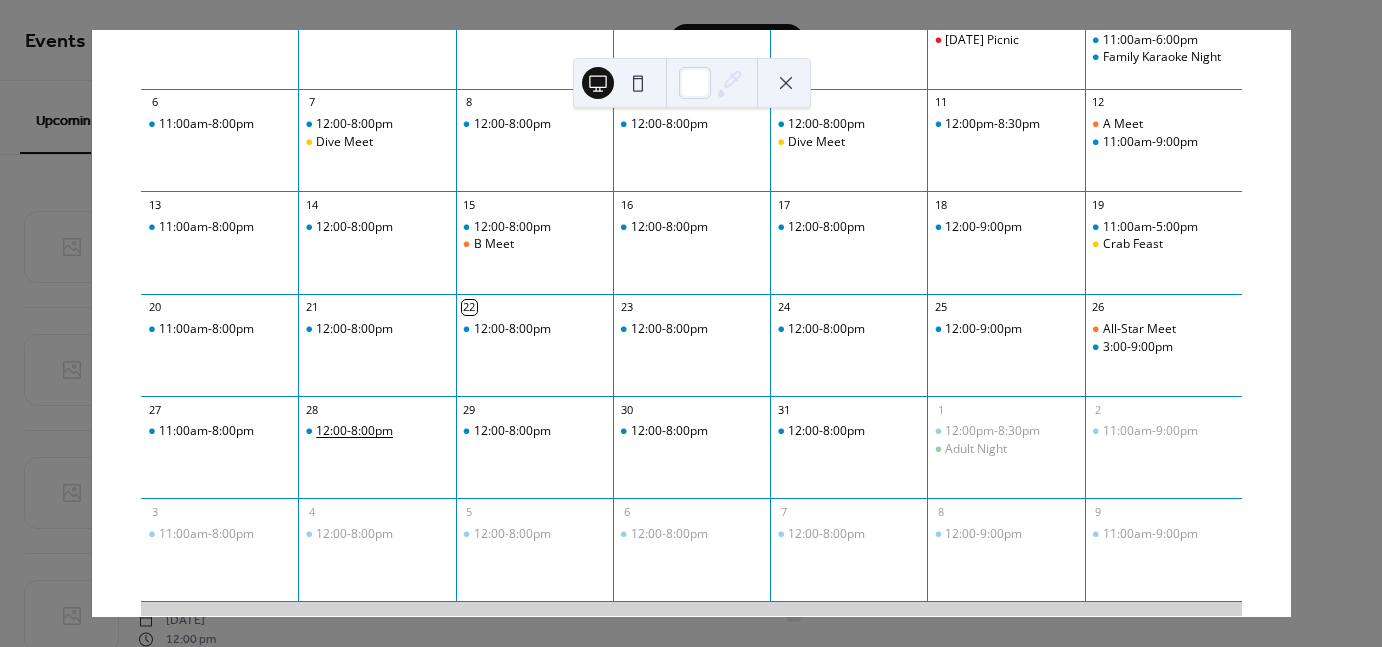 click on "12:00-8:00pm" at bounding box center (354, 431) 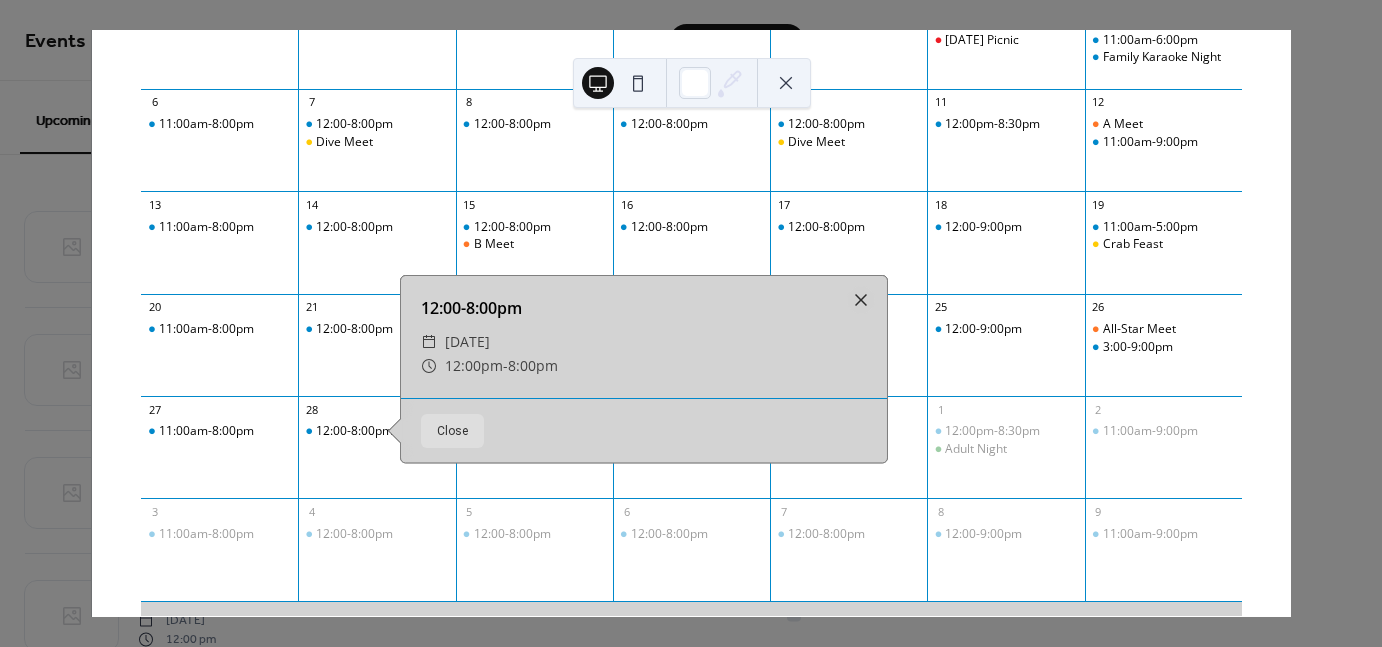 click on "Close" at bounding box center [452, 431] 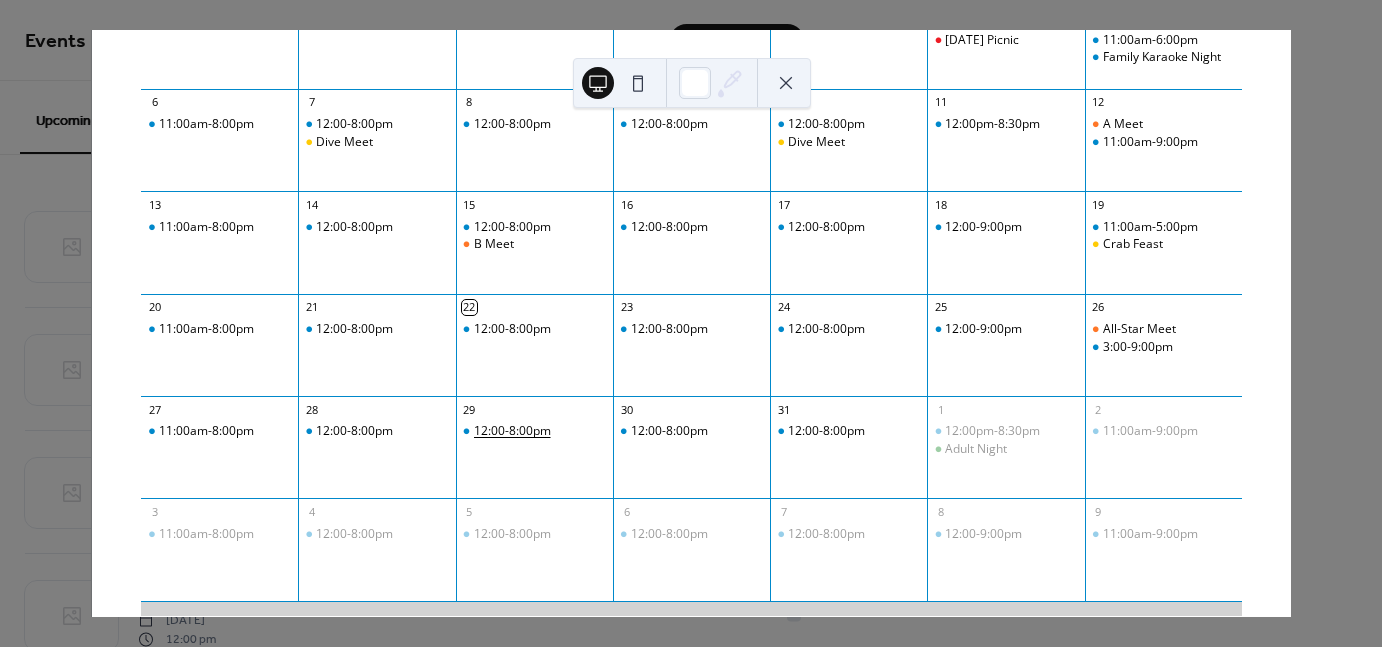click on "12:00-8:00pm" at bounding box center (512, 431) 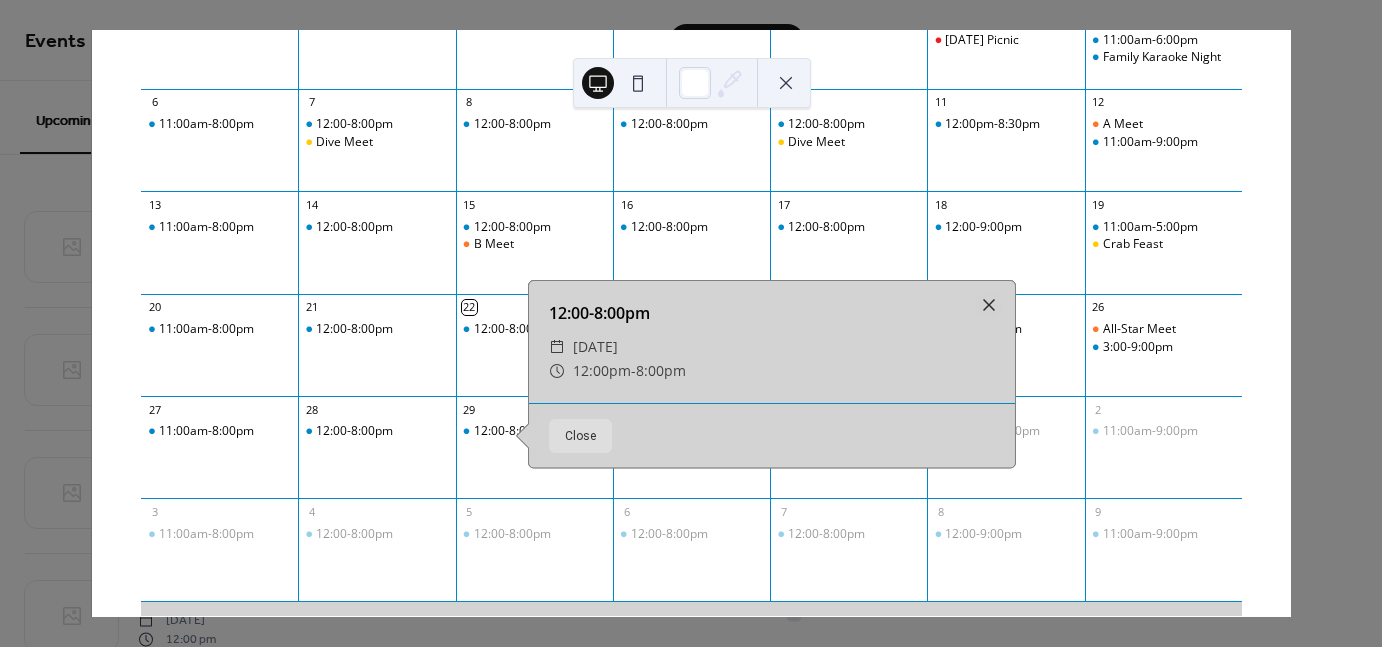 click on "Close" at bounding box center [580, 436] 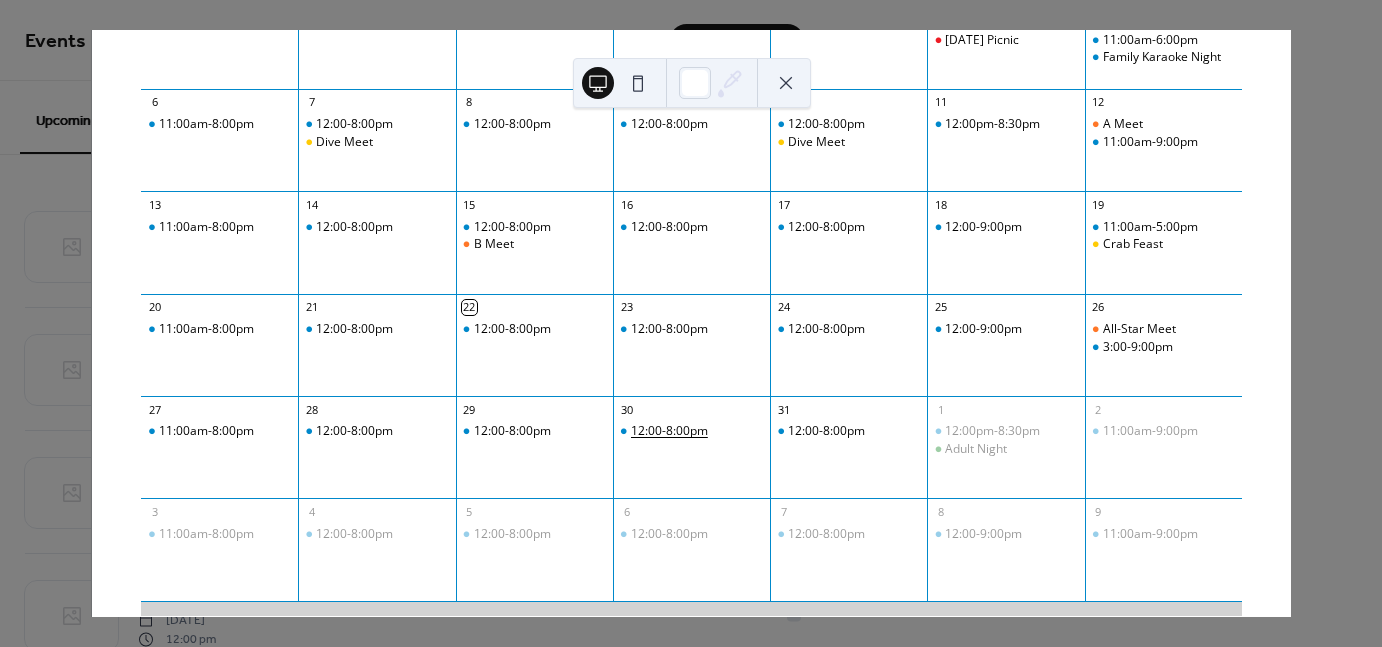 click on "12:00-8:00pm" at bounding box center (669, 431) 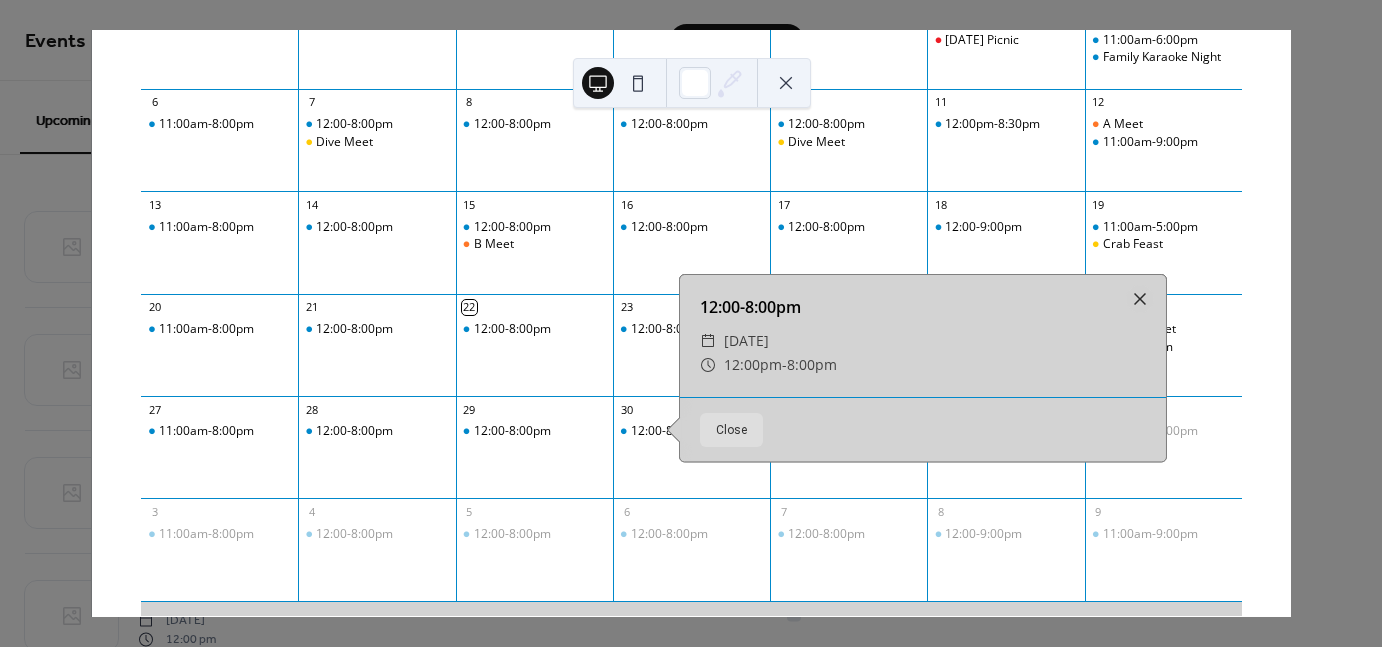 click on "Close" at bounding box center [731, 430] 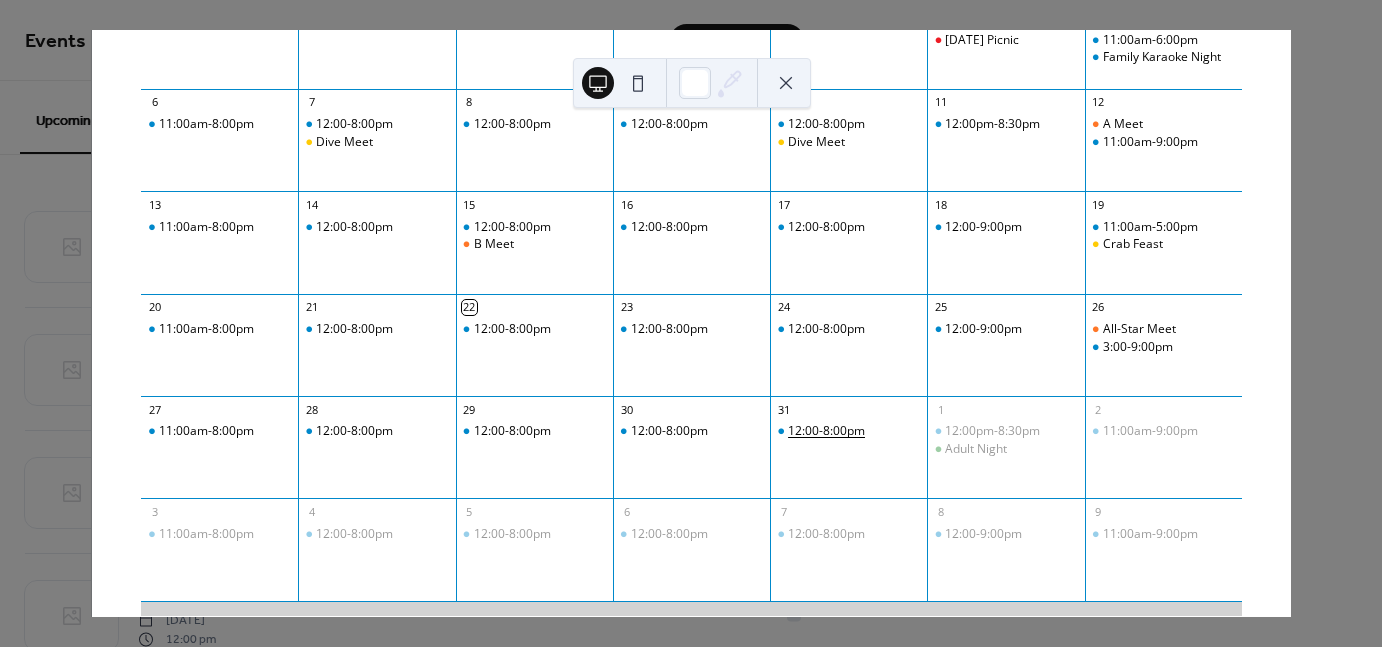 click on "12:00-8:00pm" at bounding box center [826, 431] 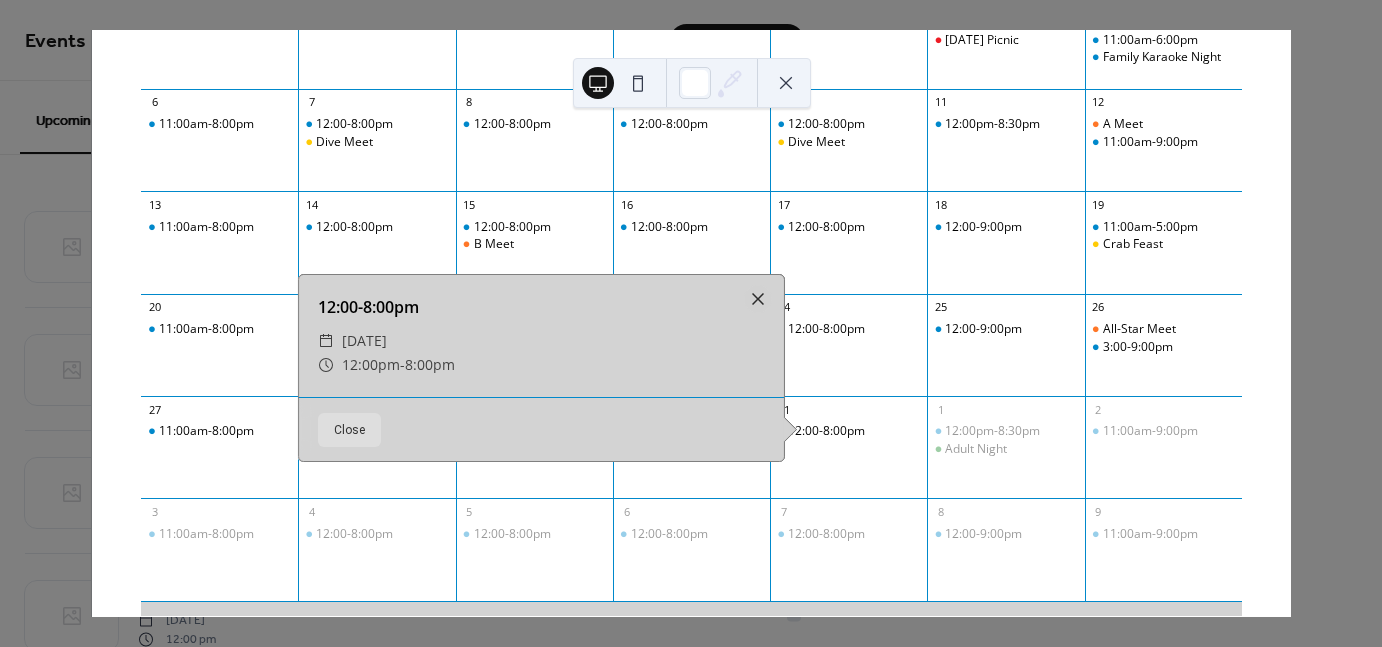 click on "Close" at bounding box center (349, 430) 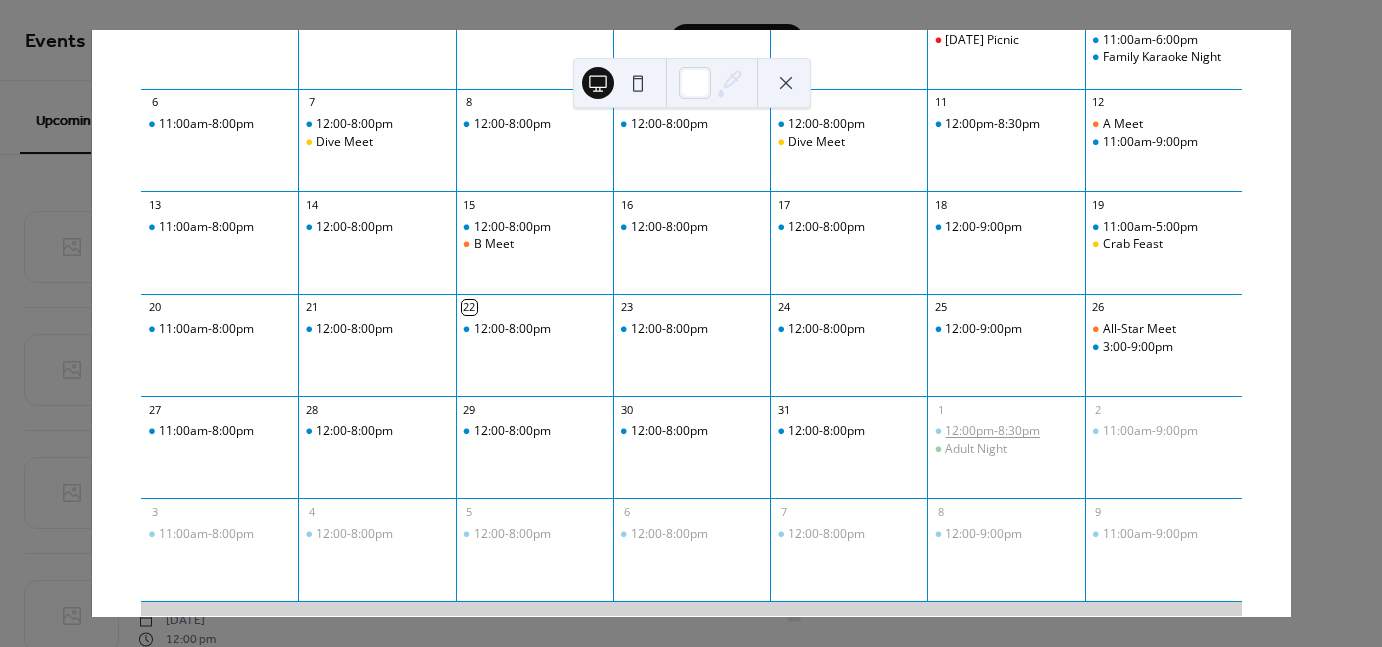 click on "12:00pm-8:30pm" at bounding box center [992, 431] 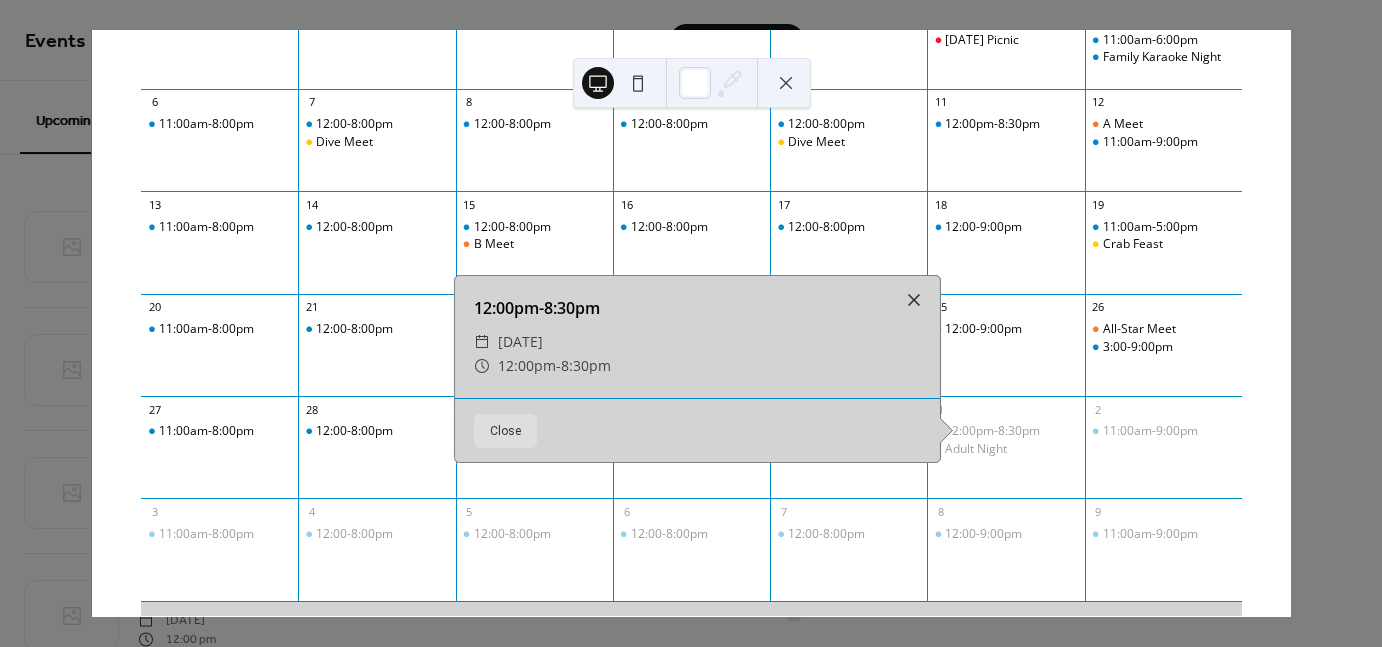 click on "Close" at bounding box center (697, 430) 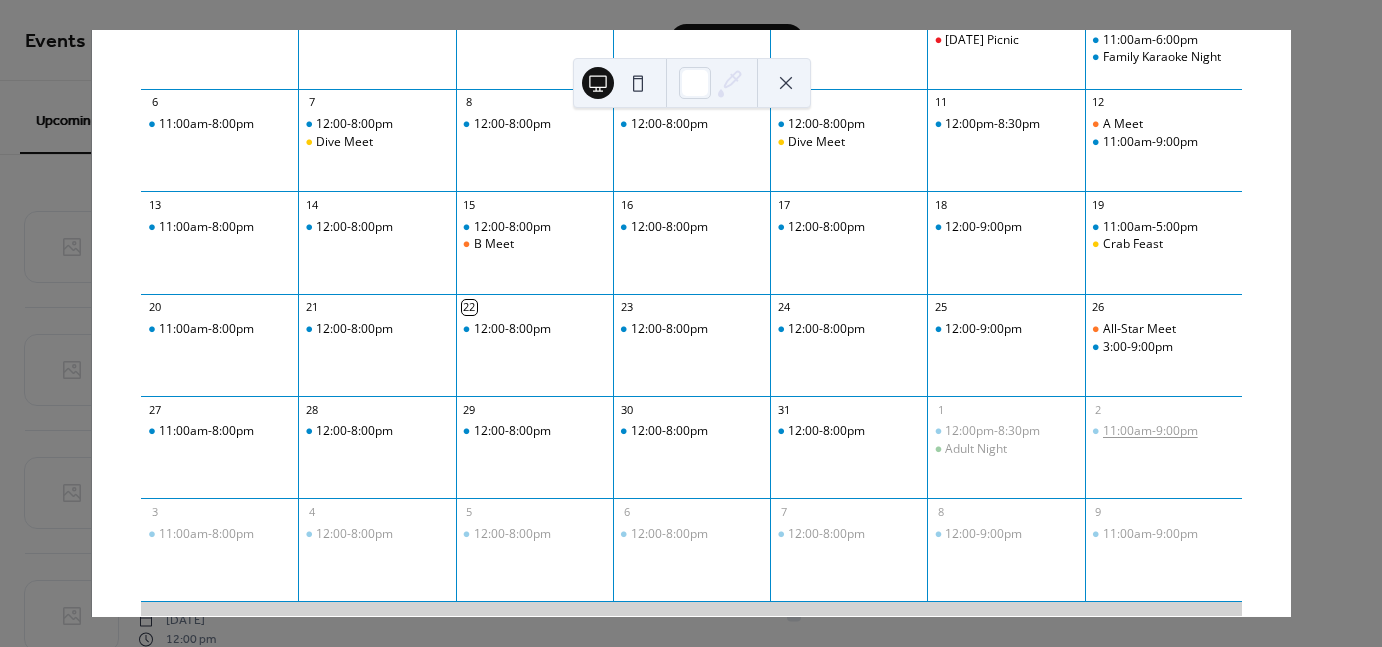 click on "11:00am-9:00pm" at bounding box center (1150, 431) 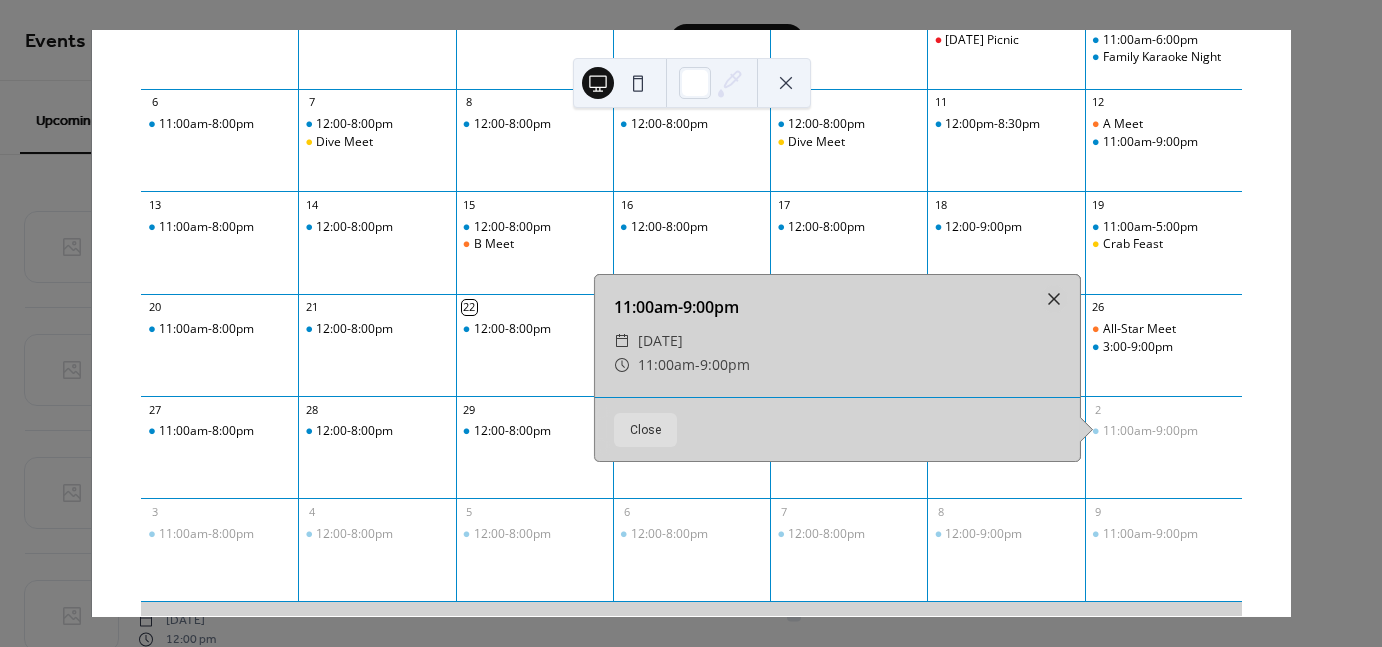 click on "Close" at bounding box center (645, 430) 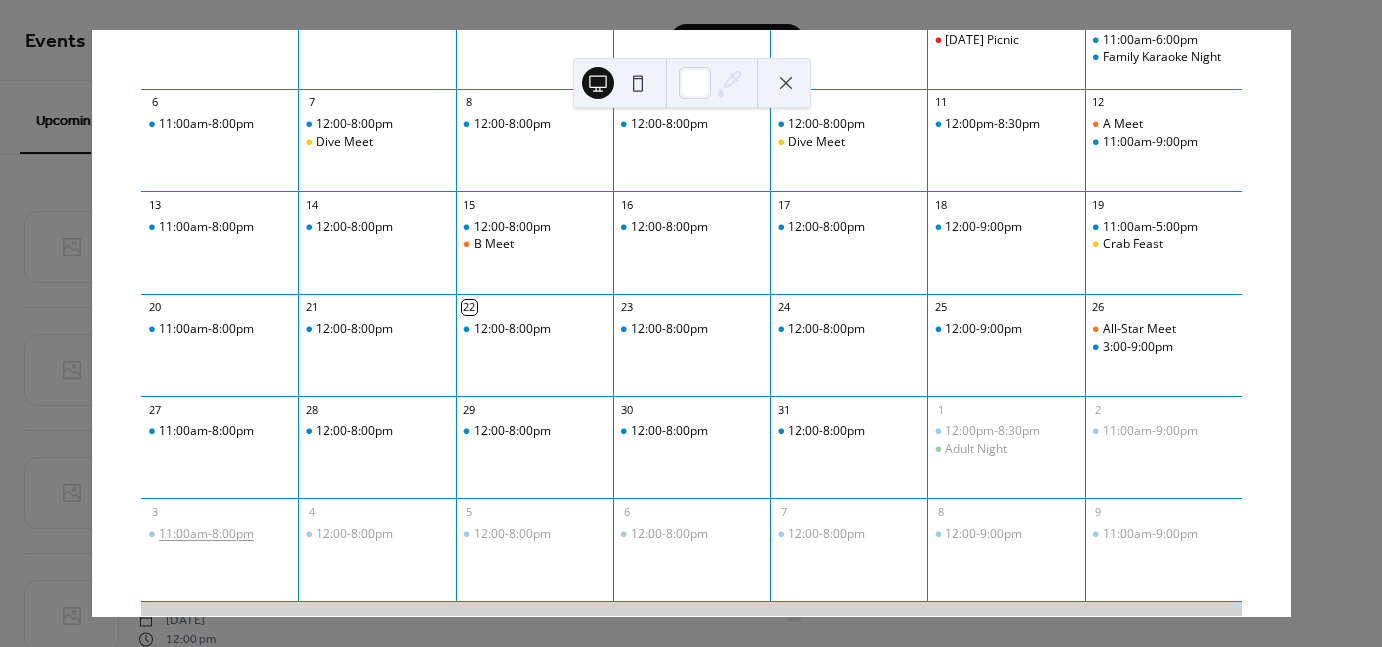 click on "11:00am-8:00pm" at bounding box center (206, 534) 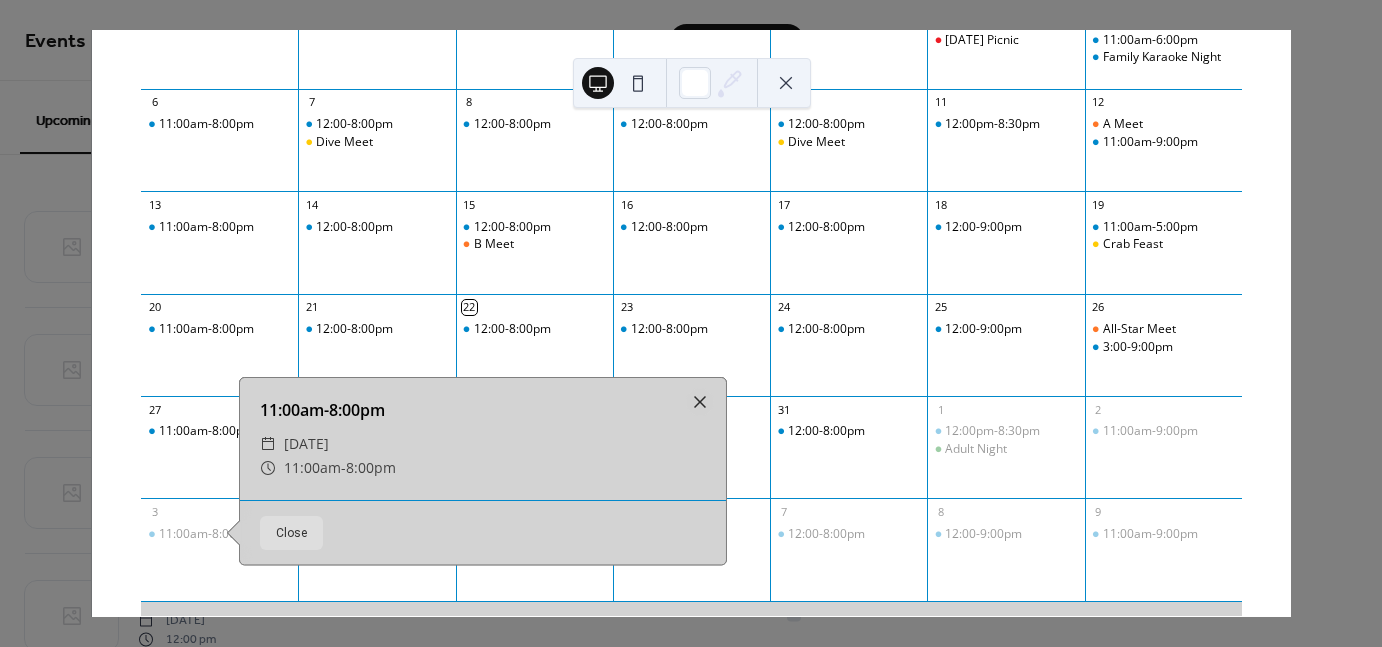 click on "Close" at bounding box center (291, 533) 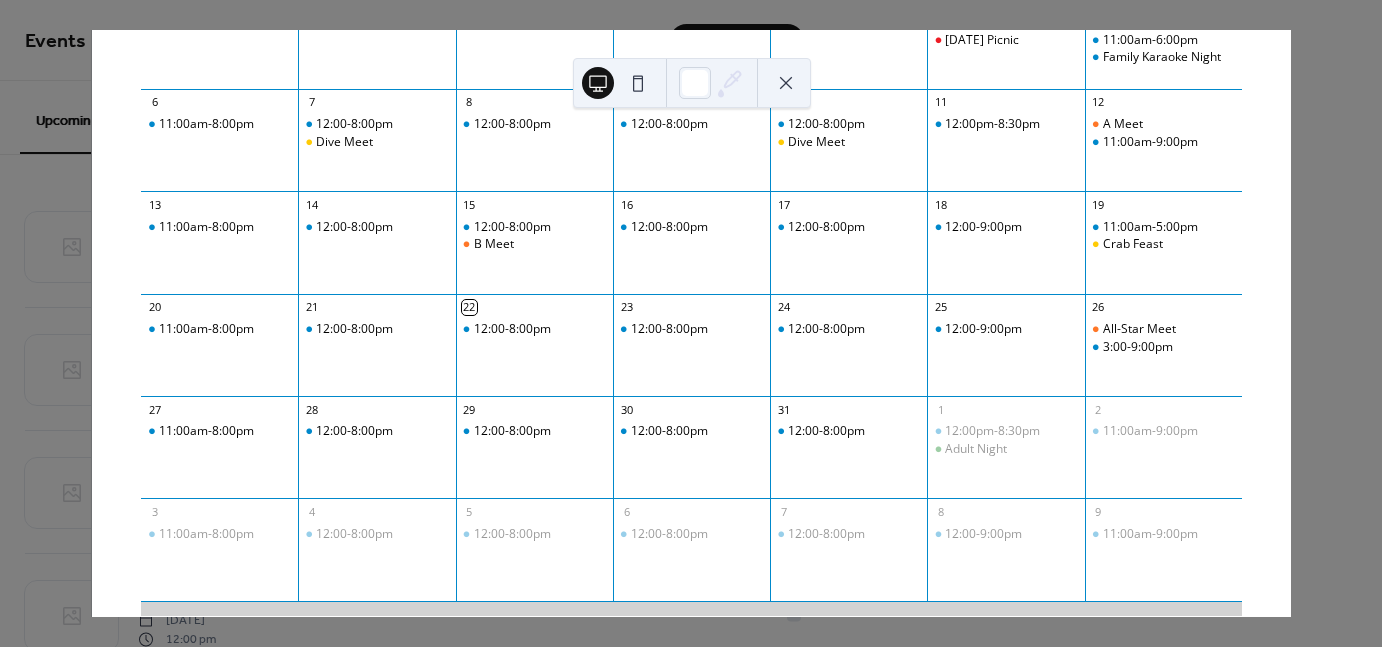 scroll, scrollTop: 314, scrollLeft: 0, axis: vertical 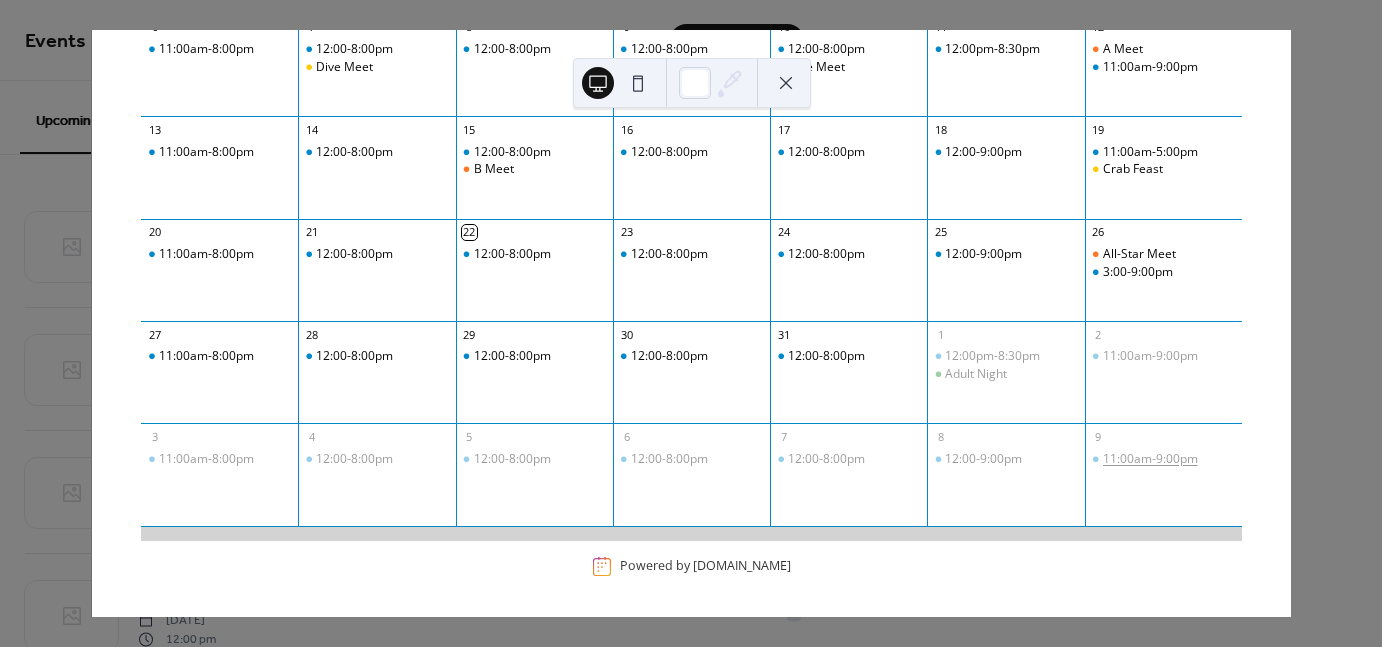 click on "11:00am-9:00pm" at bounding box center [1150, 459] 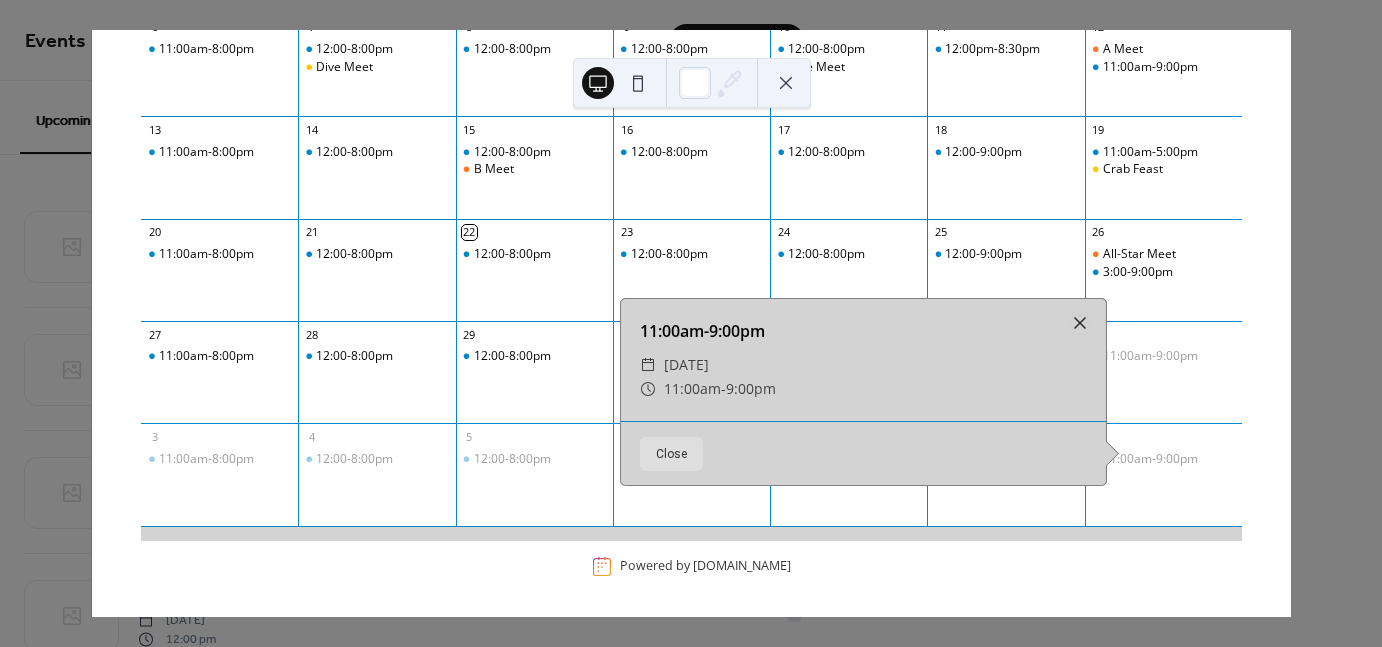 click on "Close" at bounding box center (671, 454) 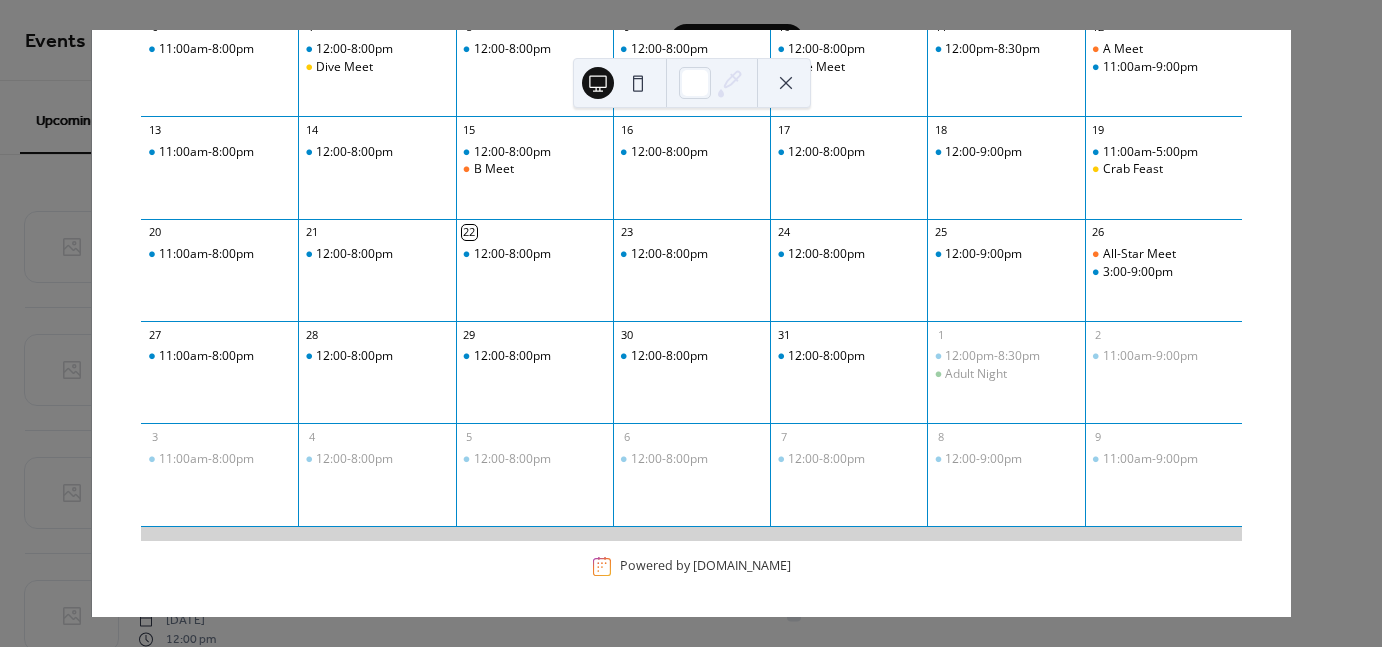 scroll, scrollTop: 0, scrollLeft: 0, axis: both 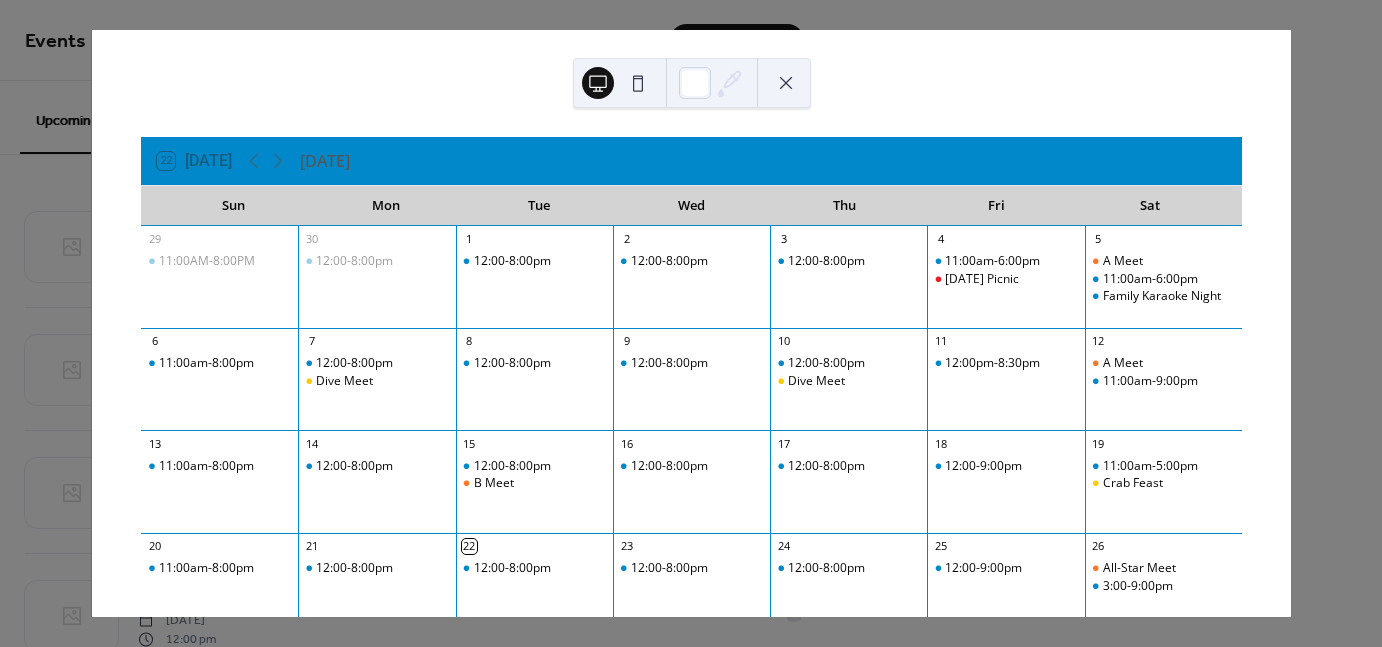click at bounding box center (786, 83) 